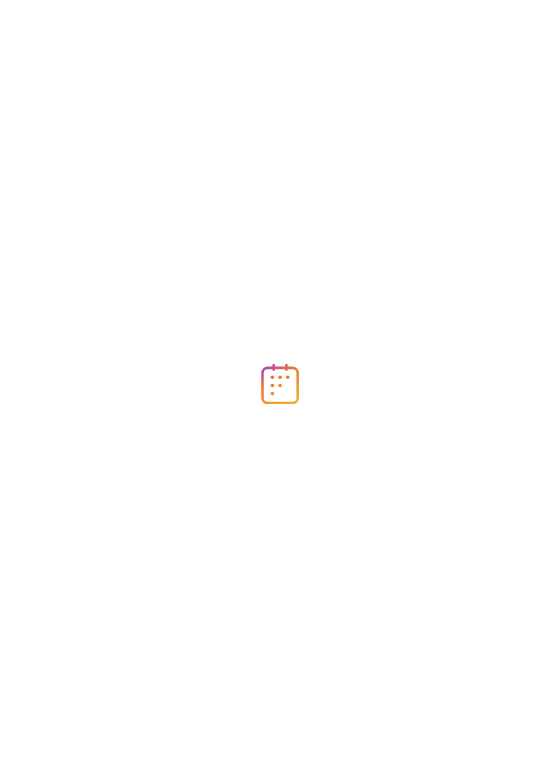 scroll, scrollTop: 0, scrollLeft: 0, axis: both 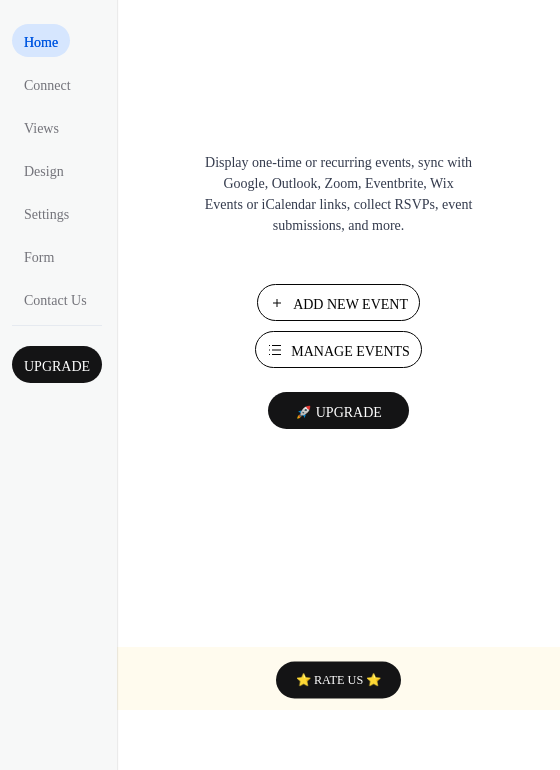 click on "Home" at bounding box center [41, 42] 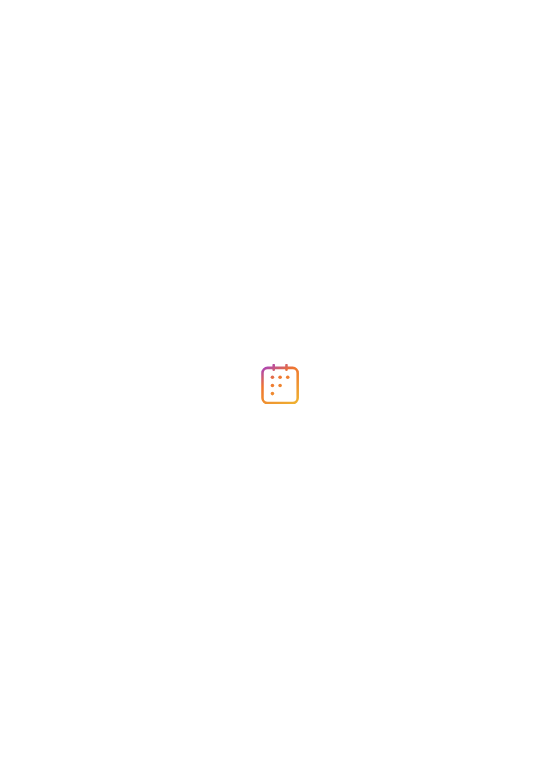 scroll, scrollTop: 0, scrollLeft: 0, axis: both 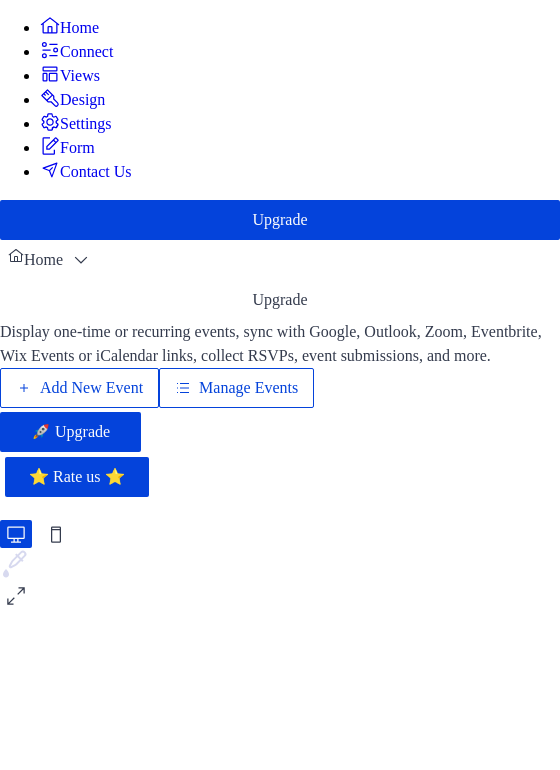 click on "Connect" at bounding box center (76, 51) 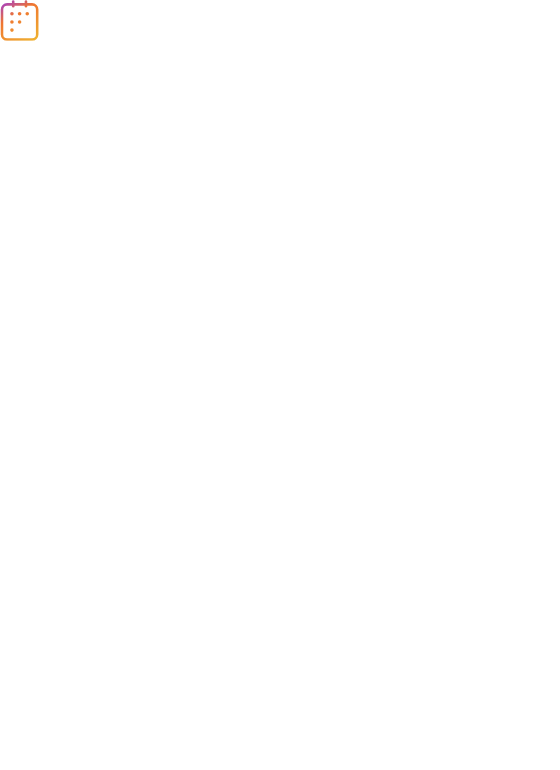 scroll, scrollTop: 0, scrollLeft: 0, axis: both 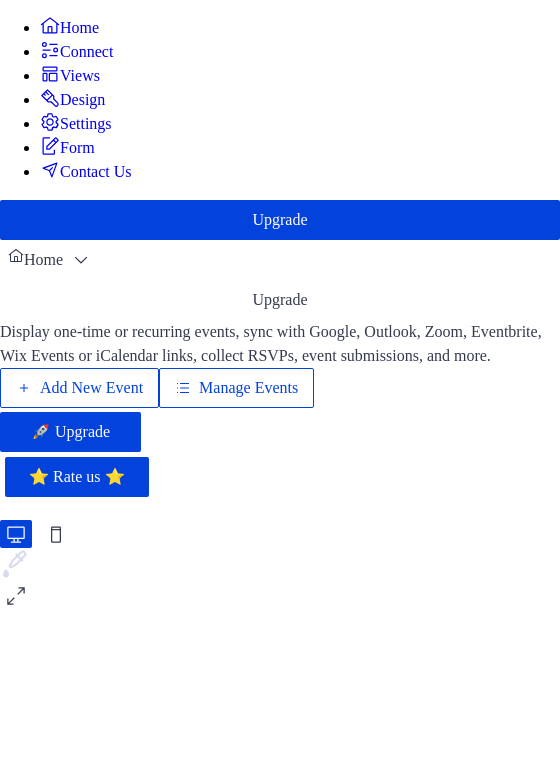 click on "Add New Event" at bounding box center (91, 388) 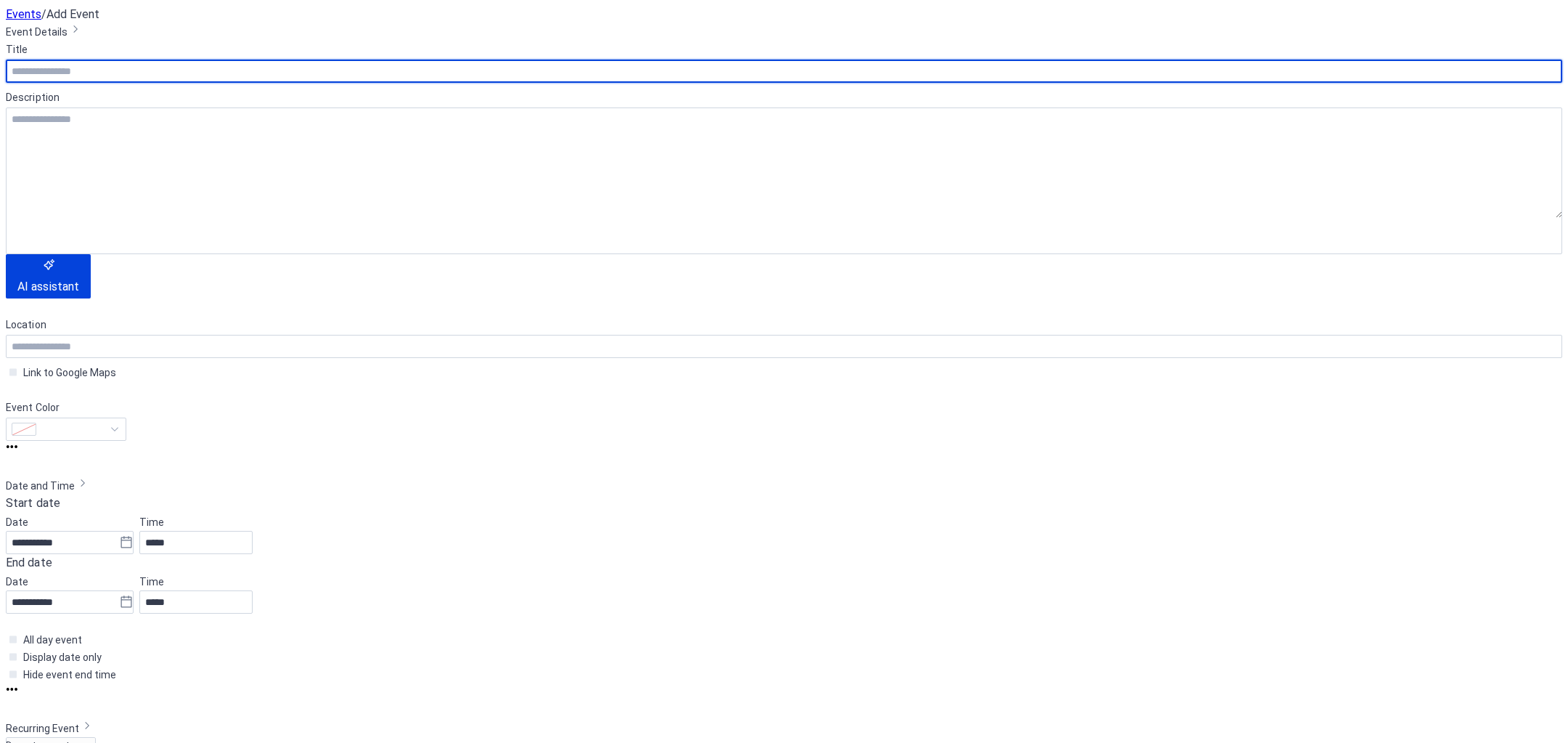 scroll, scrollTop: 0, scrollLeft: 0, axis: both 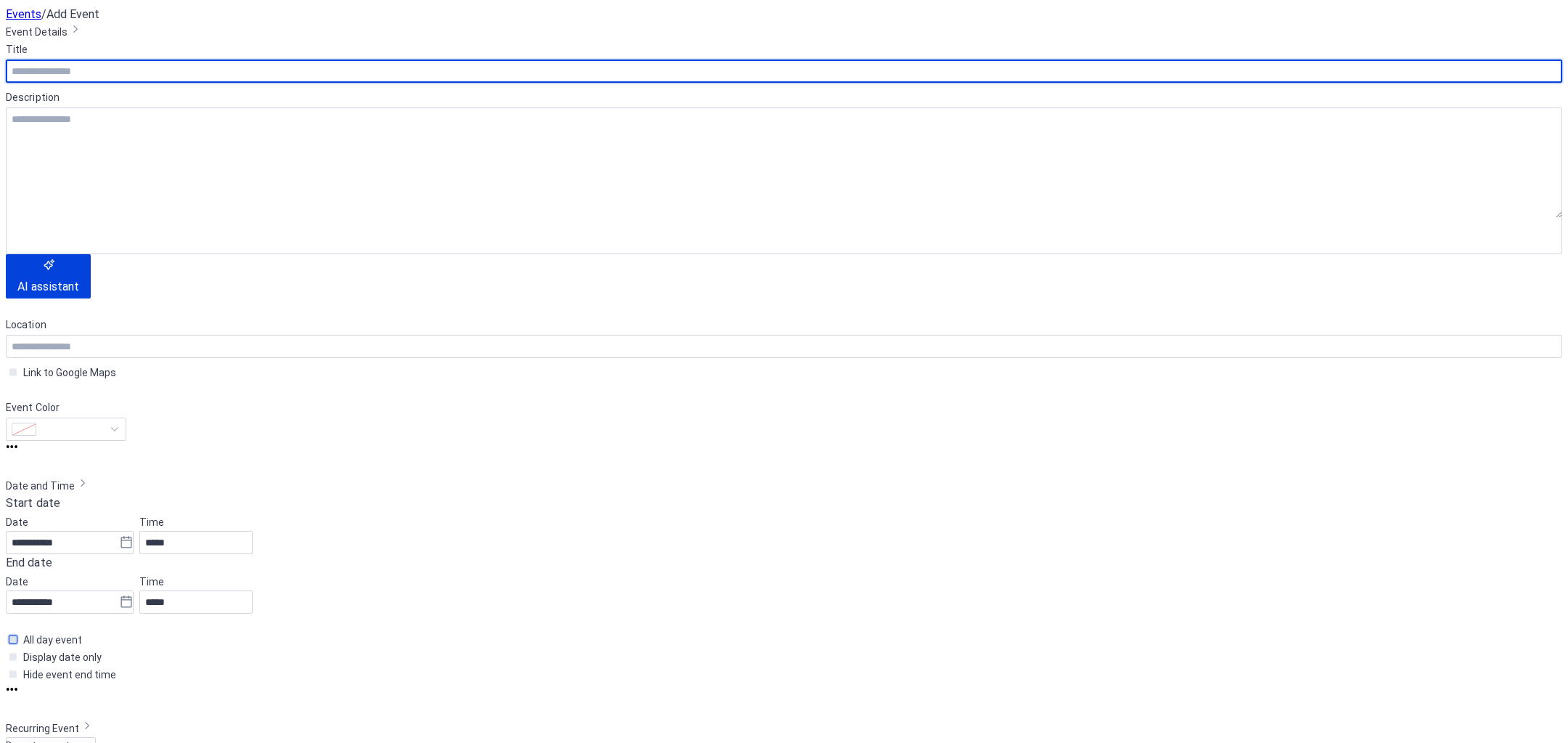 click on "All day event" at bounding box center [52, 640] 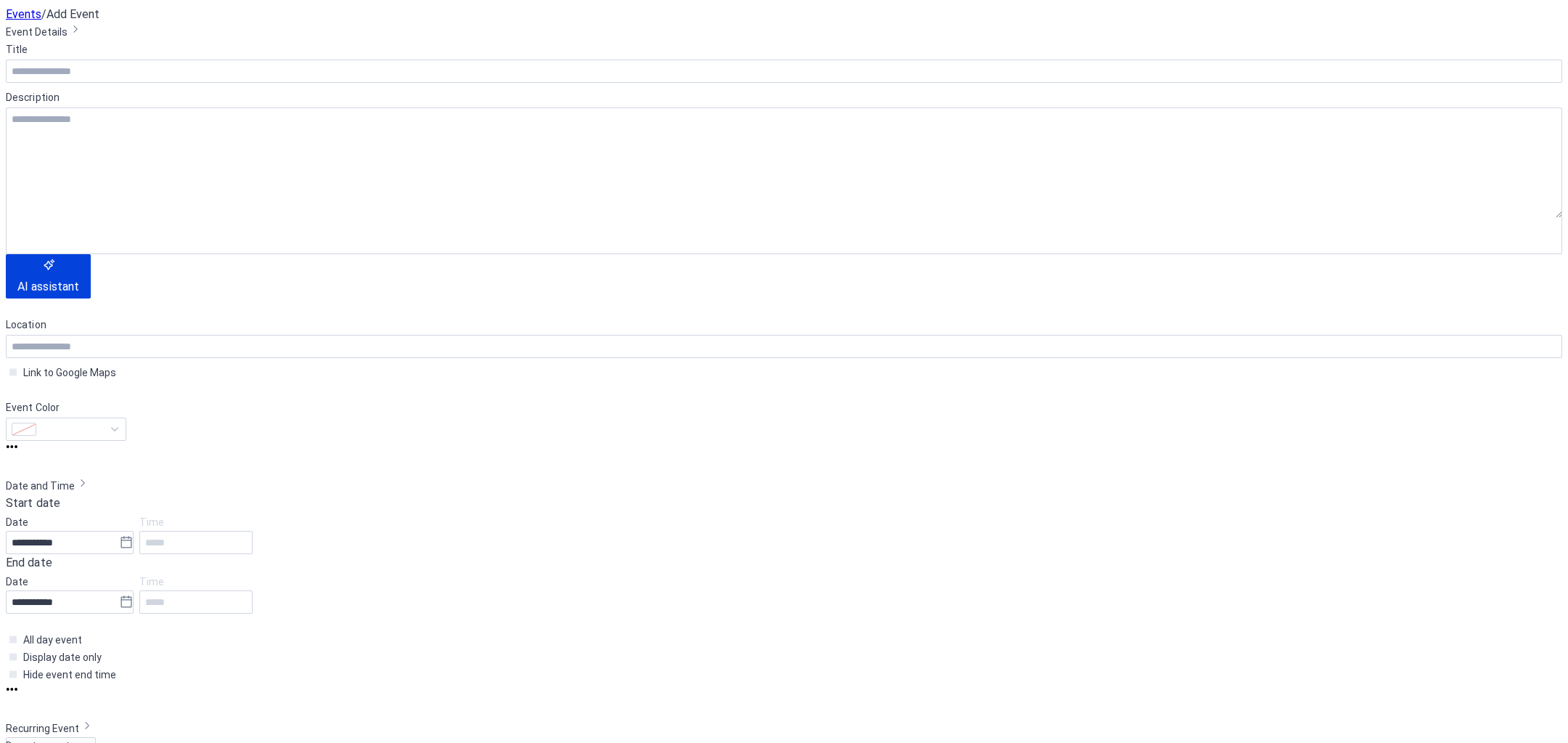 click at bounding box center (13, 657) 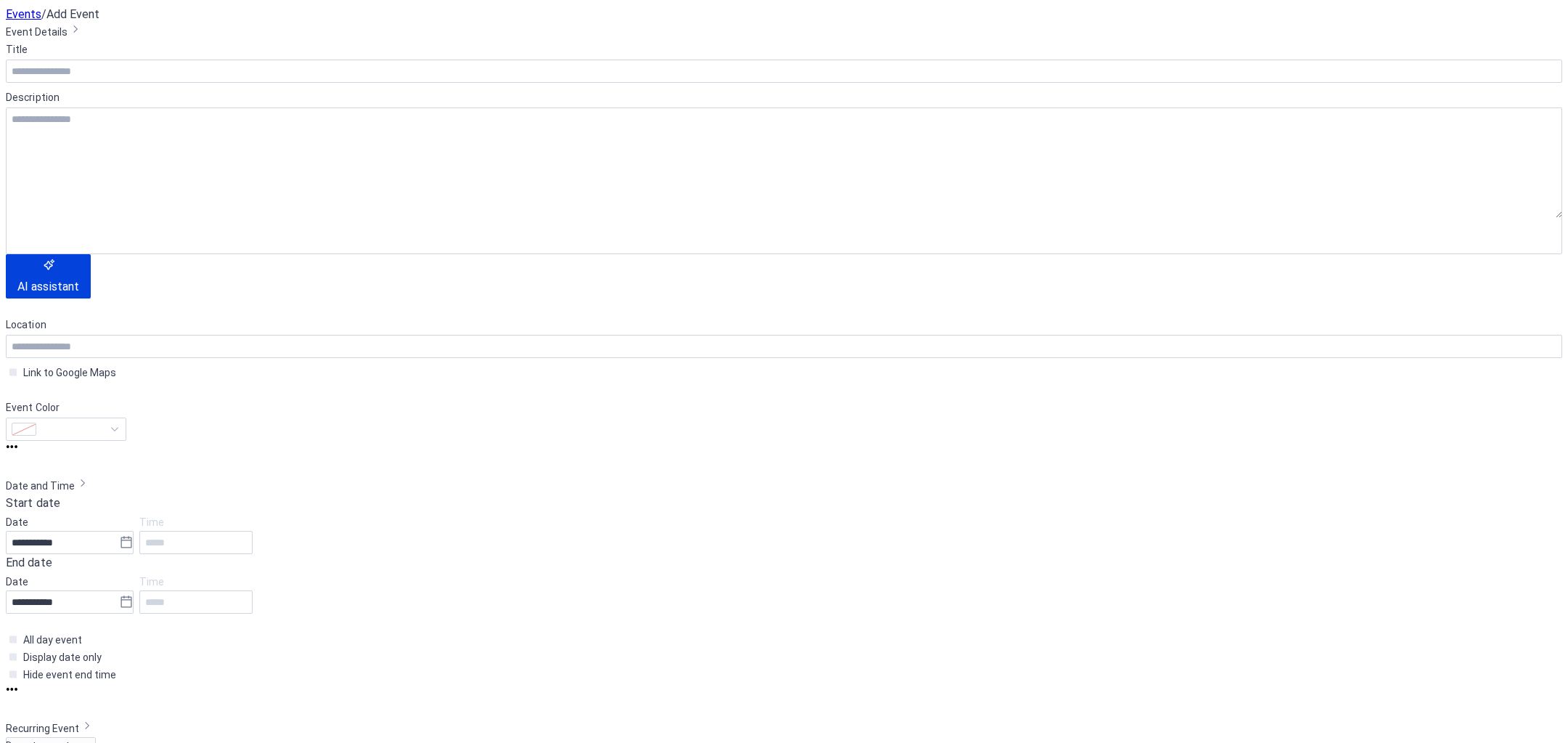 click at bounding box center (13, 657) 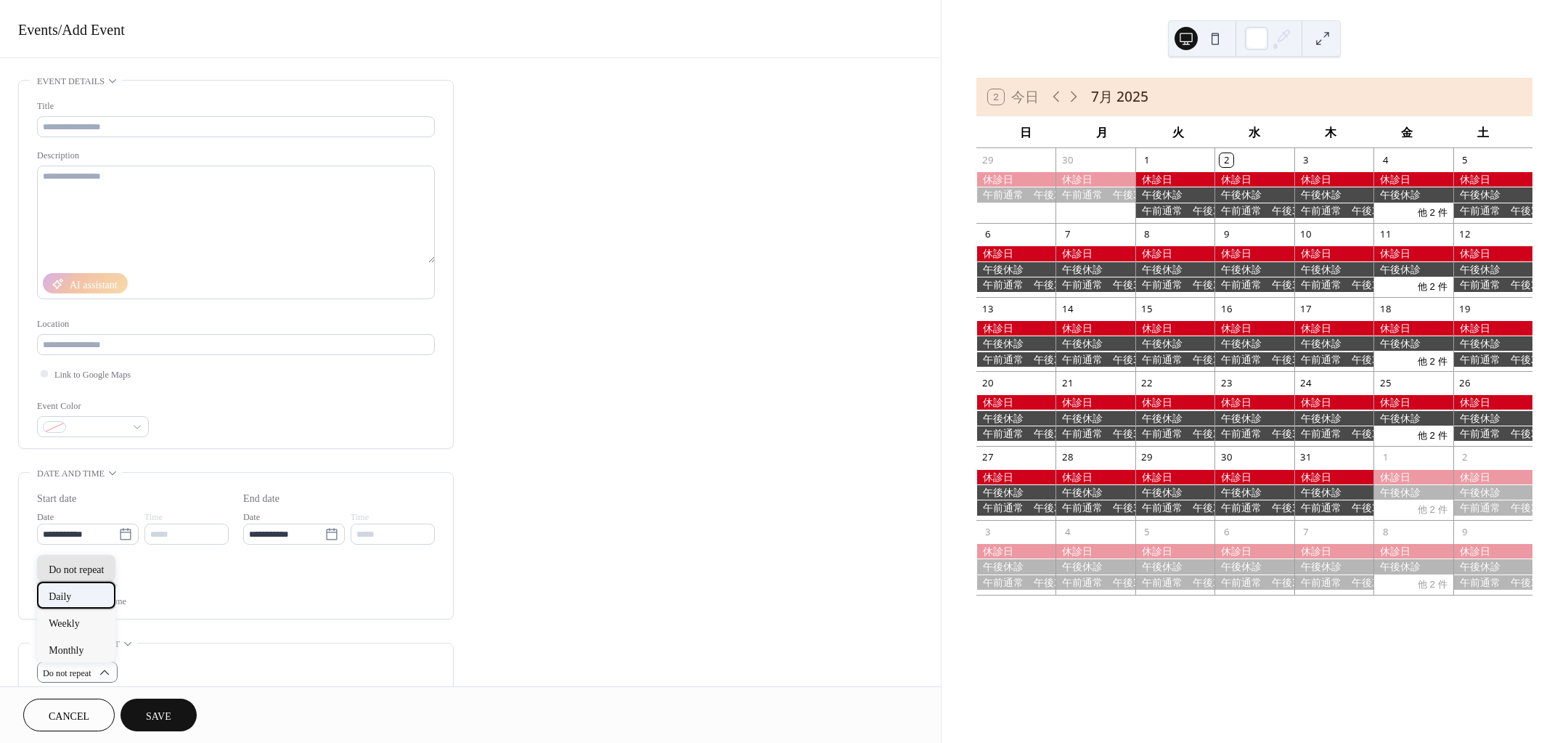 click on "Daily" at bounding box center (60, 596) 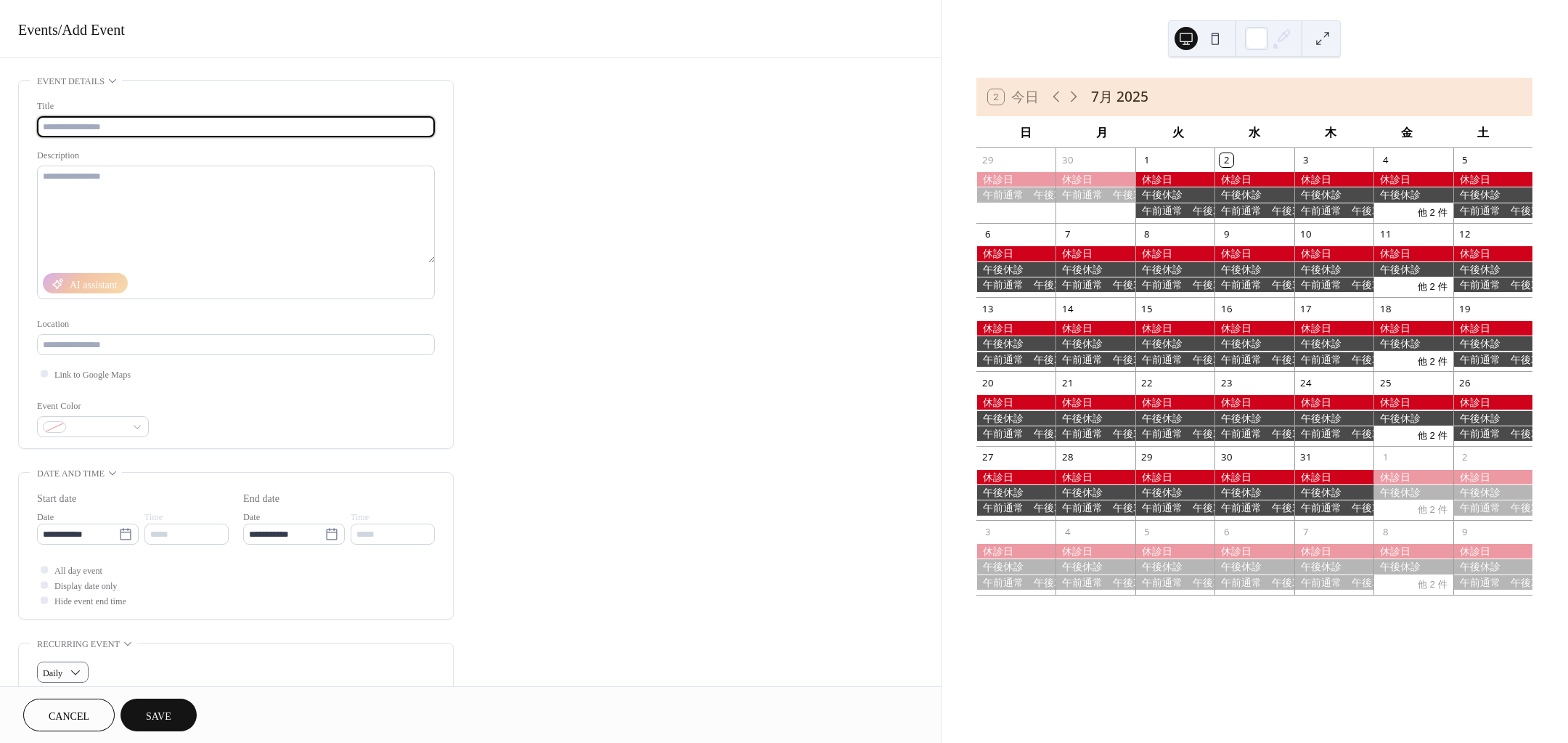click at bounding box center [236, 126] 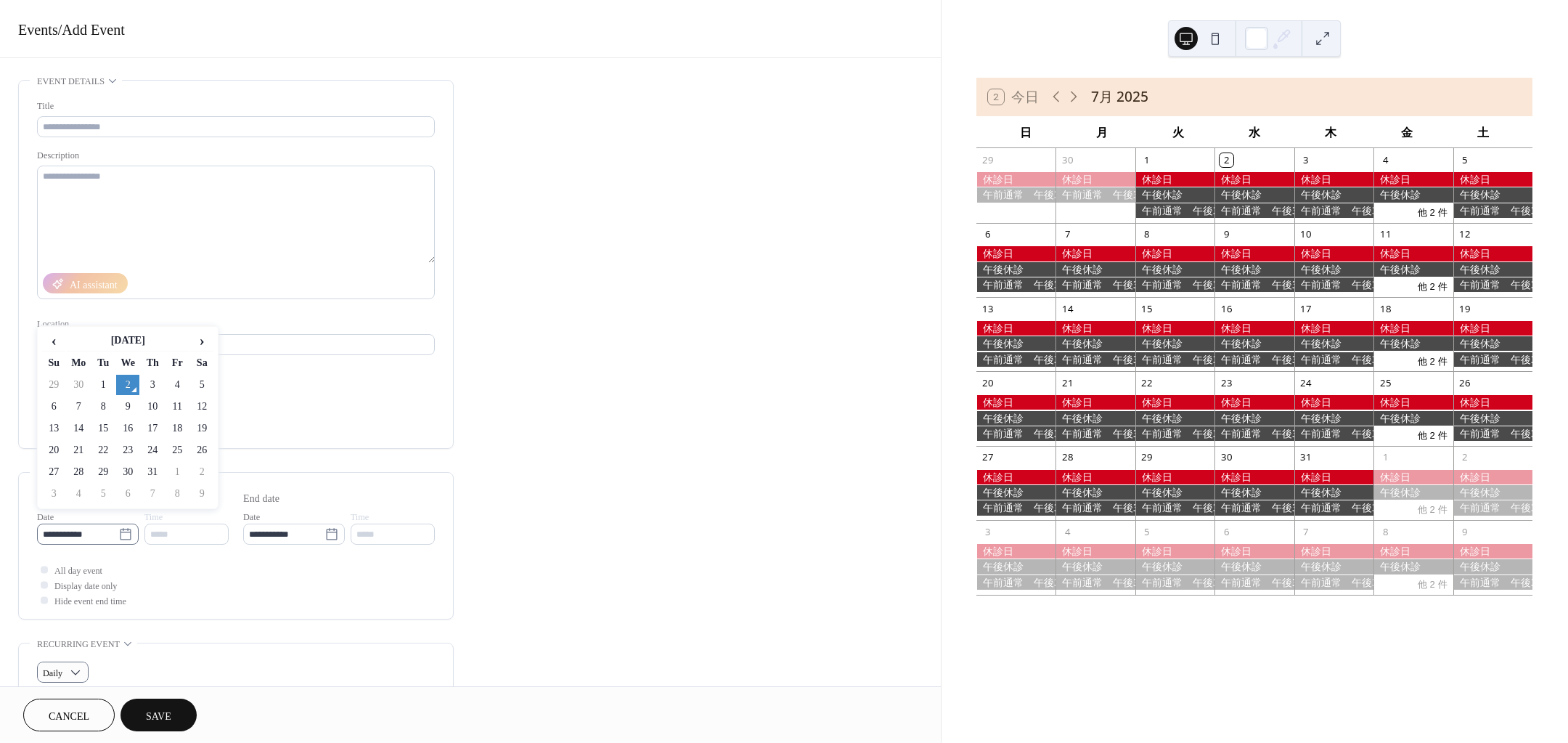 click 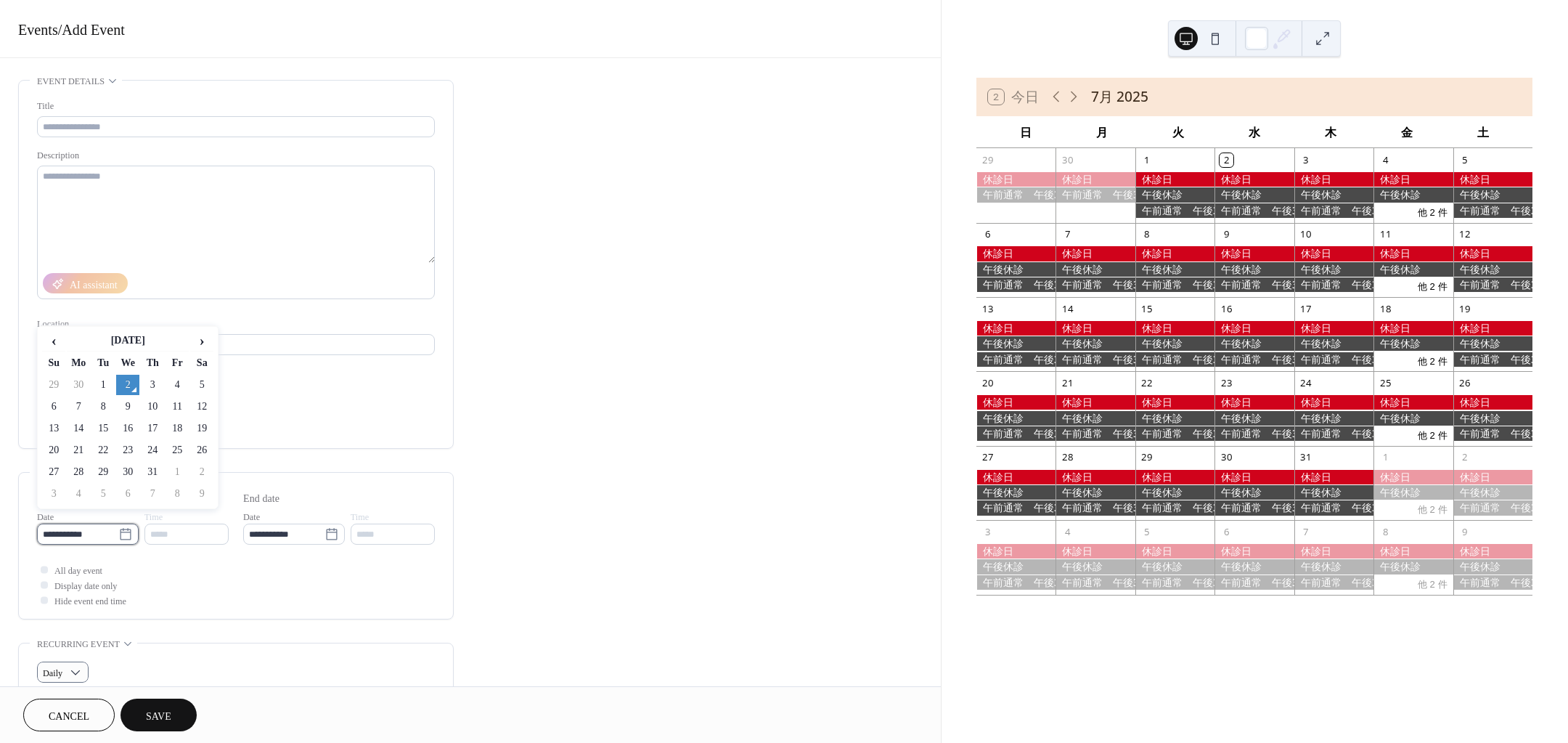 click on "**********" at bounding box center (78, 534) 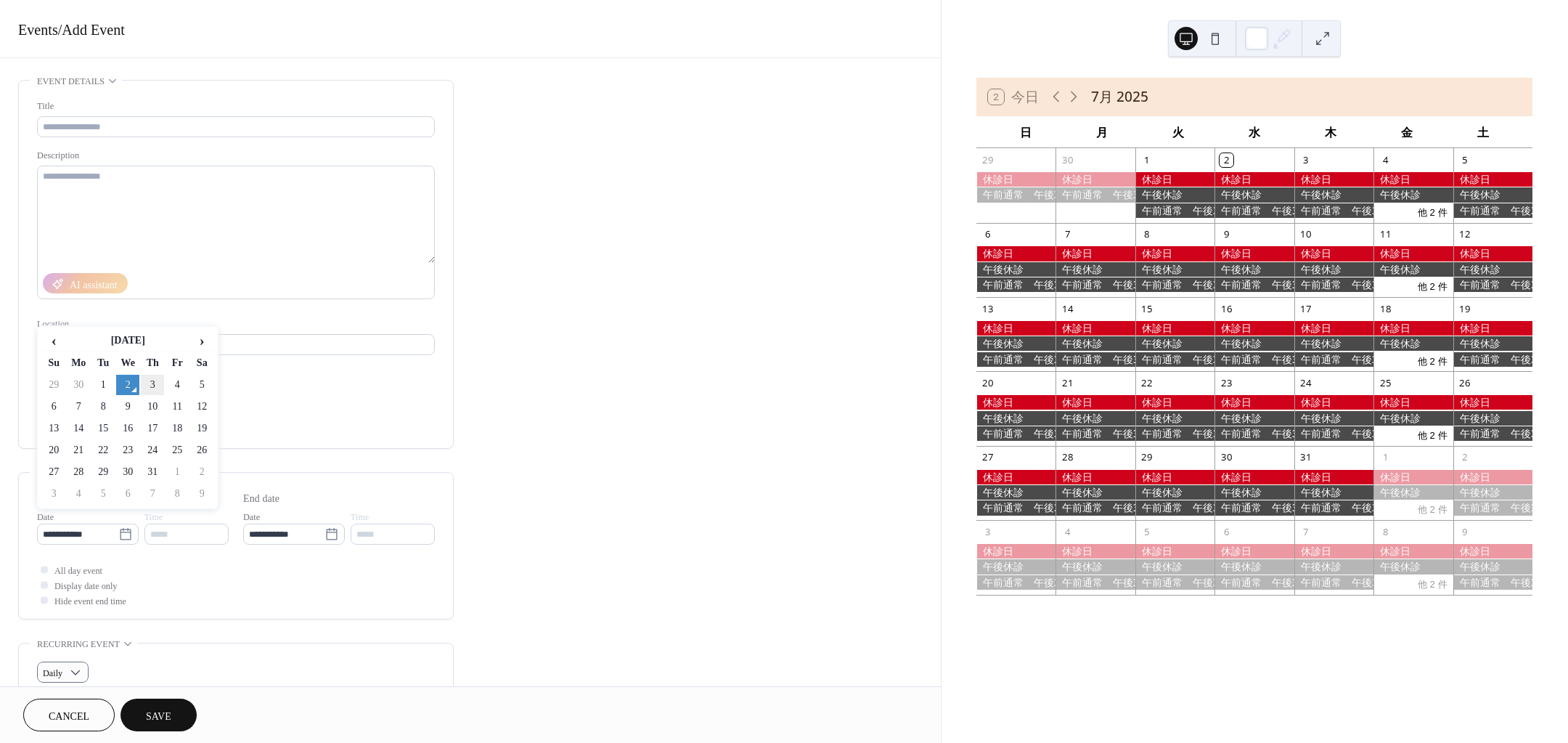 click on "3" at bounding box center (152, 385) 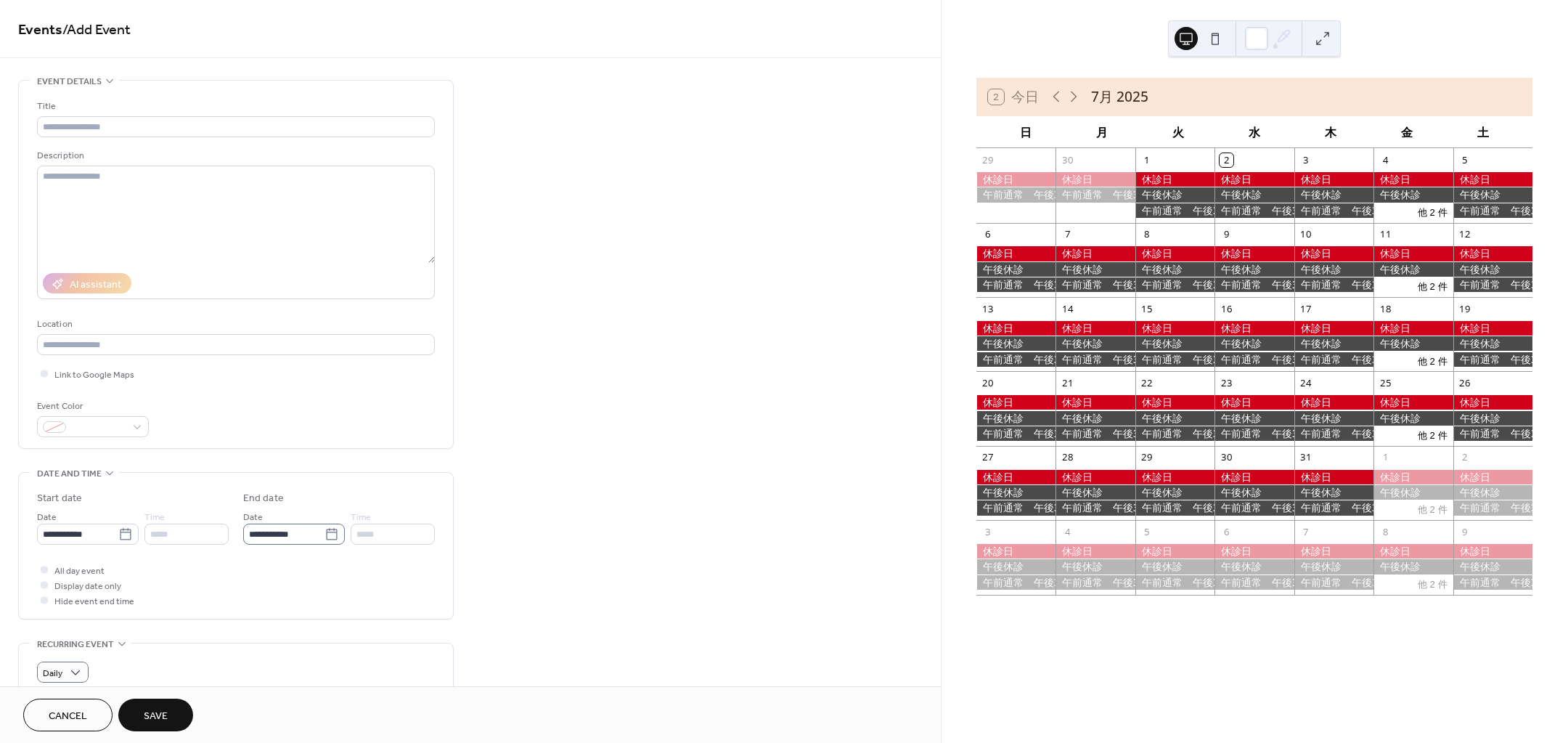 click 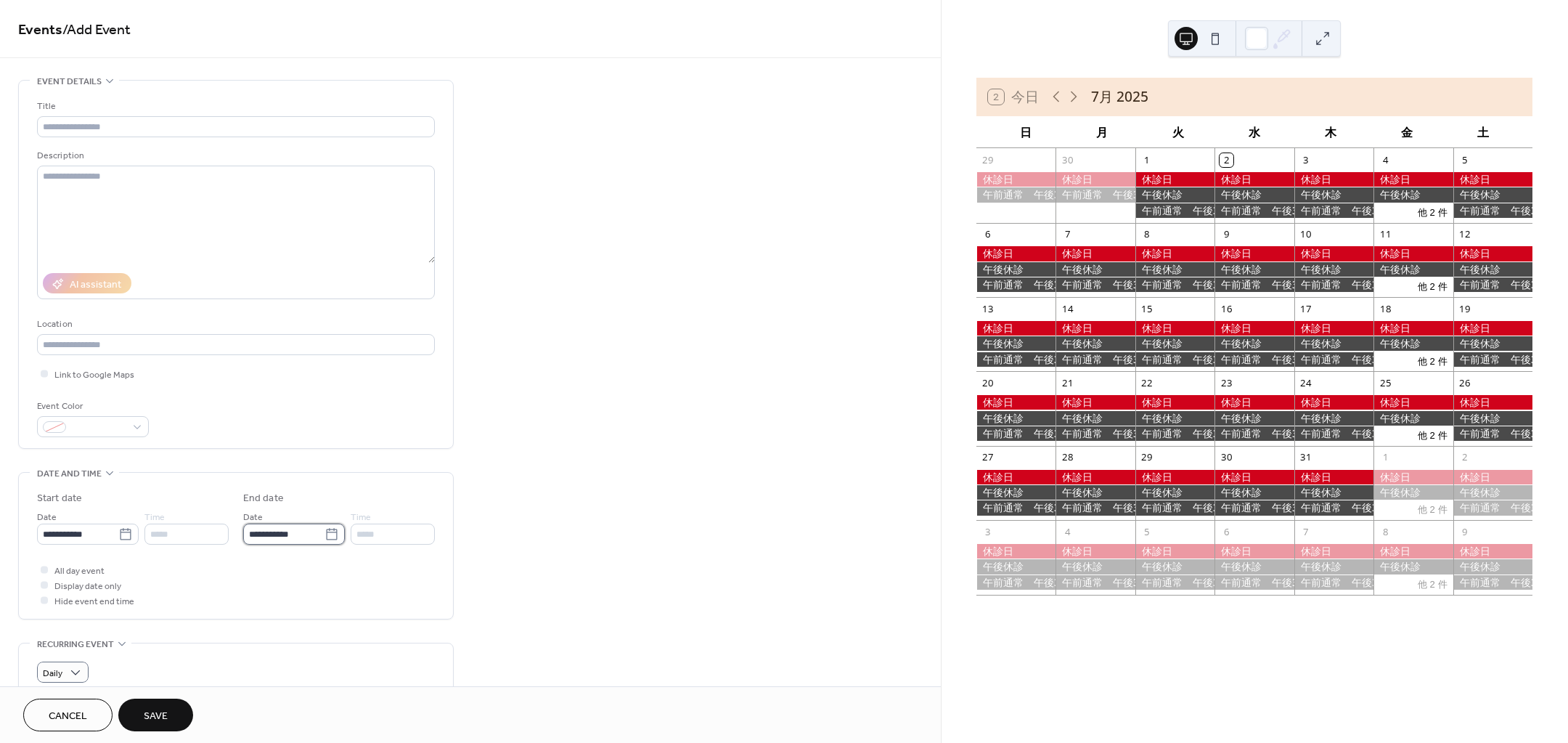 click on "**********" at bounding box center (284, 534) 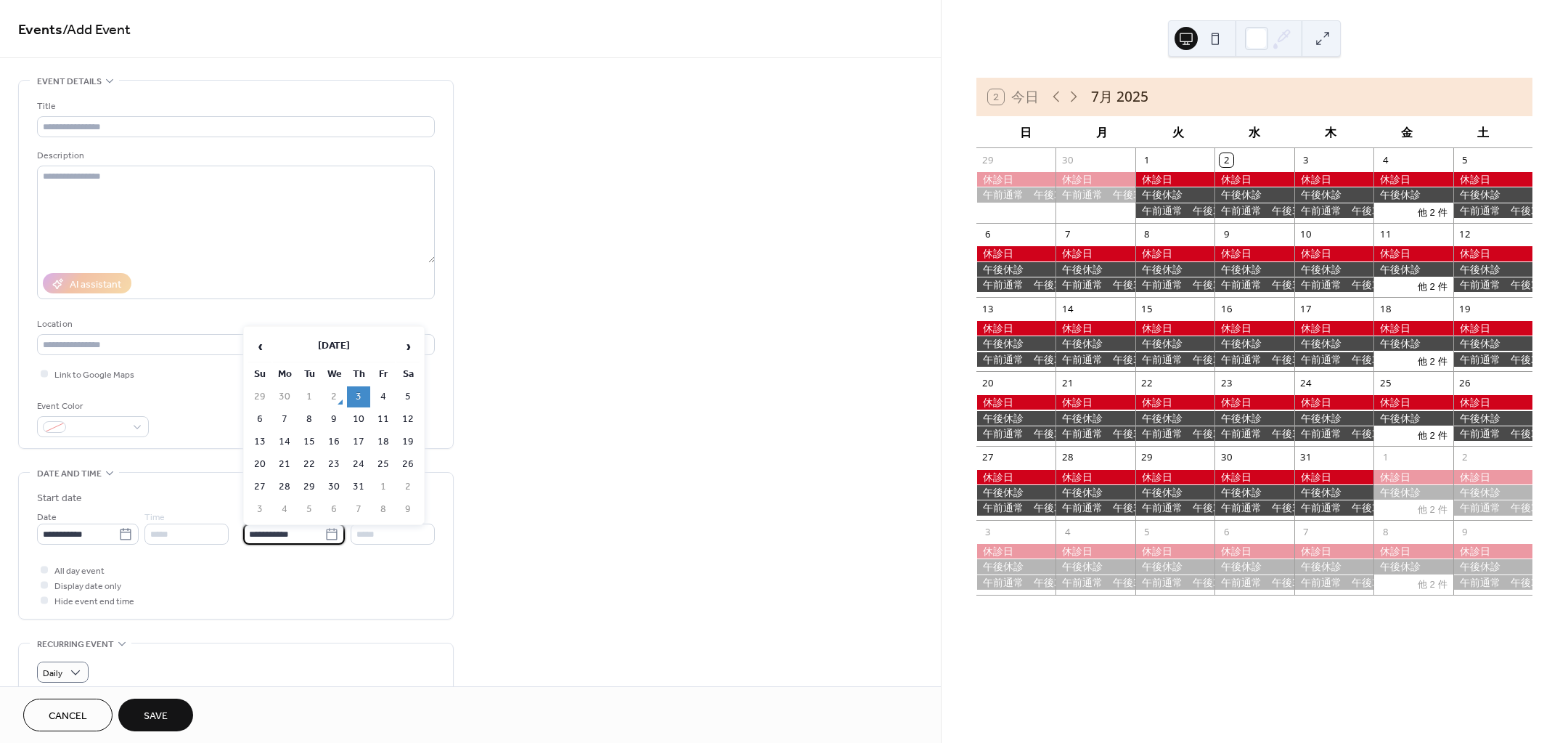 click 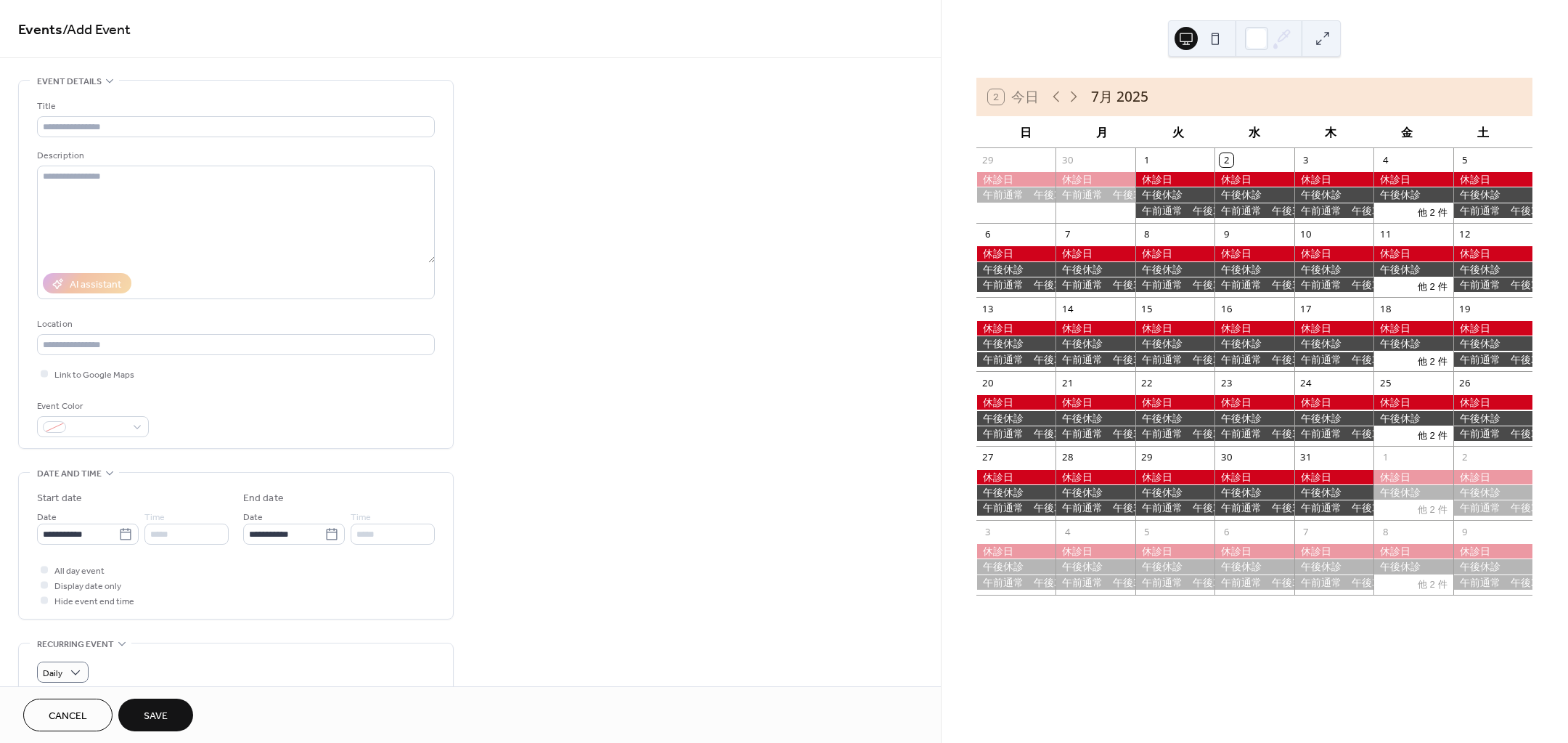 click on "All day event Display date only Hide event end time" at bounding box center (236, 585) 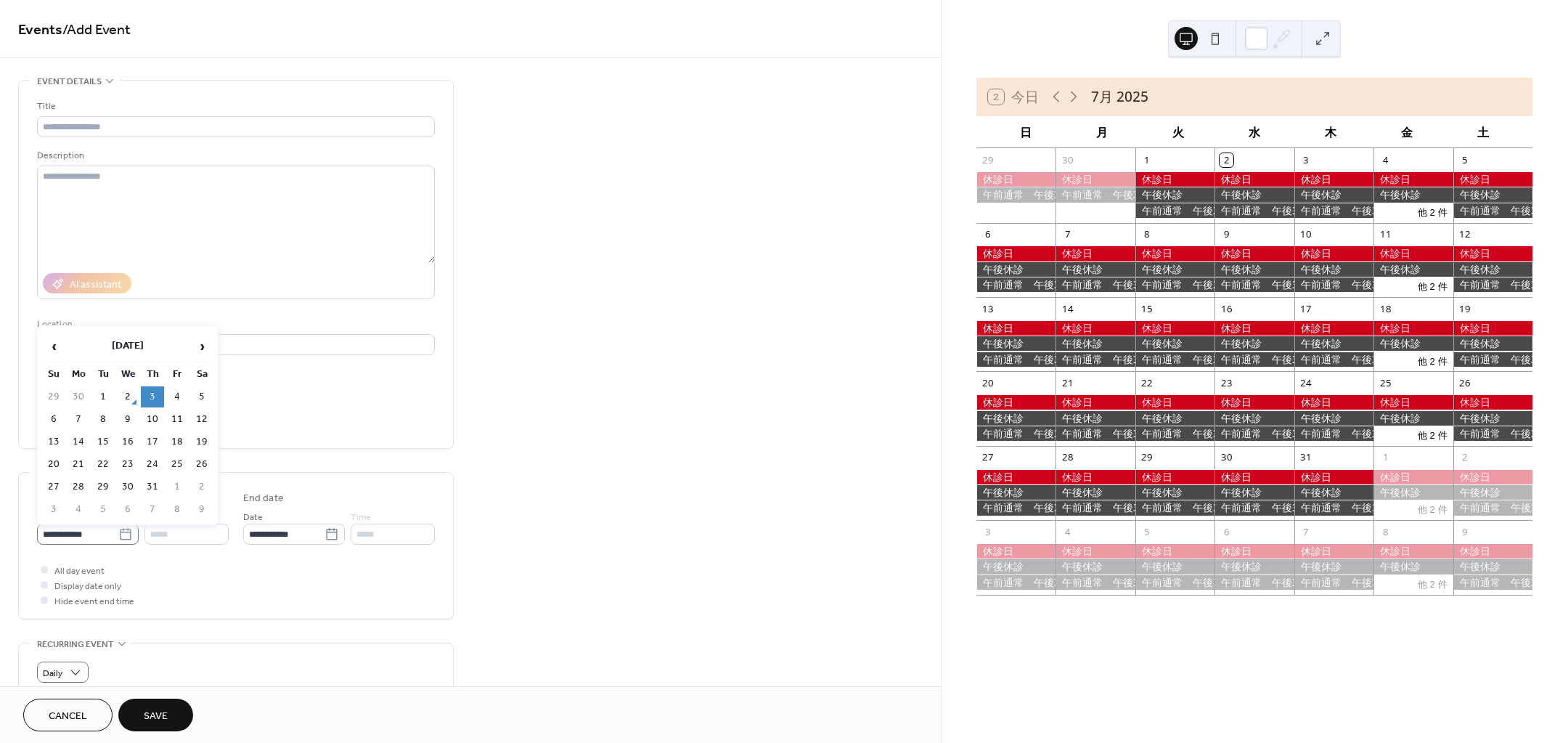 click 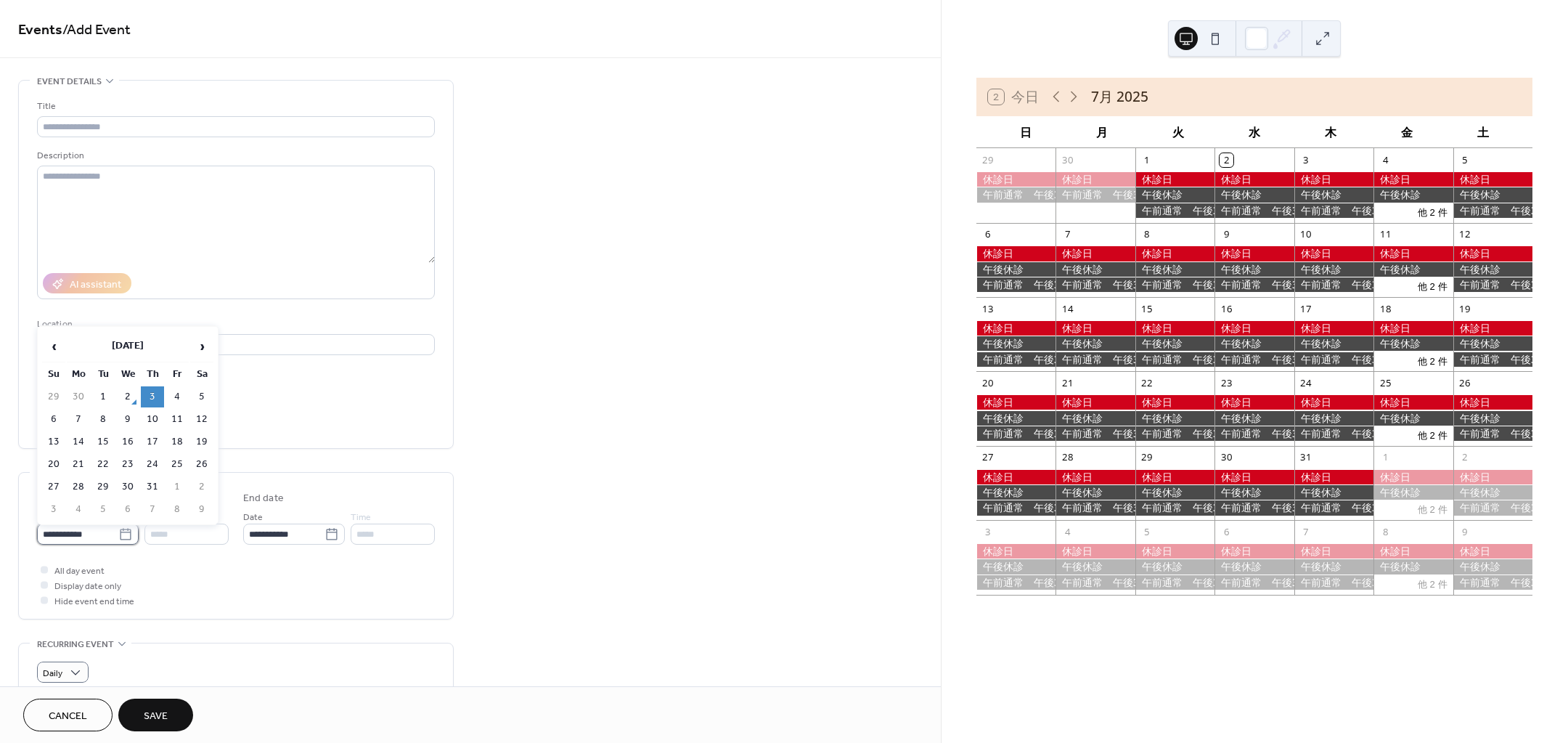 click on "**********" at bounding box center [78, 534] 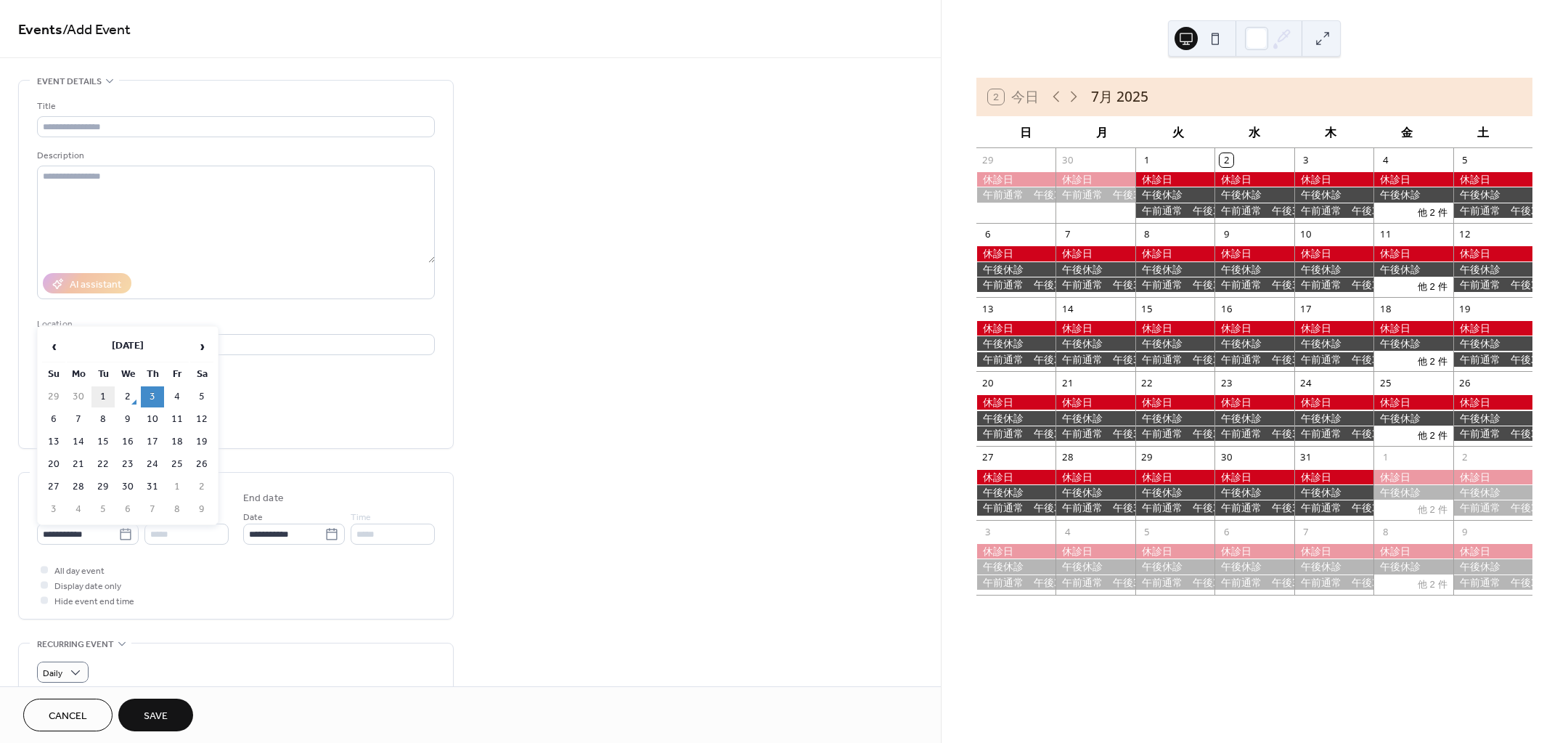 click on "1" at bounding box center [103, 397] 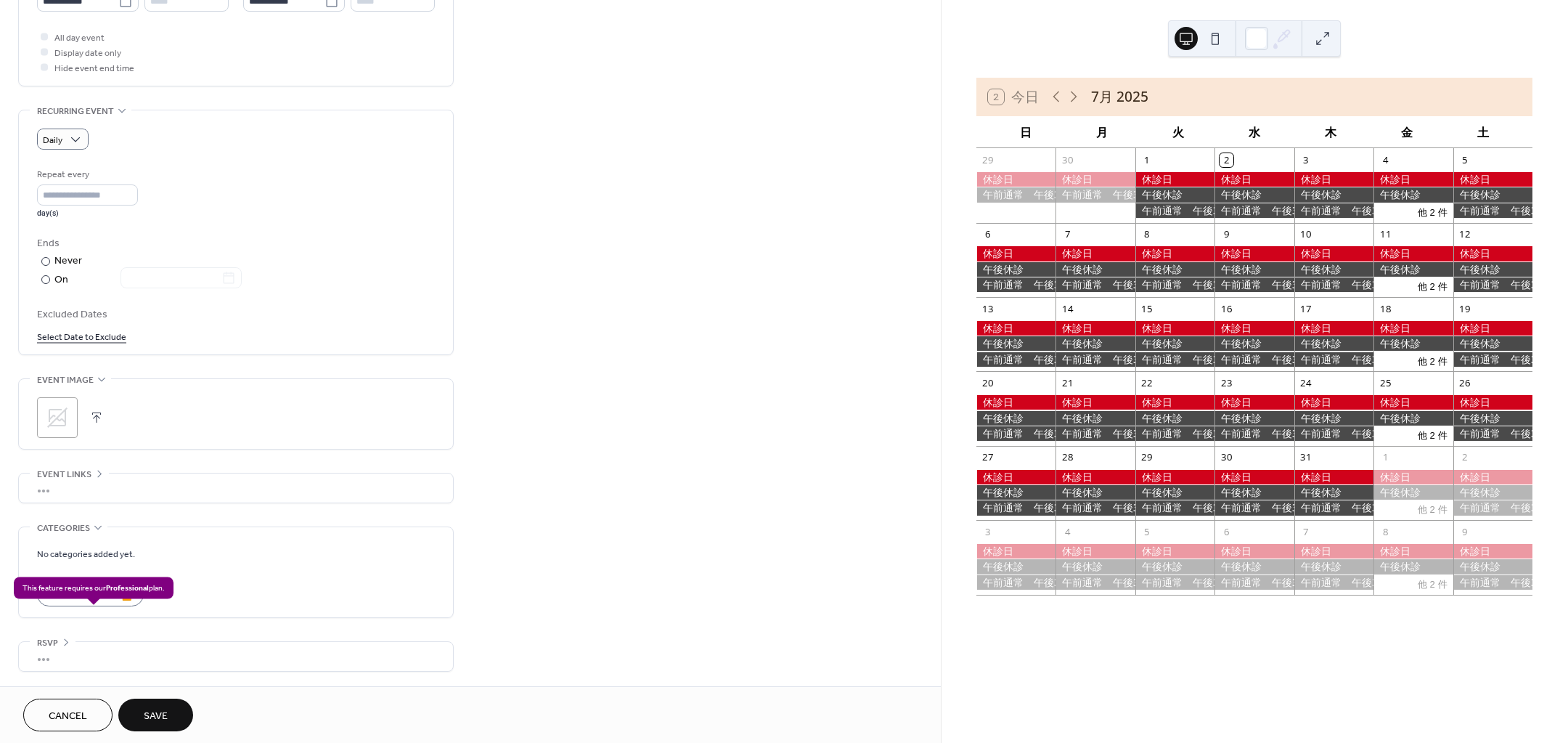 scroll, scrollTop: 538, scrollLeft: 0, axis: vertical 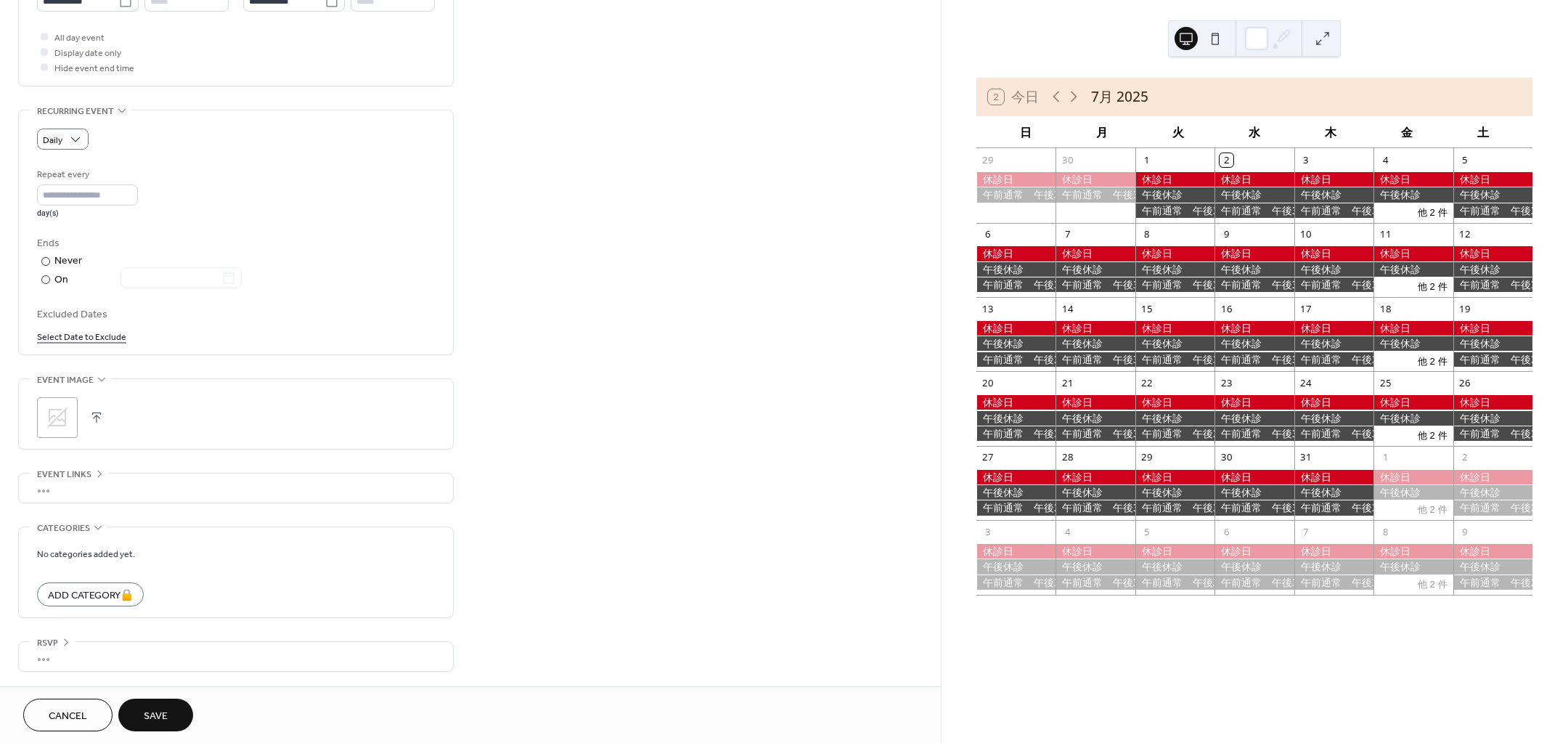 click at bounding box center (1175, 195) 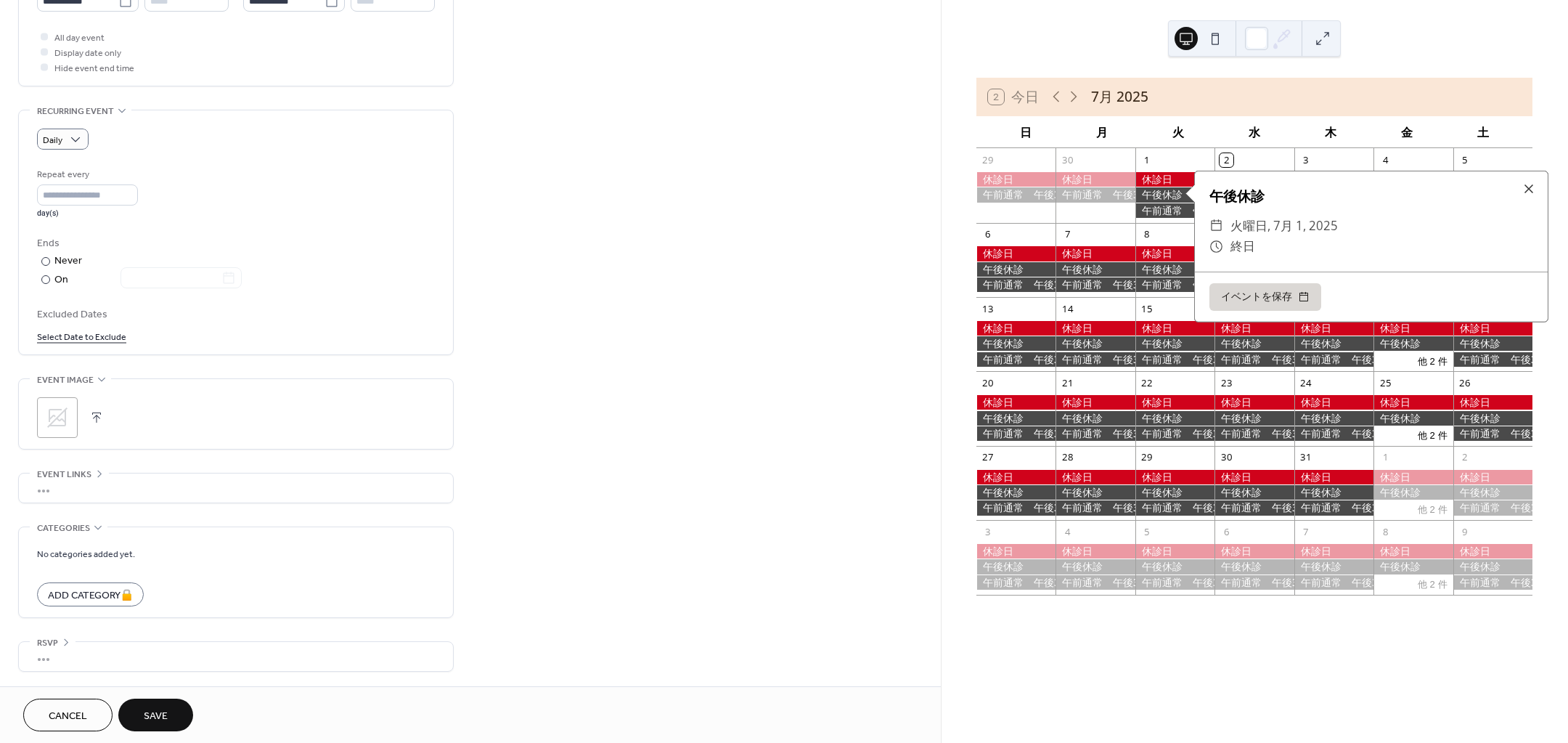 click on "**********" at bounding box center [470, 116] 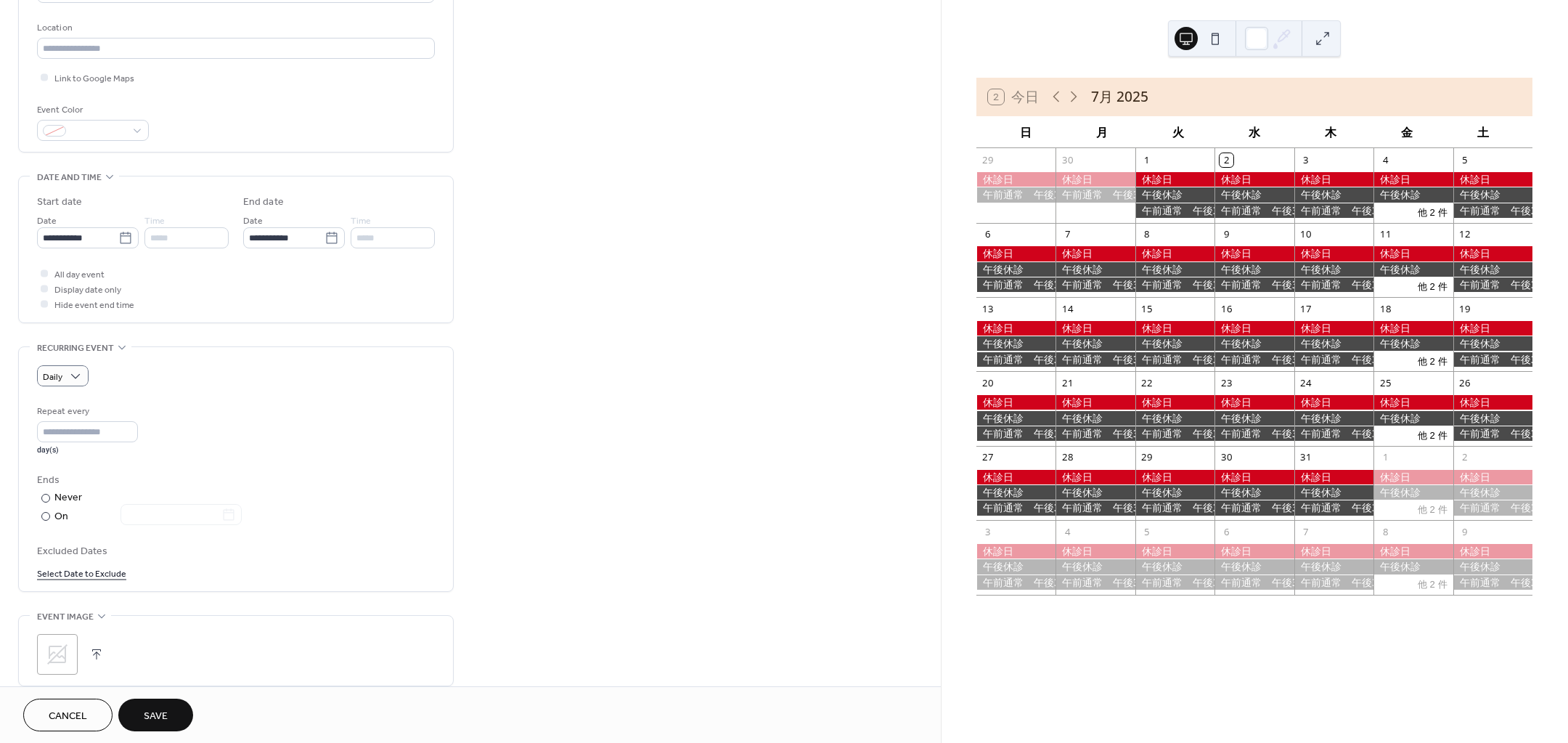 scroll, scrollTop: 266, scrollLeft: 0, axis: vertical 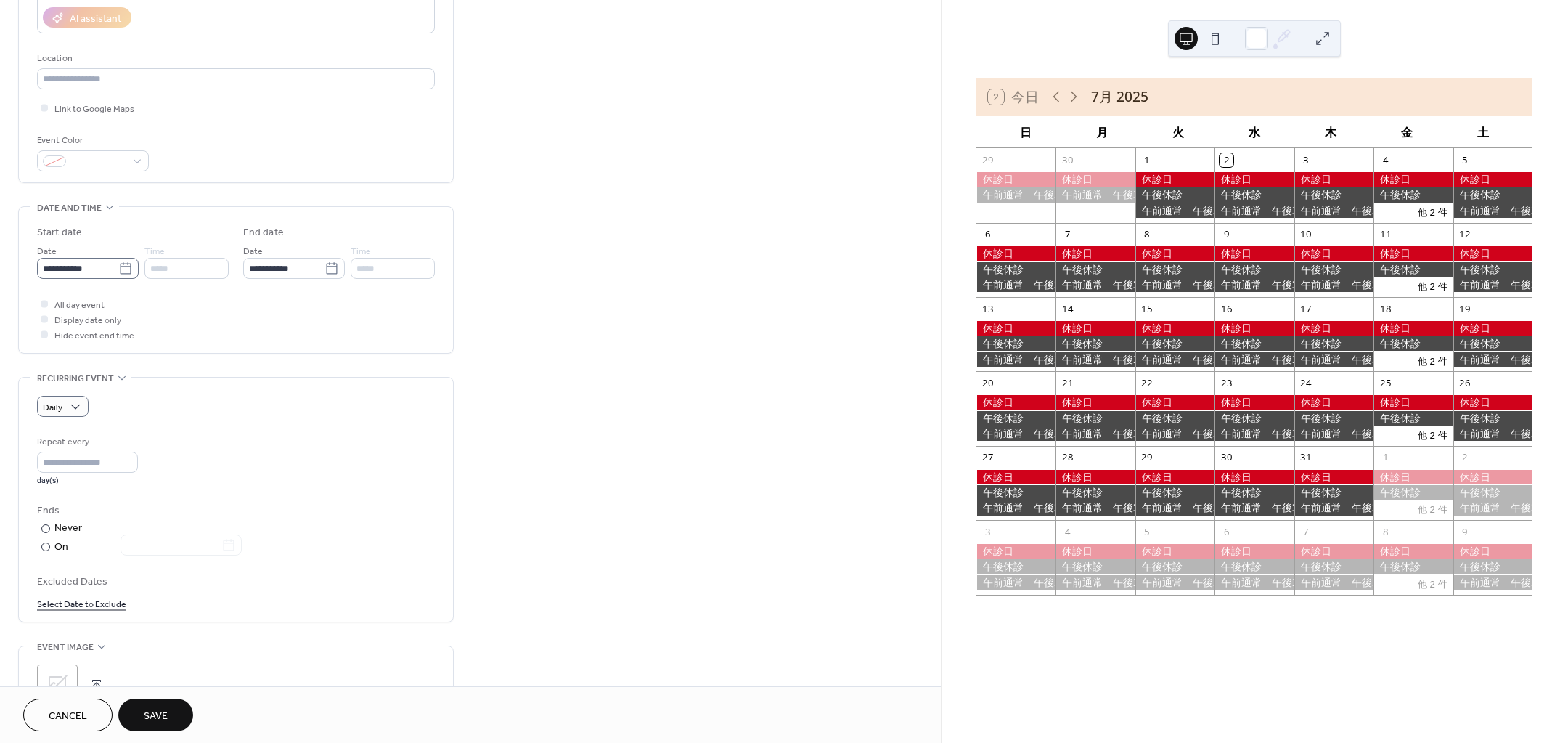 click 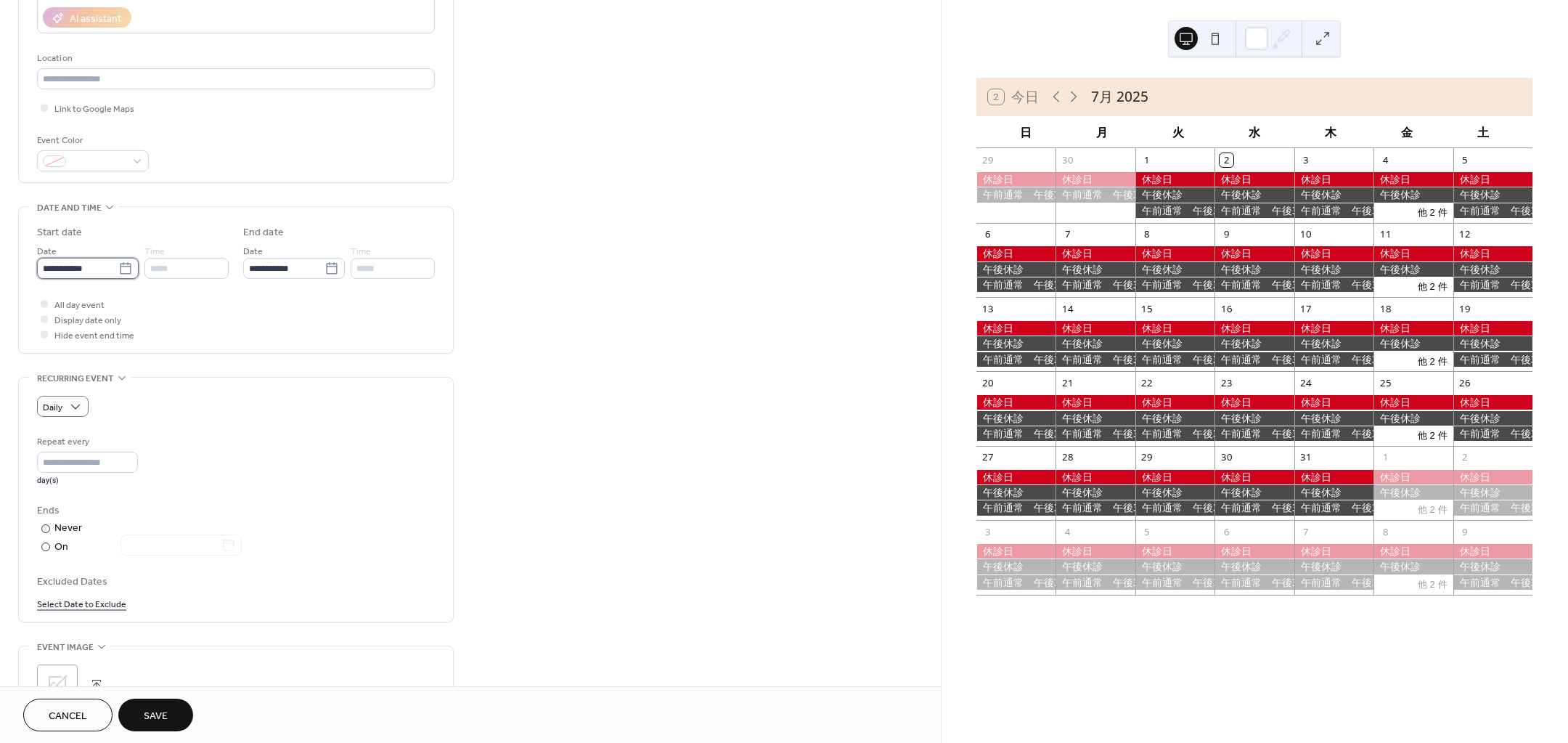 click on "**********" at bounding box center [78, 268] 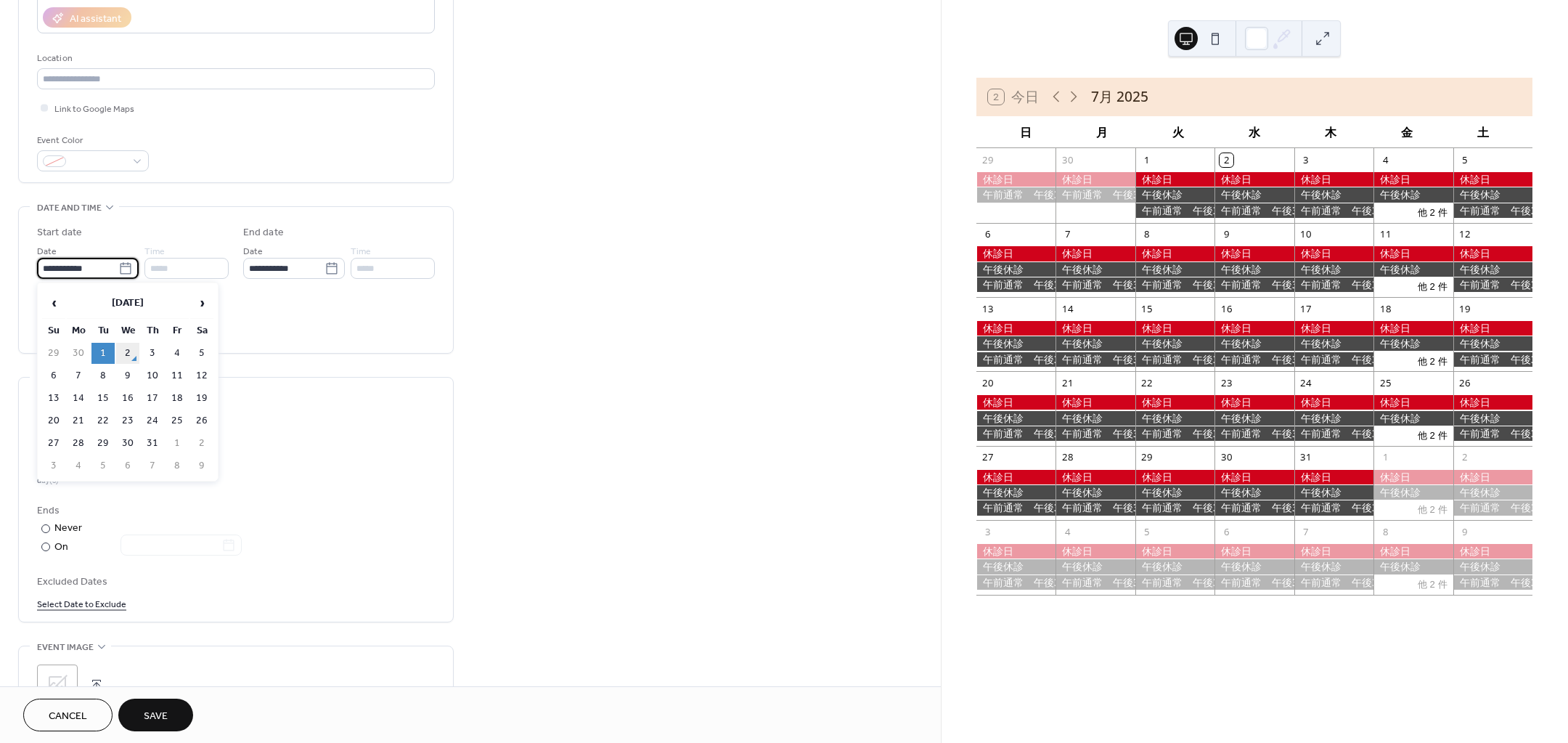 click on "2" at bounding box center (128, 353) 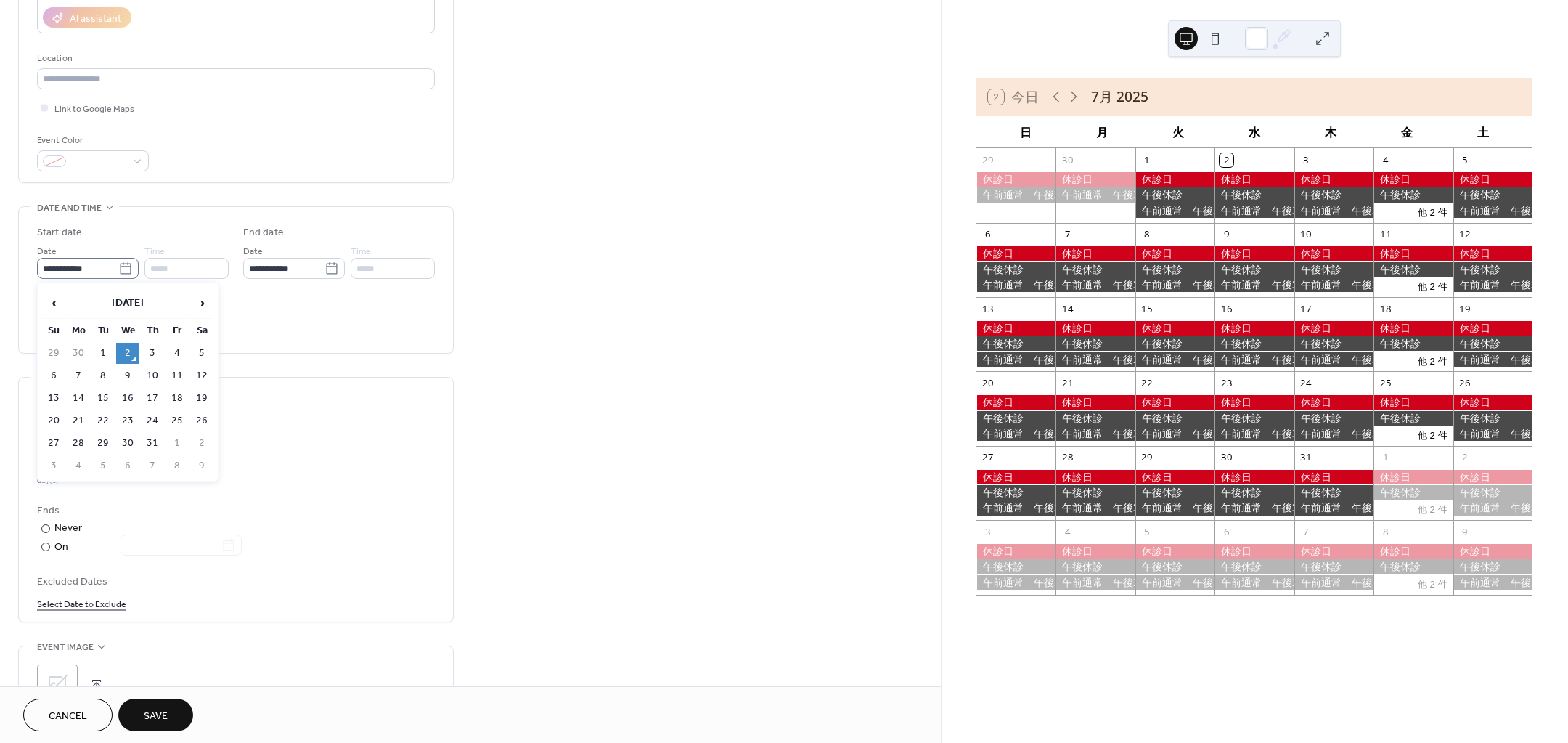 click 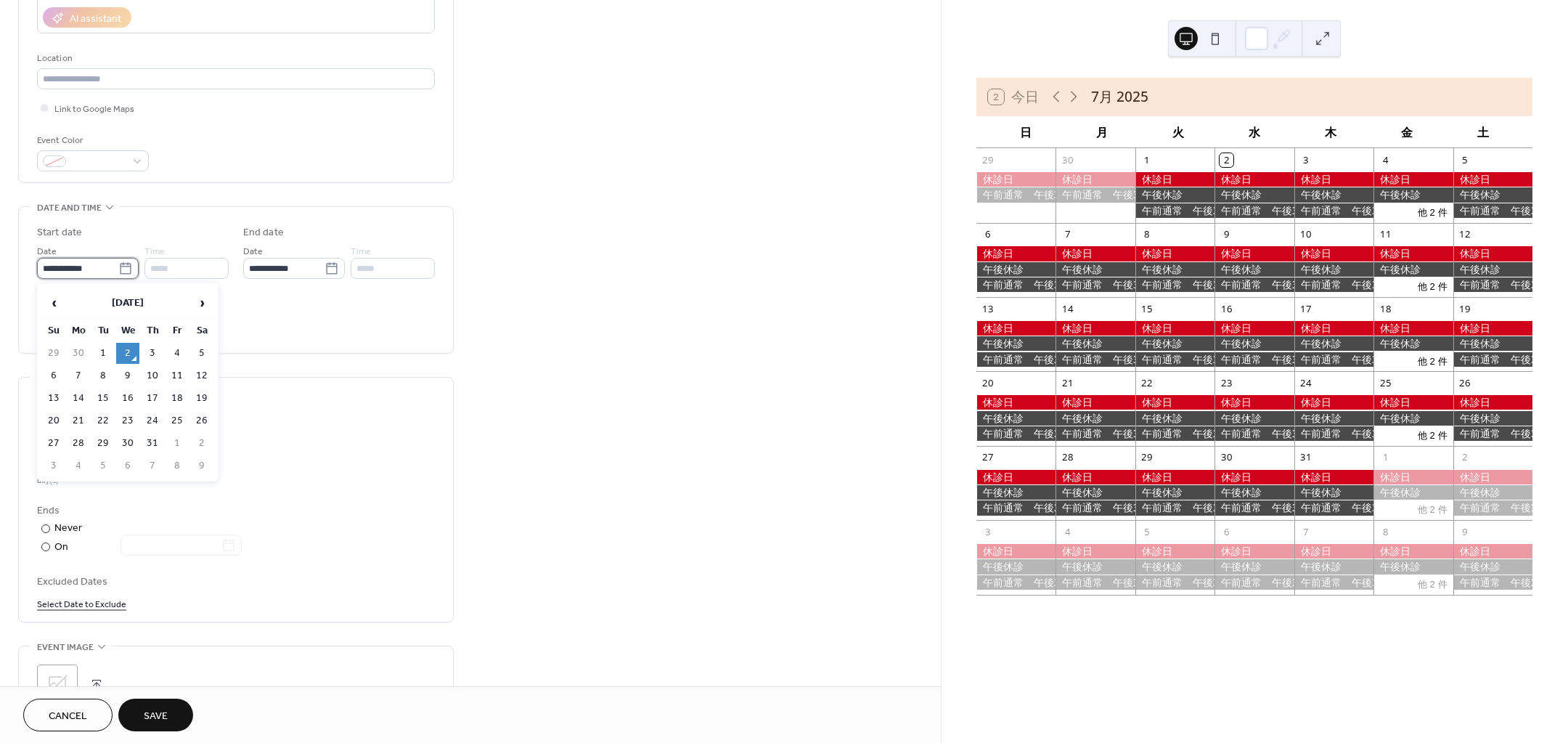 click on "**********" at bounding box center (78, 268) 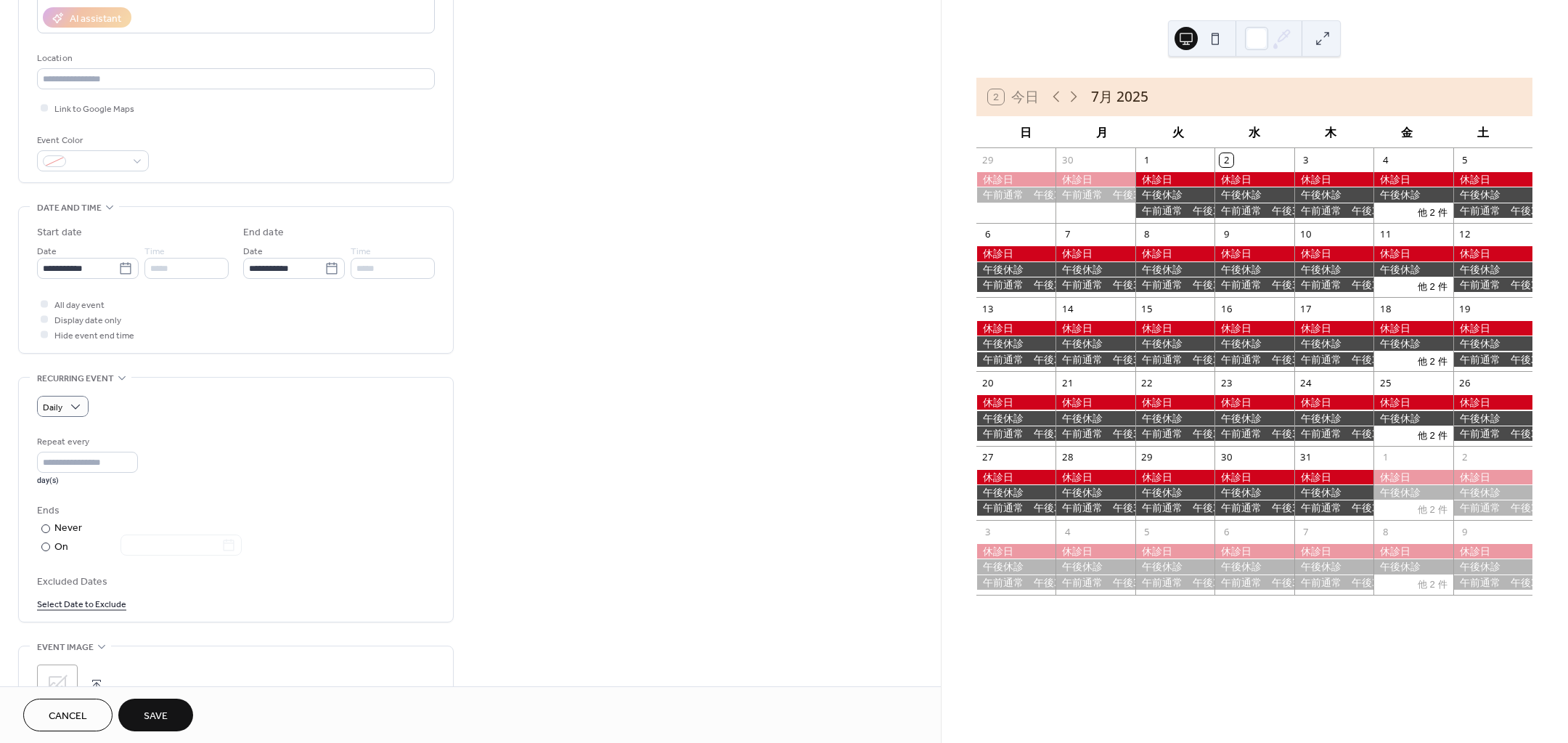 click on "Repeat every * day(s) Ends ​ Never ​ On Excluded Dates Select Date to Exclude" at bounding box center (236, 522) 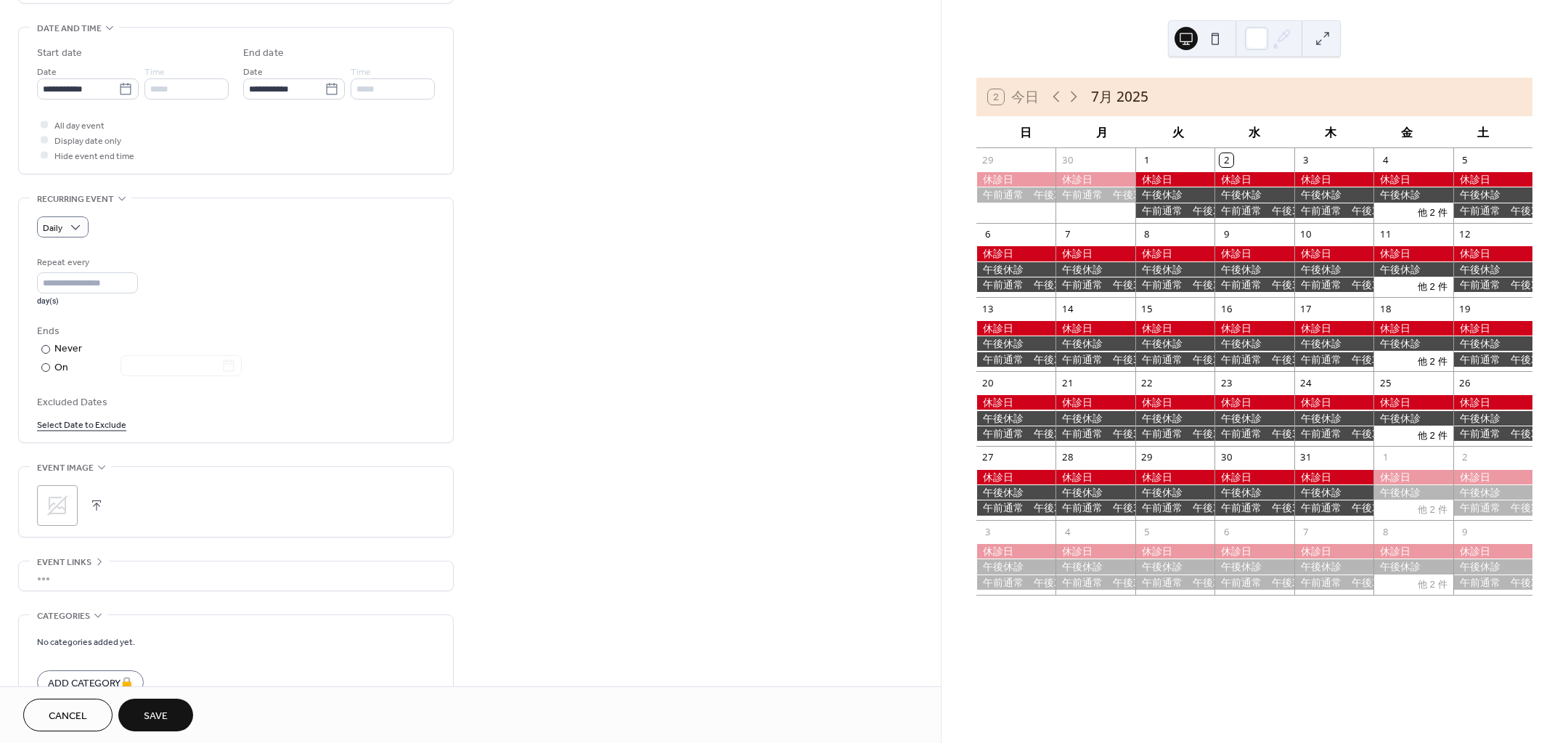 scroll, scrollTop: 447, scrollLeft: 0, axis: vertical 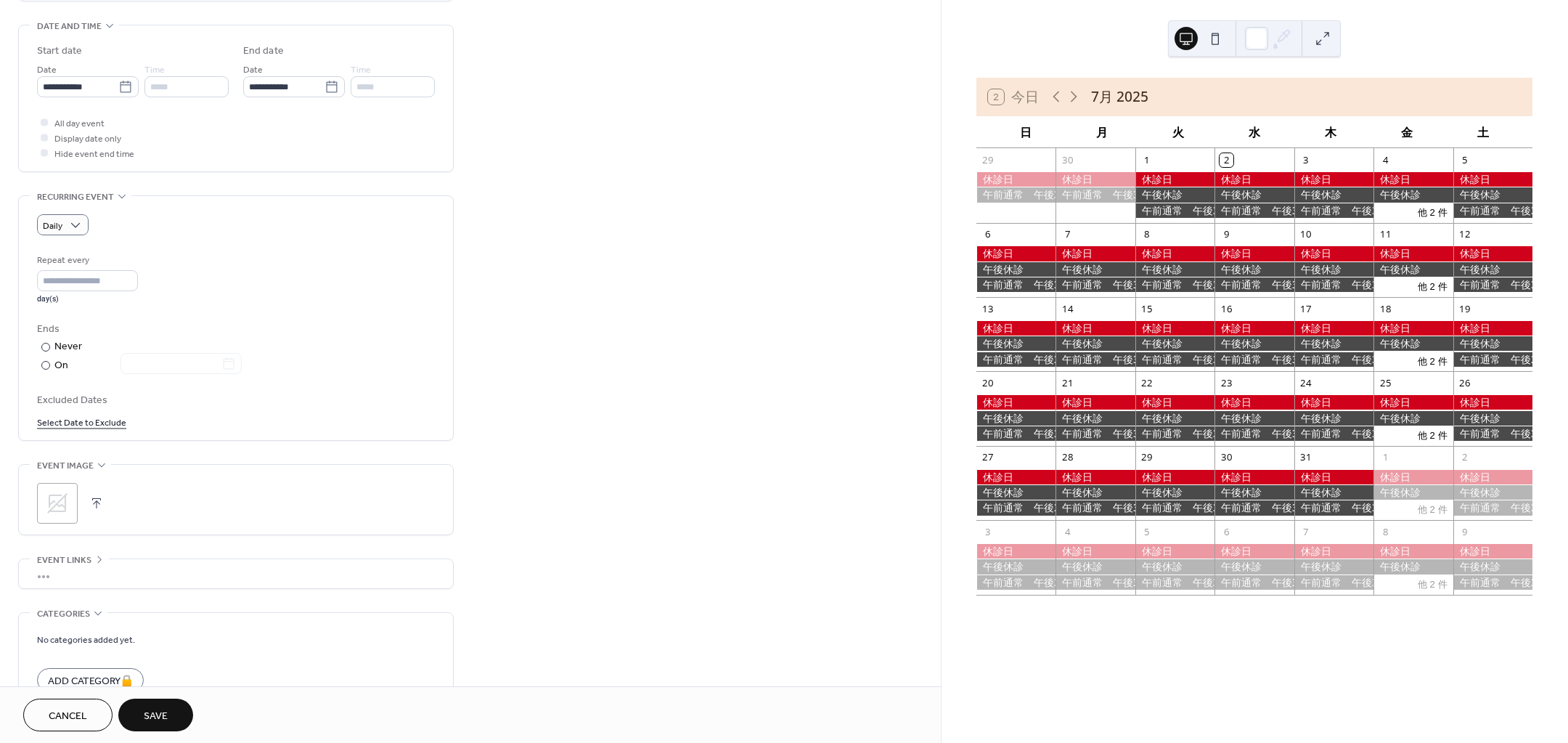 click on "Event Image" at bounding box center [65, 466] 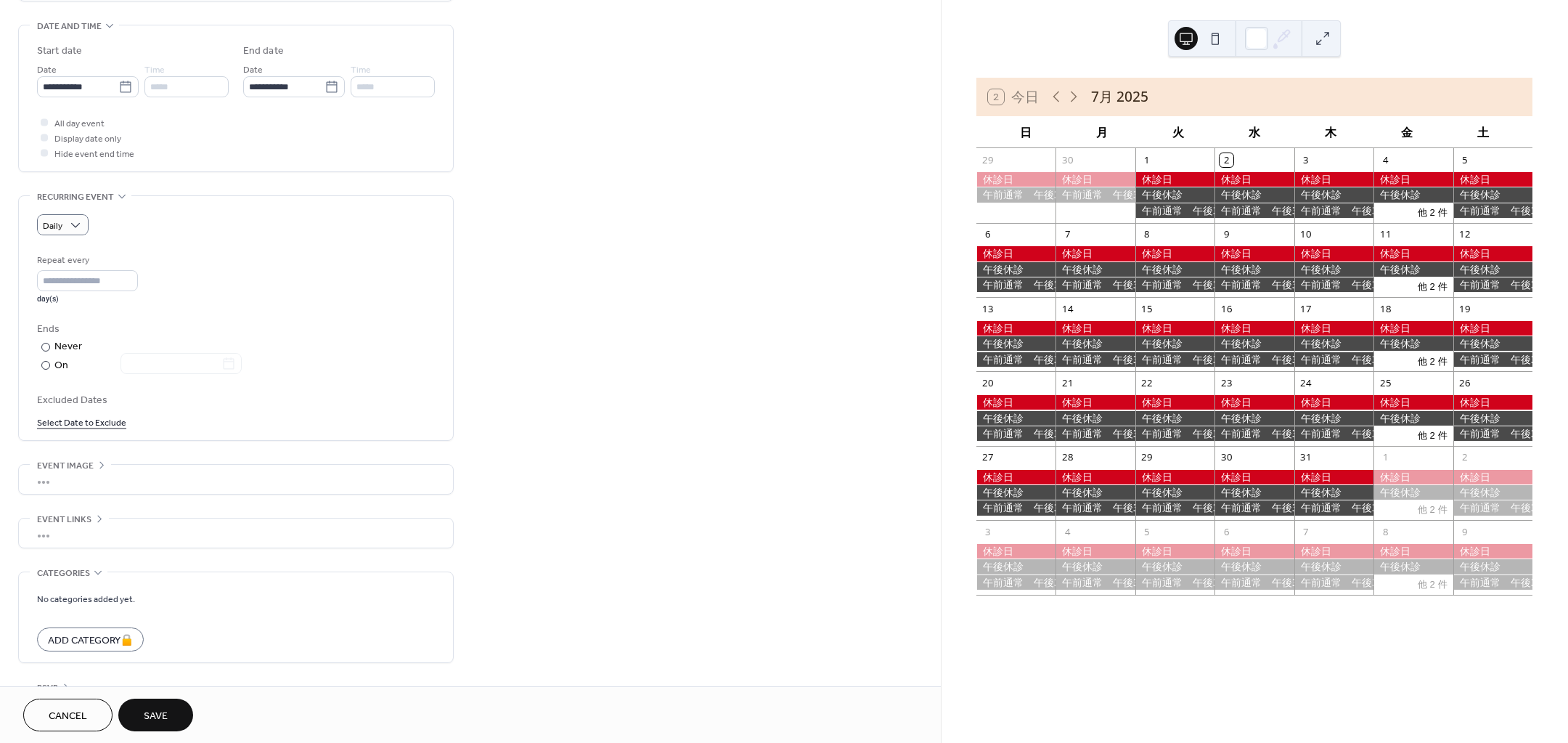 click on "•••" at bounding box center [236, 479] 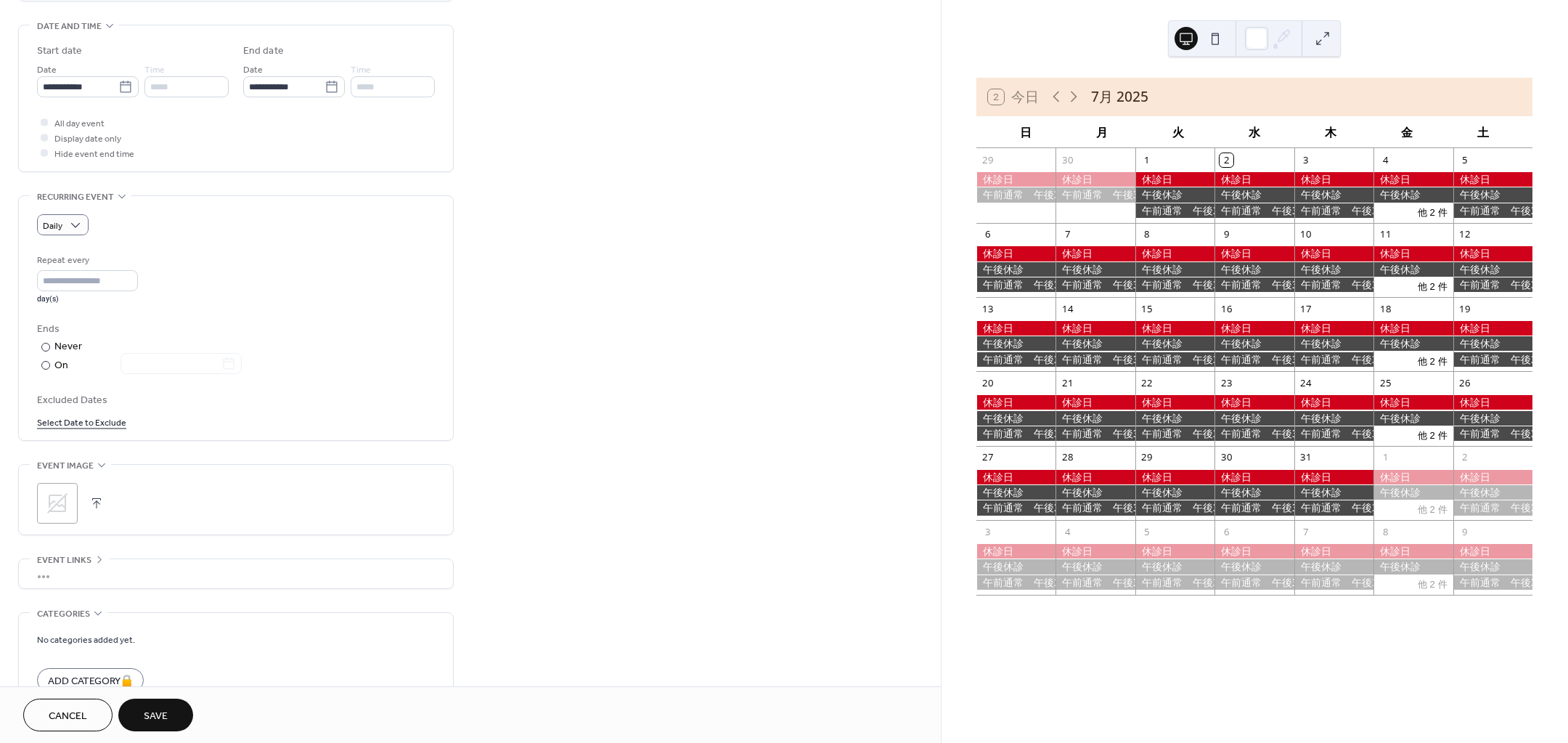click 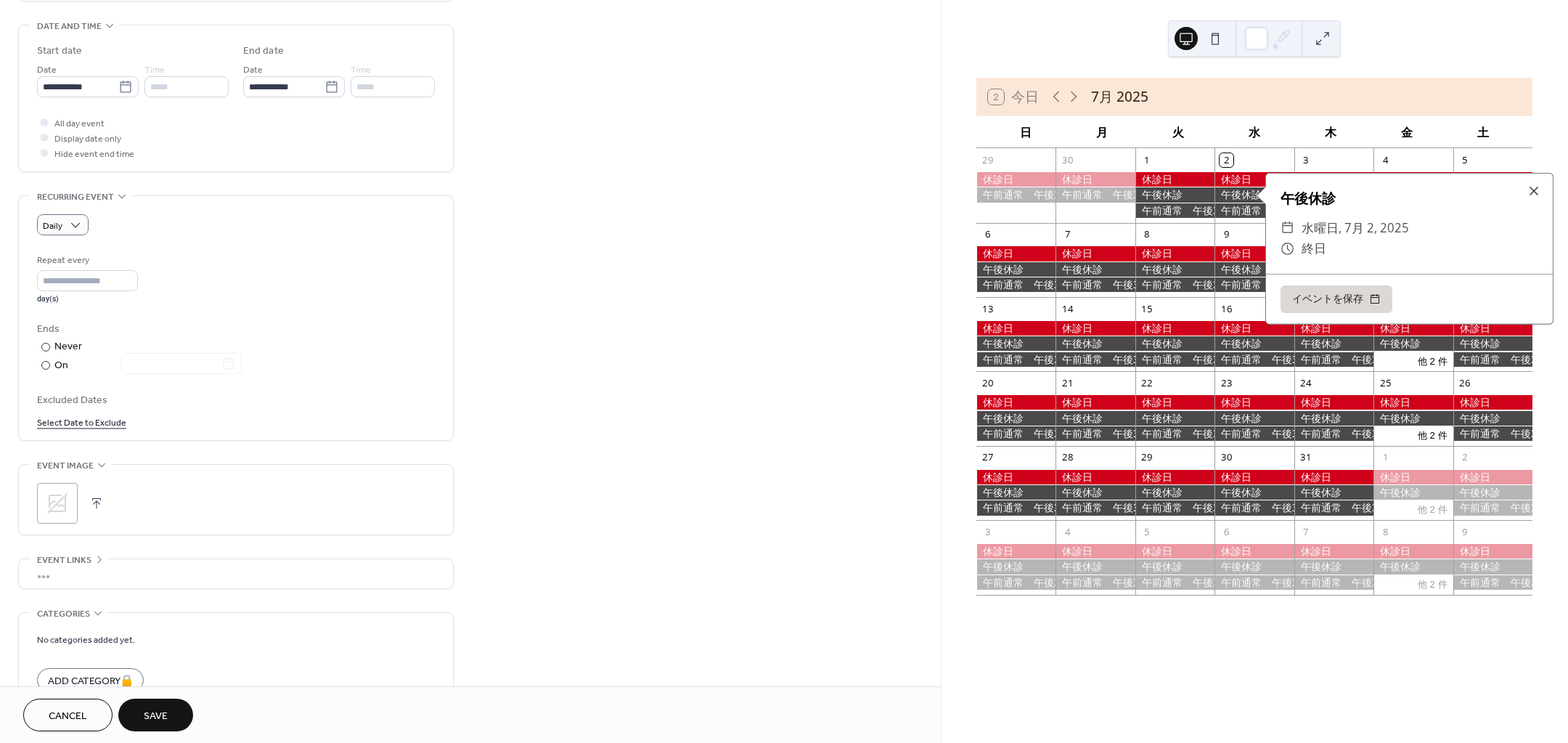 click on "​" at bounding box center [1287, 248] 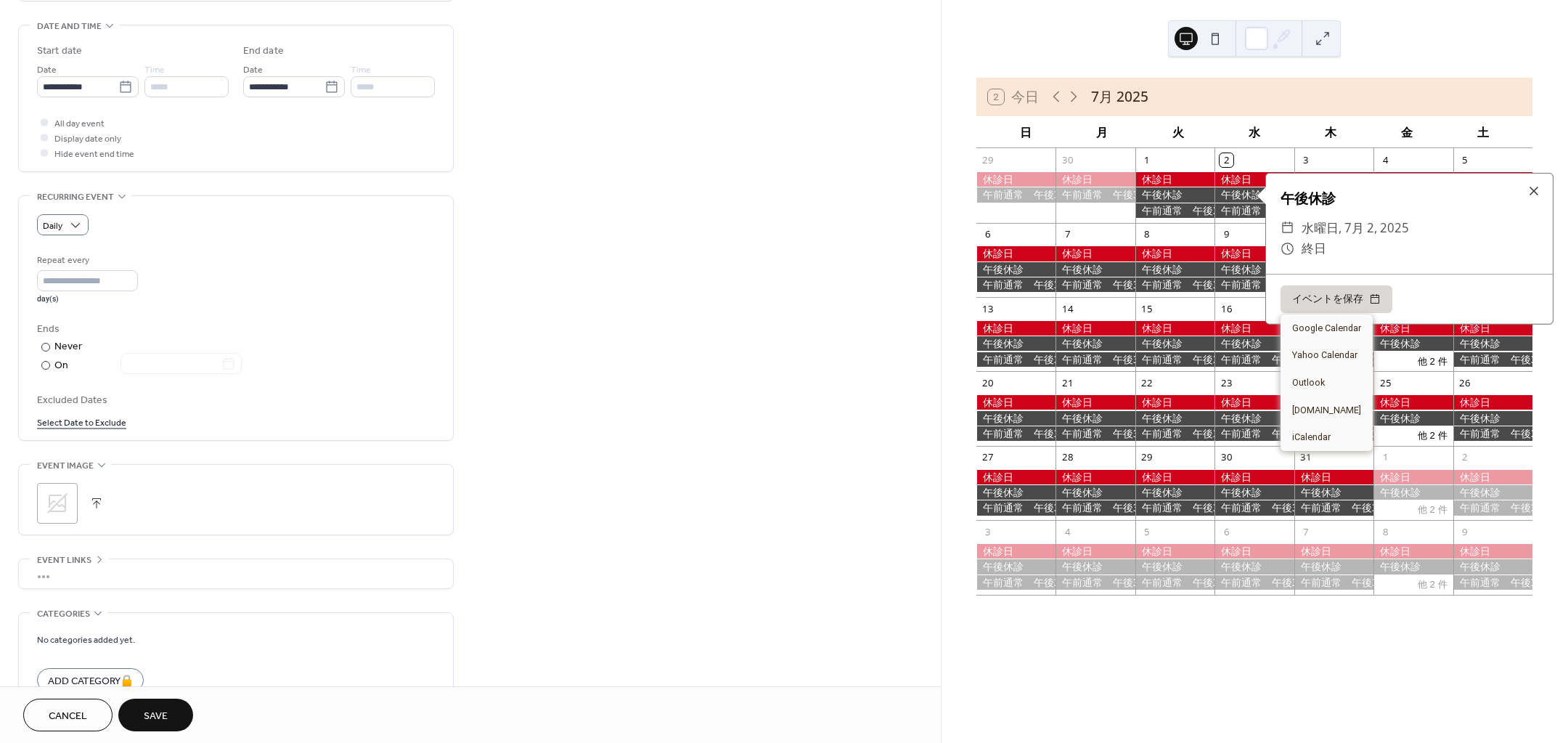 click on "イベントを保存" at bounding box center [1336, 299] 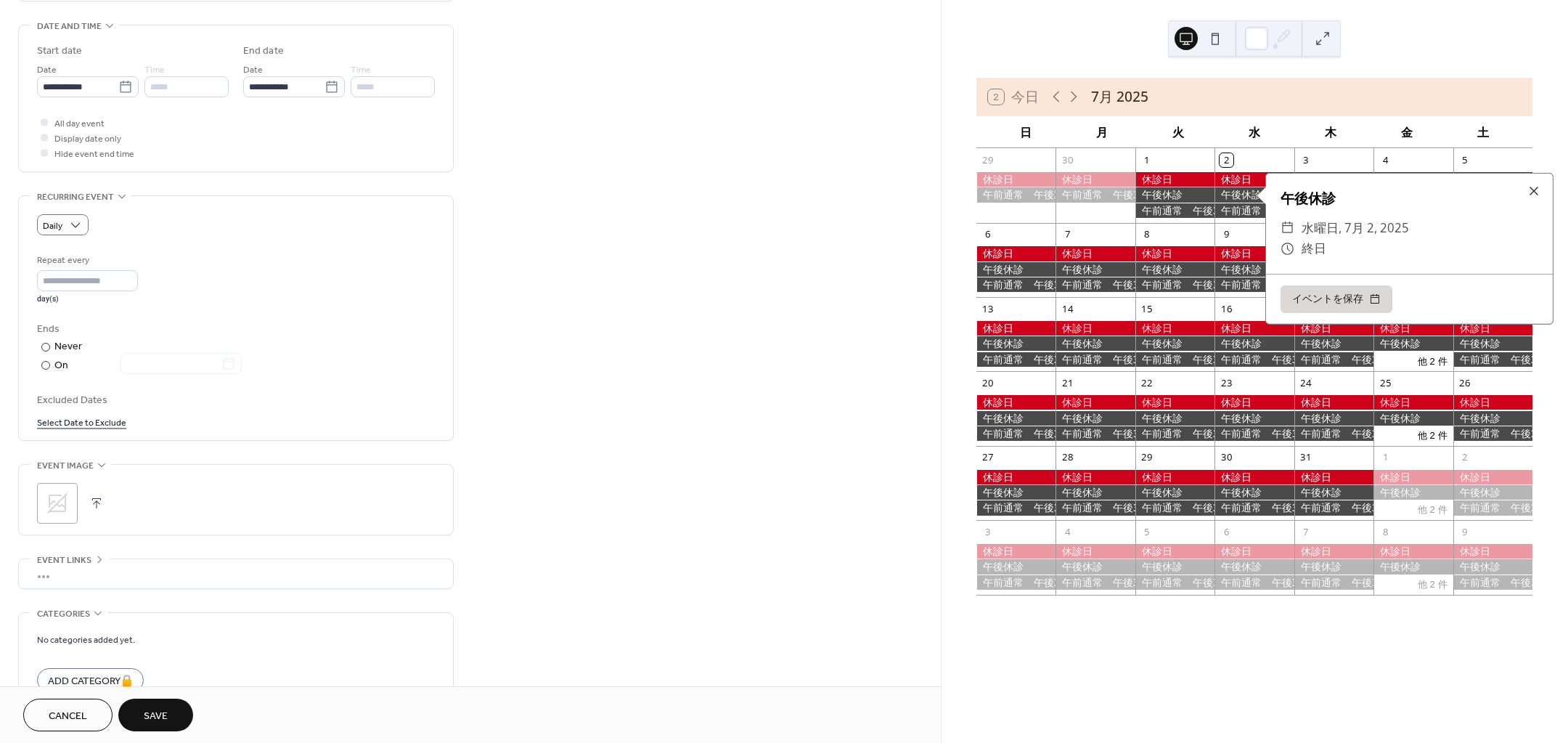click on "**********" at bounding box center (470, 202) 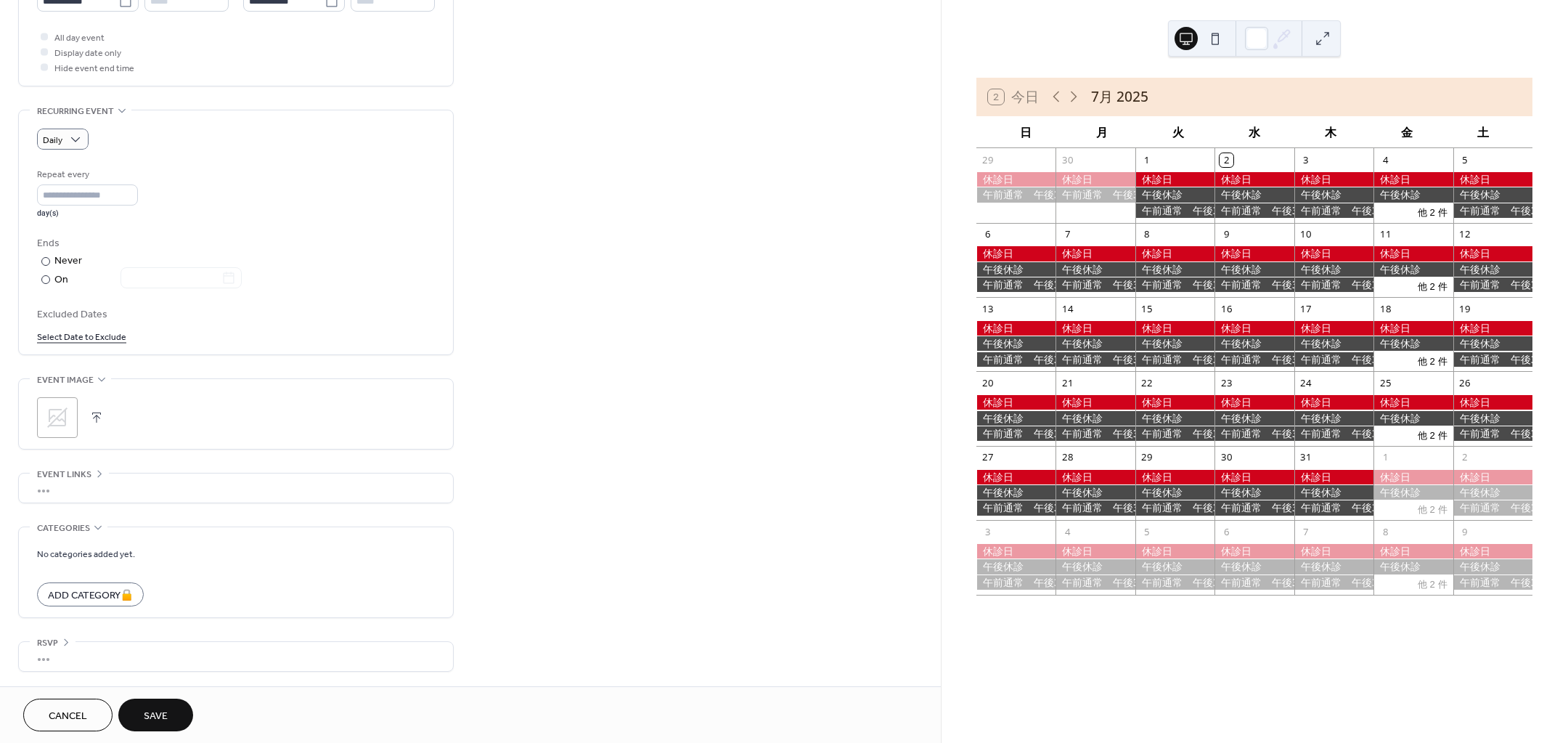 scroll, scrollTop: 538, scrollLeft: 0, axis: vertical 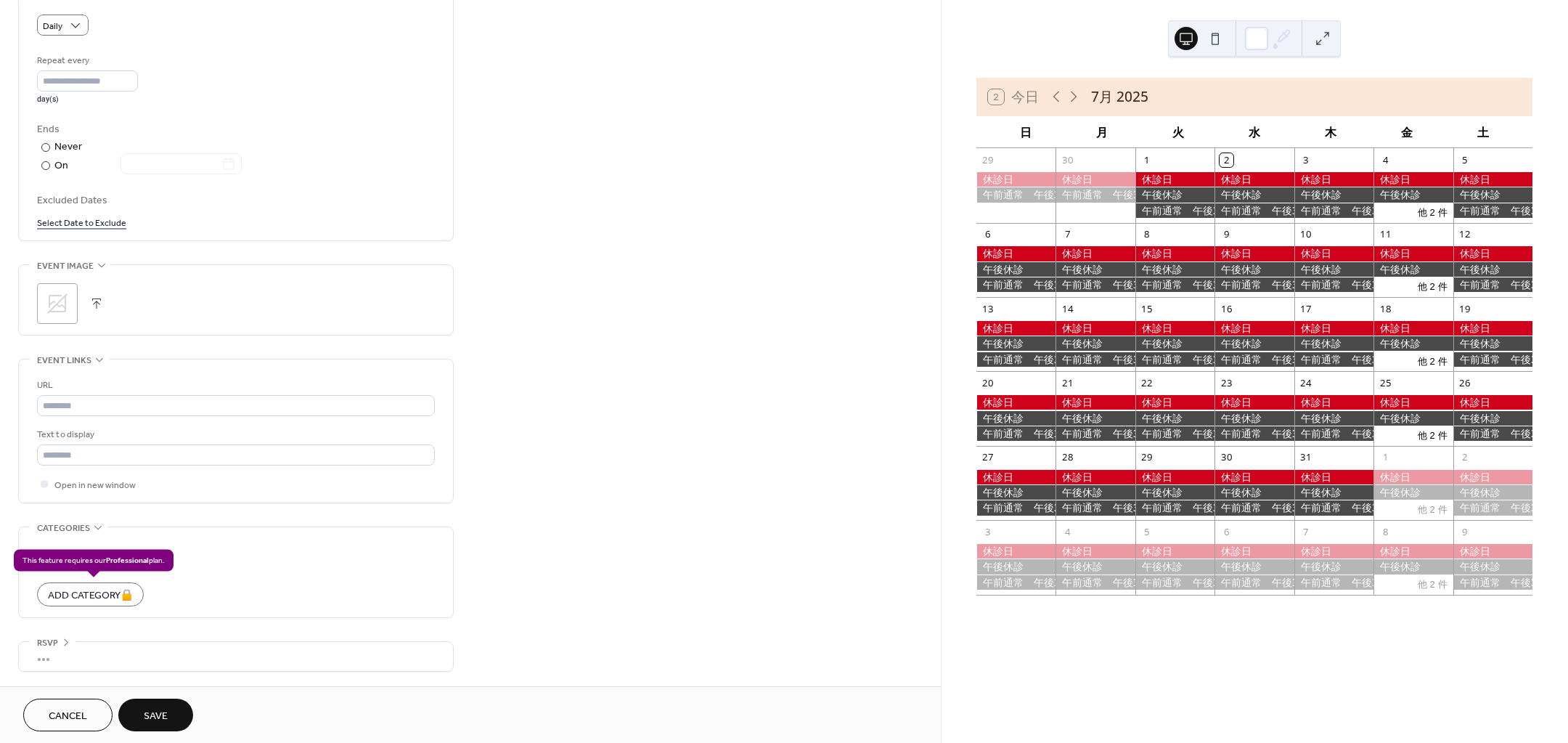 click on "A d d   C a t e g o r y  🔒" at bounding box center [90, 594] 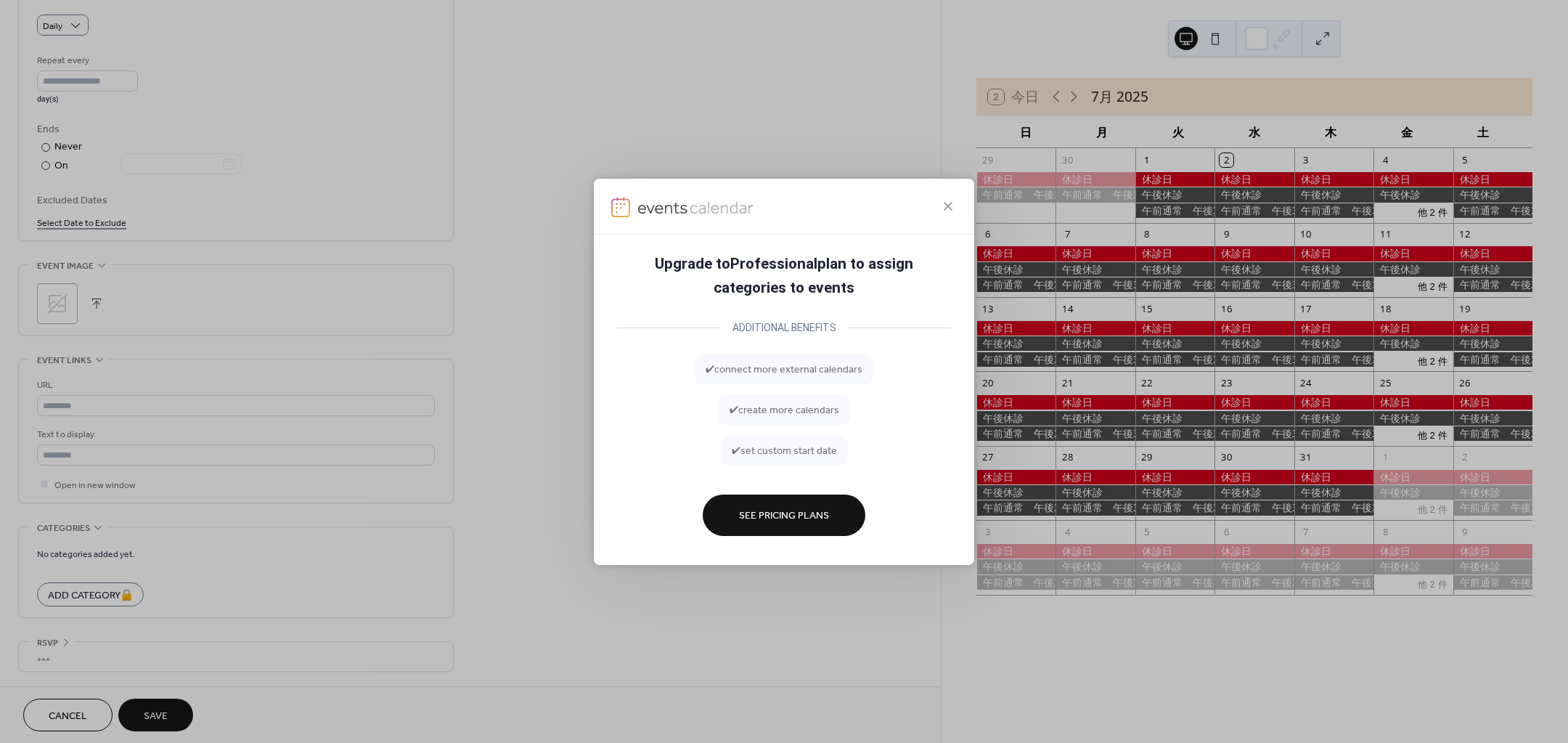 click 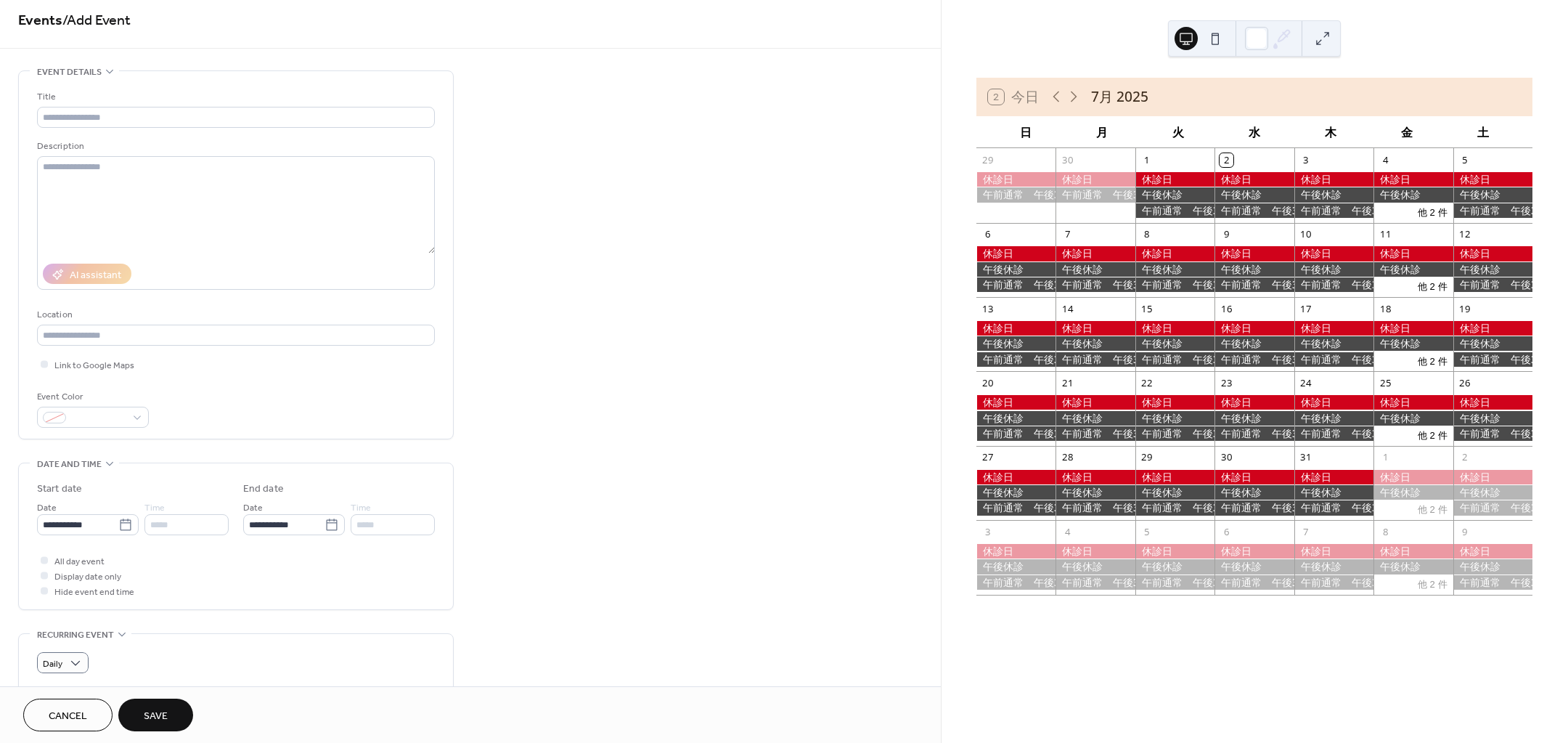 scroll, scrollTop: 0, scrollLeft: 0, axis: both 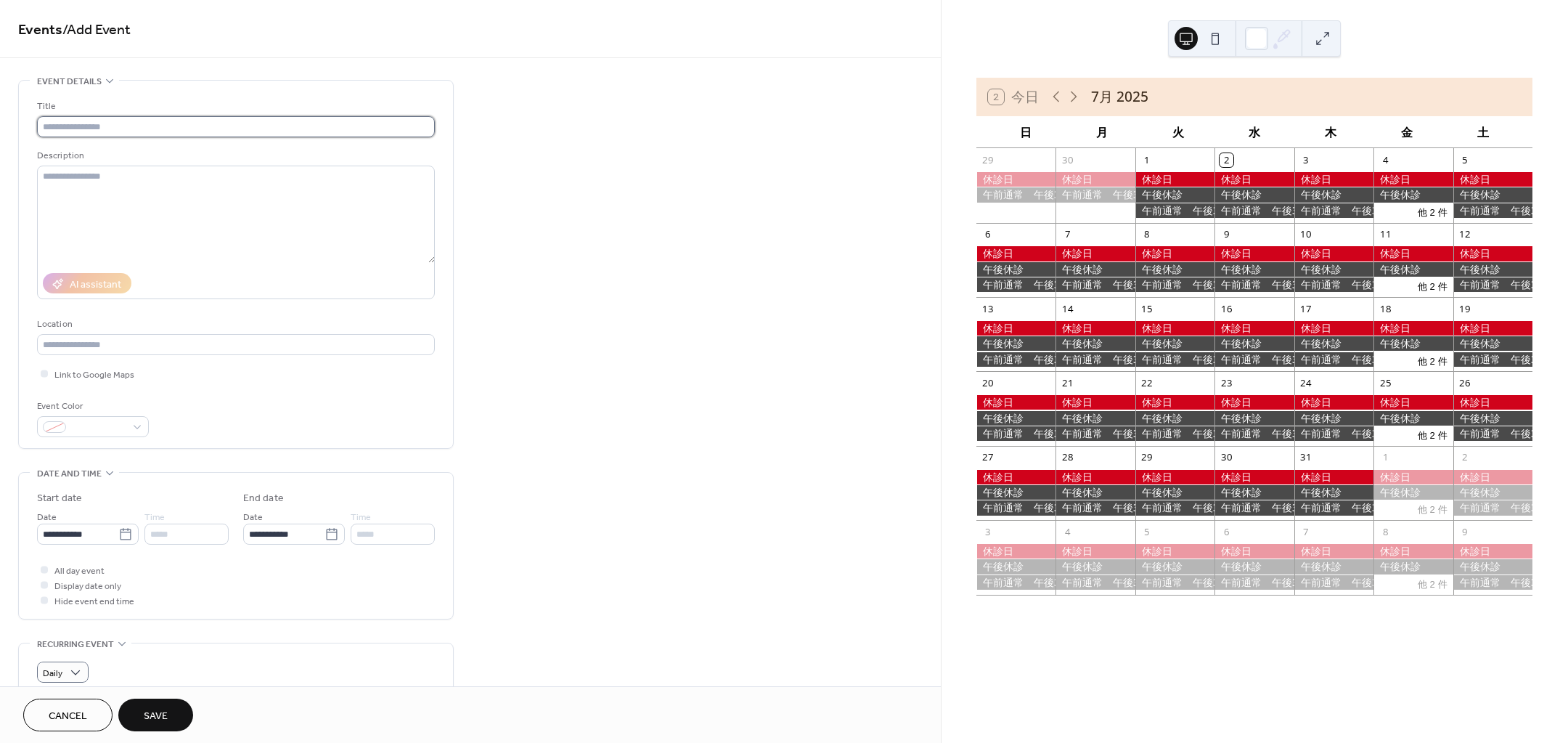 click at bounding box center [236, 126] 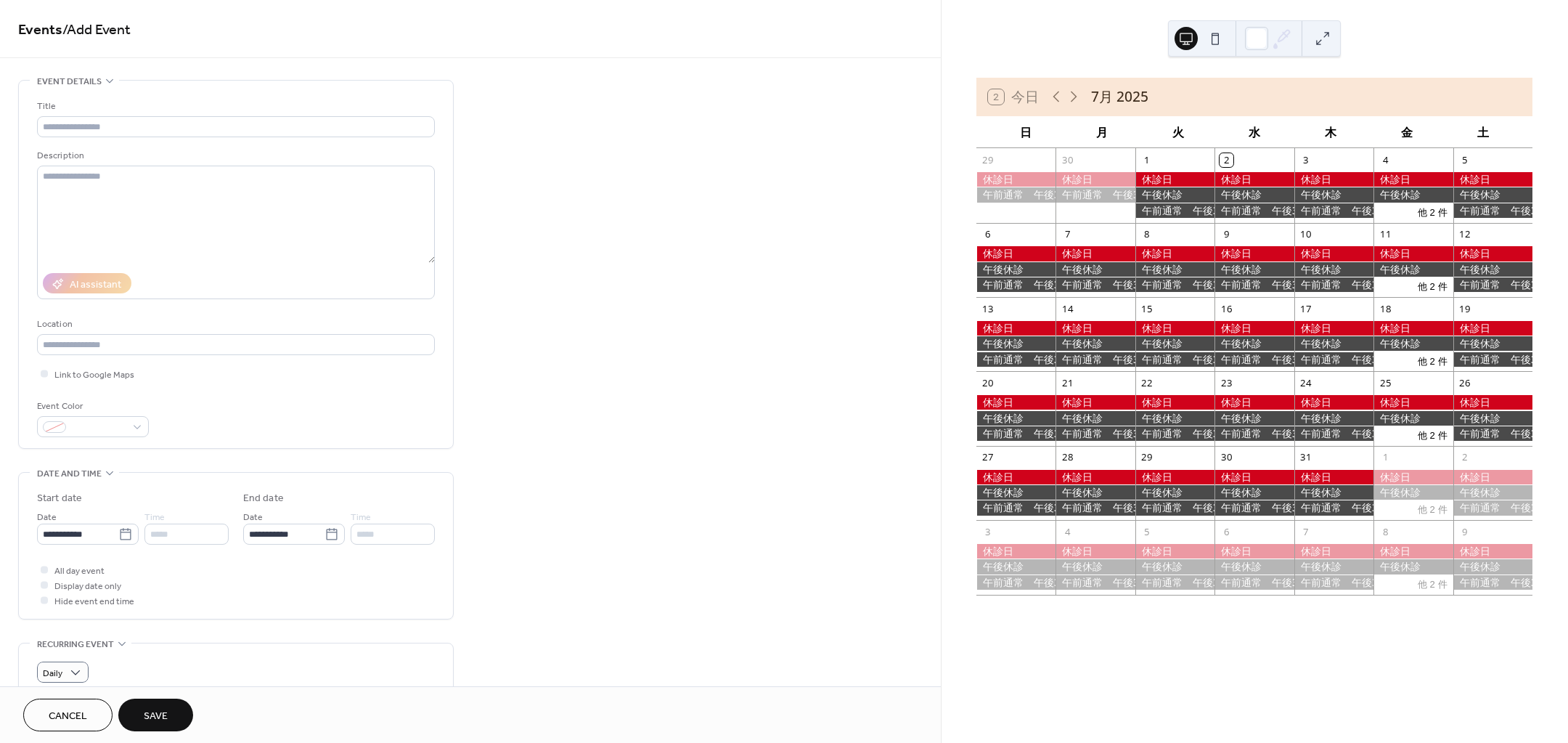 click at bounding box center (1254, 211) 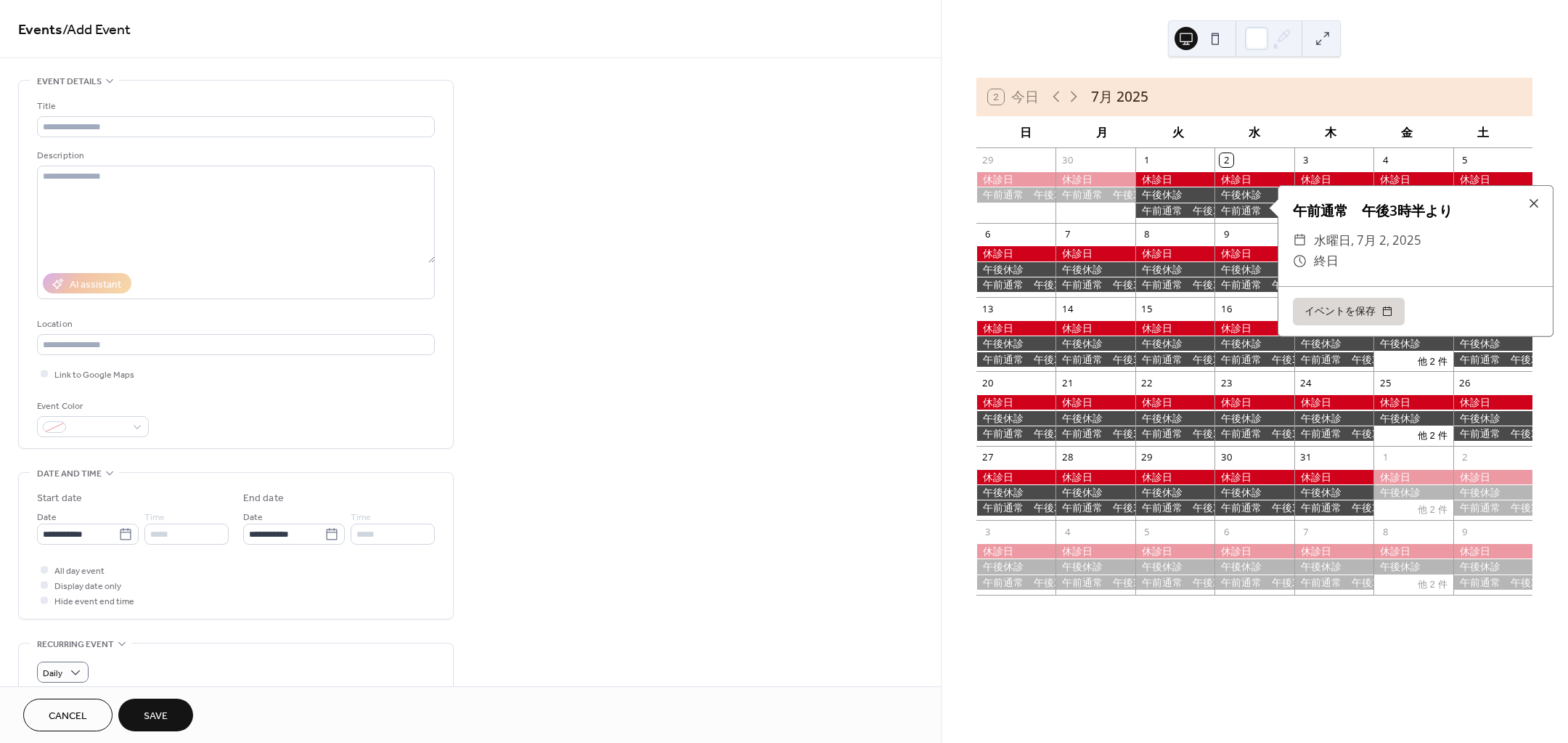 click on "午前通常　午後3時半より" at bounding box center [1416, 211] 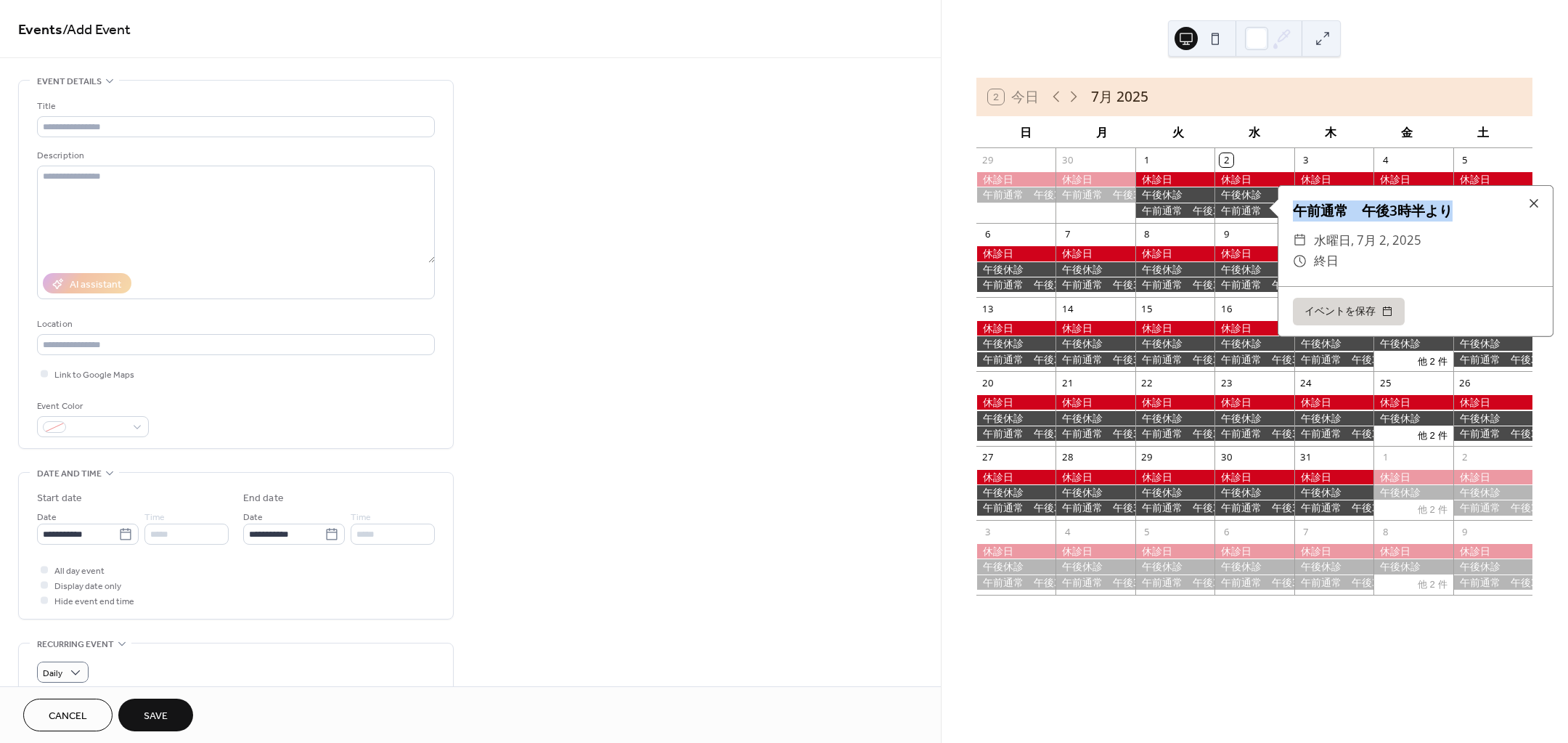 drag, startPoint x: 1448, startPoint y: 210, endPoint x: 1227, endPoint y: 206, distance: 221.0362 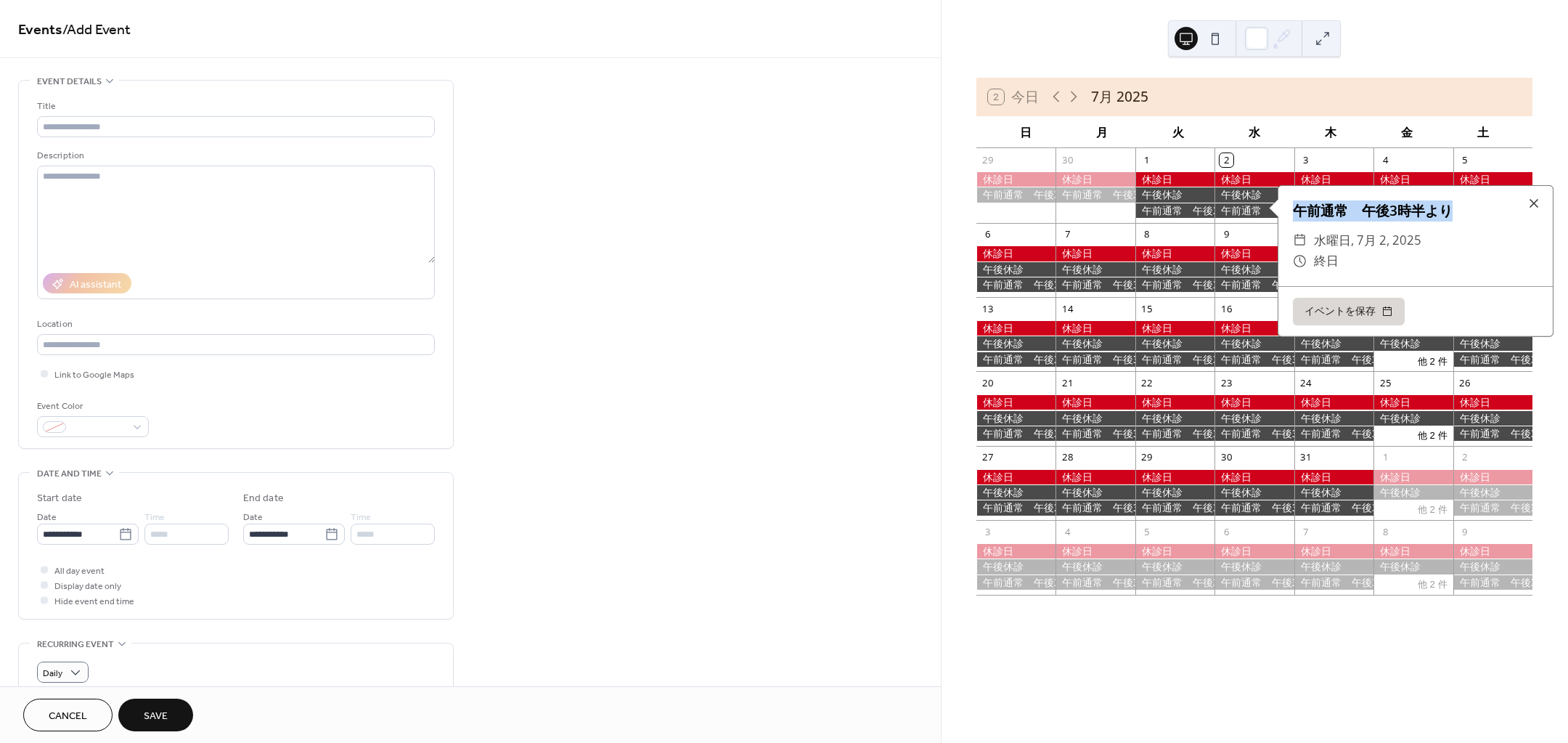 click on "2 今日 7月 2025 日 月 火 水 木 金 土 29 30 1 2 3 4 他 2 件 5 6 7 8 9 10 11 他 2 件 12 13 14 15 16 17 18 他 2 件 19 20 21 22 23 24 25 他 2 件 26 27 28 29 30 31 1 他 2 件 2 3 4 5 6 7 8 他 2 件 9 午前通常　午後3時半より ​ 水曜日, 7月 2, 2025 ​ 終日 イベントを保存" at bounding box center (1254, 341) 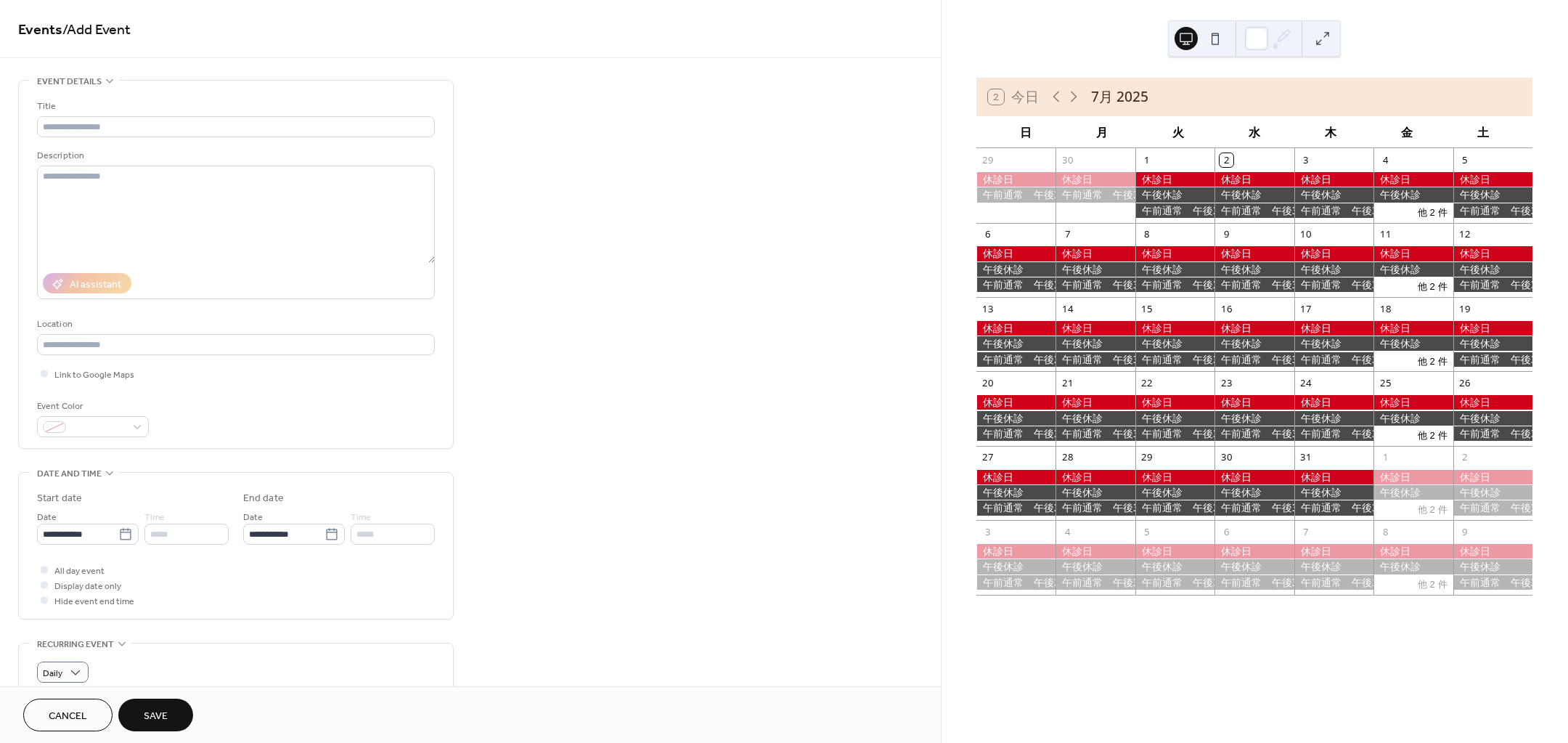 click on "**********" at bounding box center [470, 707] 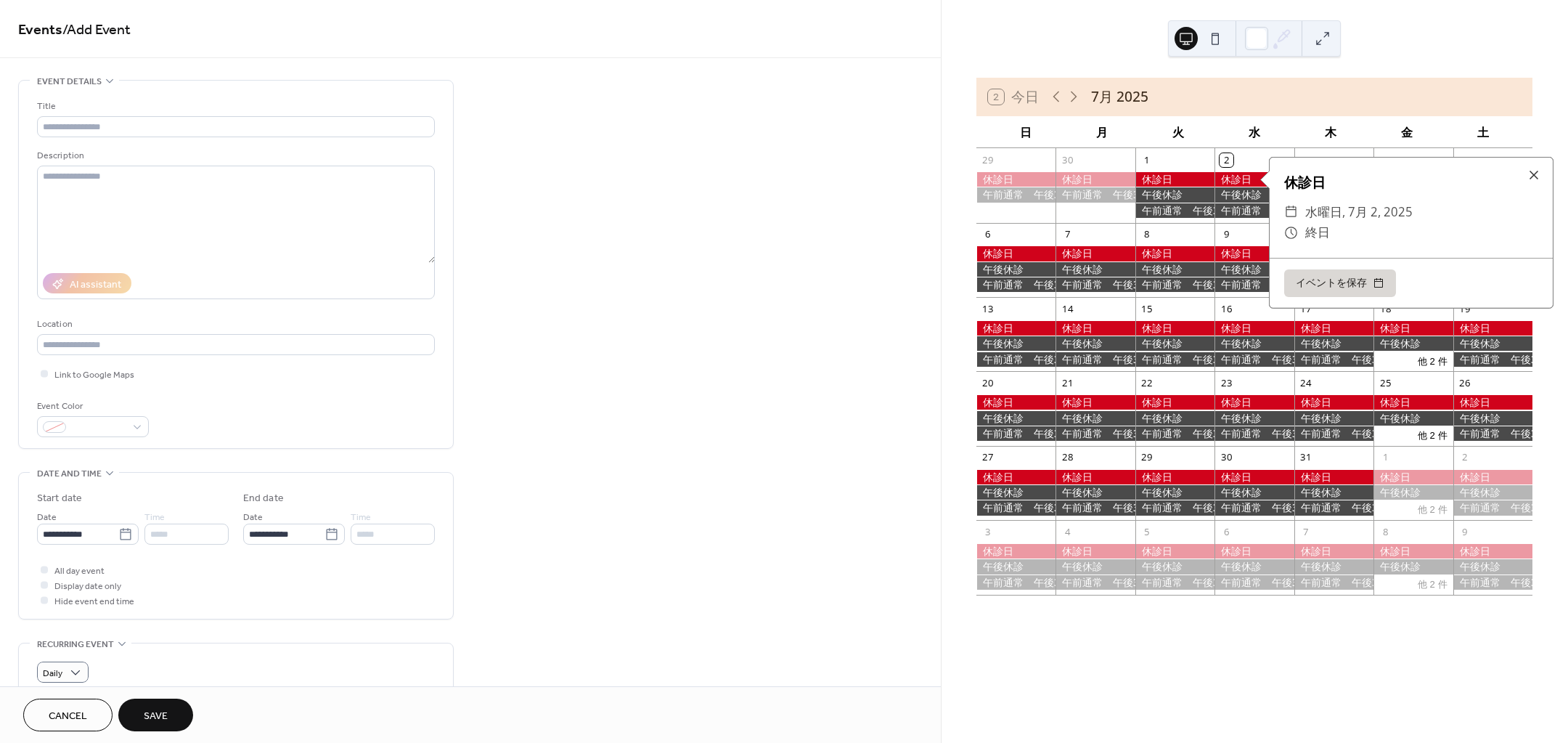 click on "​ 水曜日, 7月 2, 2025" at bounding box center (1411, 212) 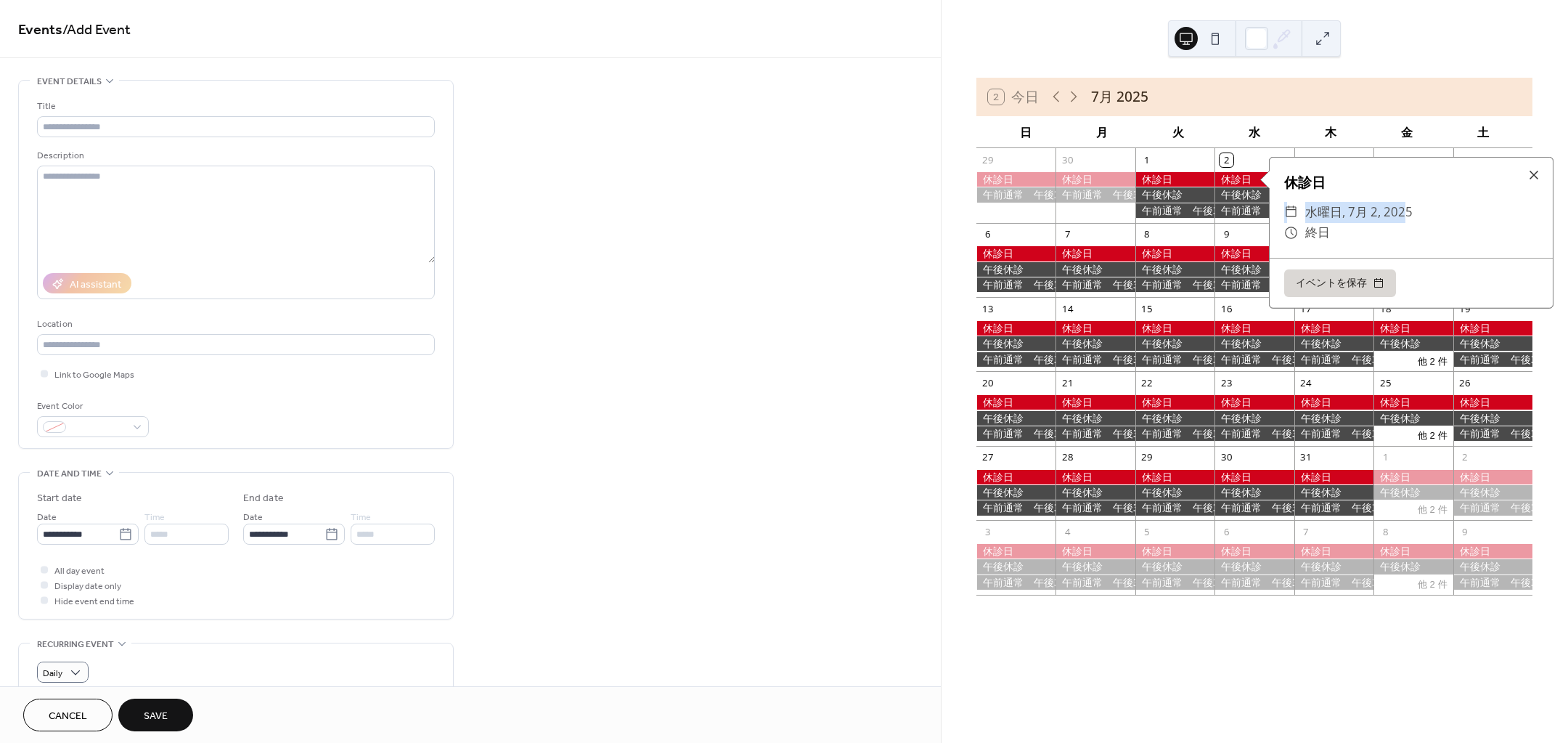 drag, startPoint x: 1406, startPoint y: 213, endPoint x: 1278, endPoint y: 211, distance: 128.01562 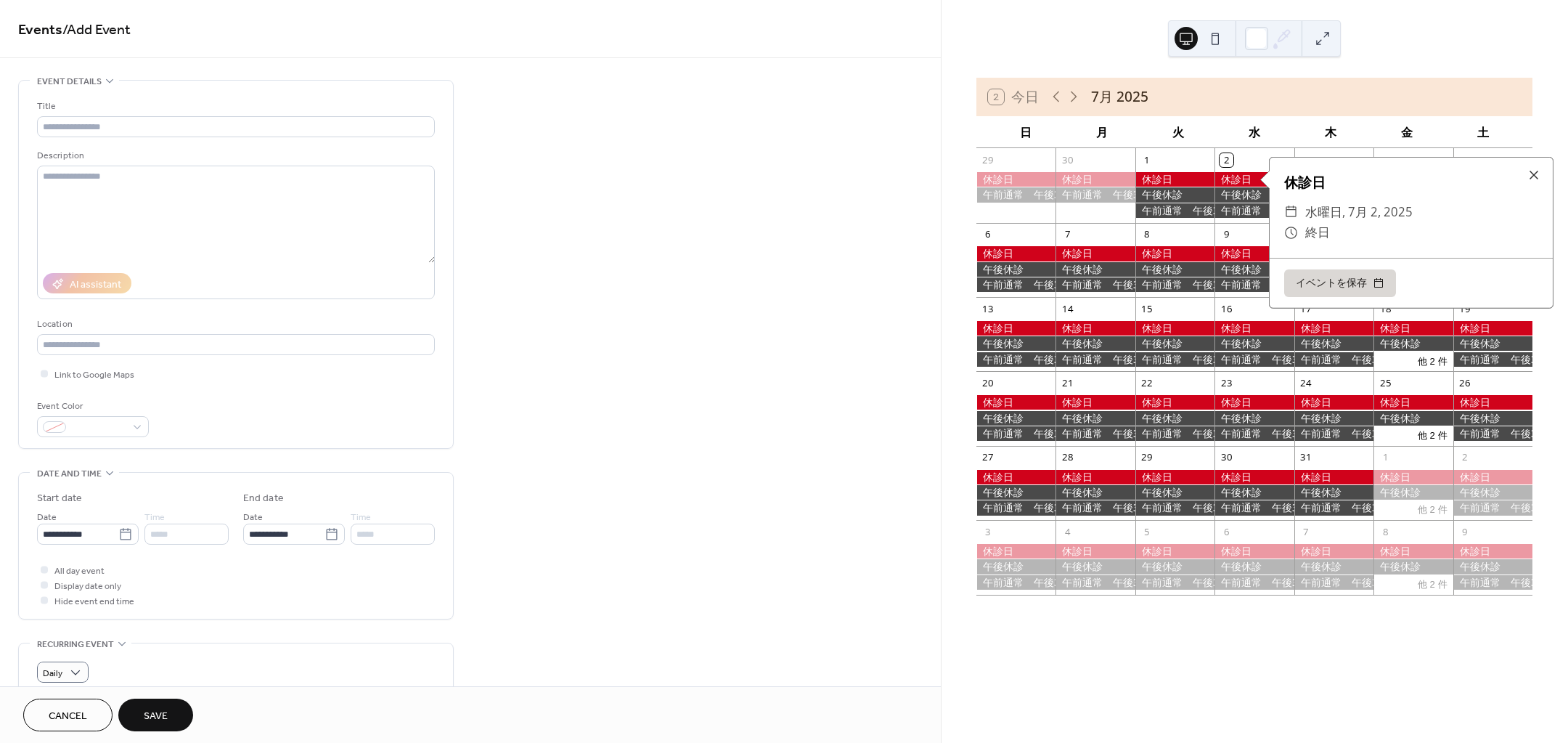 click on "​ 水曜日, 7月 2, 2025" at bounding box center (1411, 212) 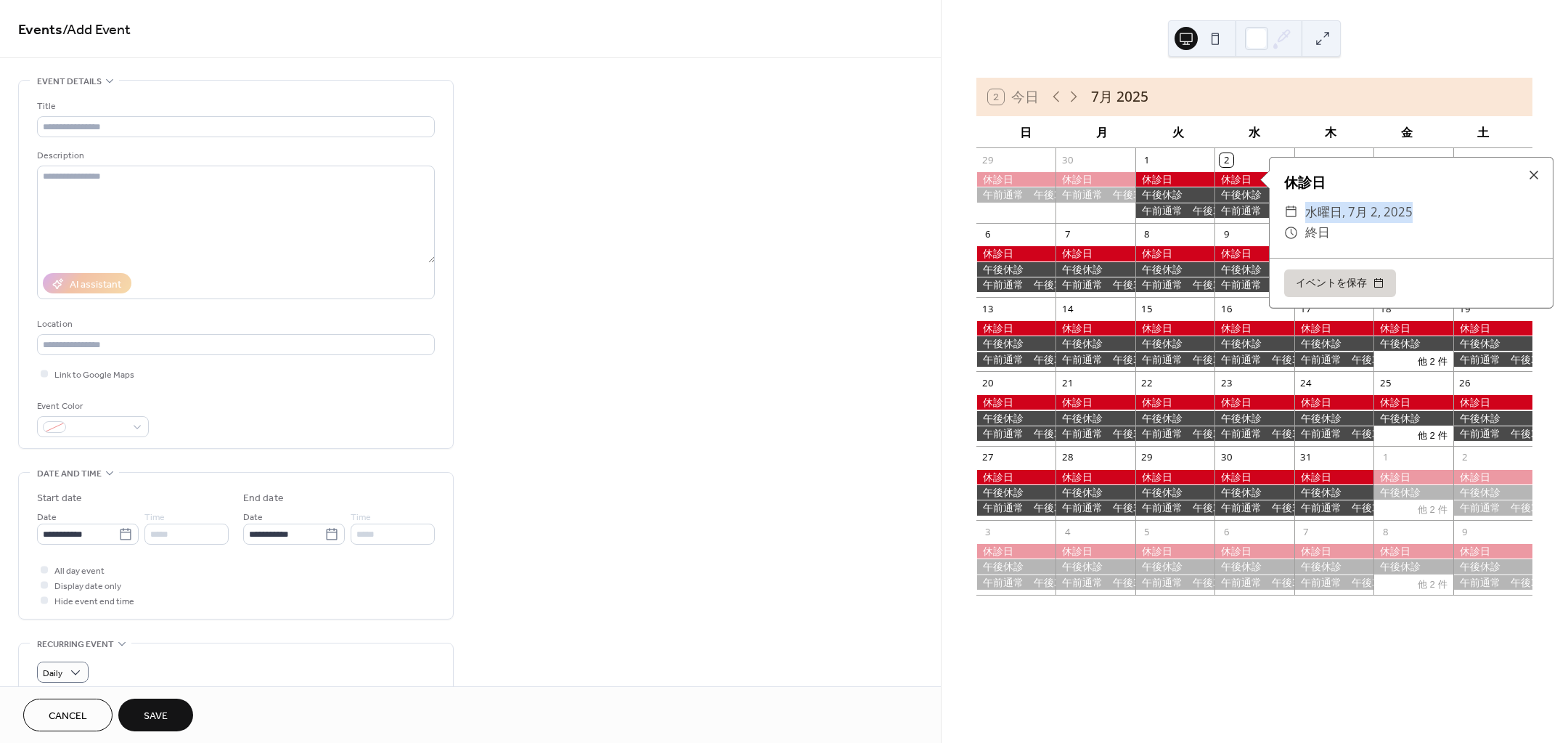 drag, startPoint x: 1425, startPoint y: 213, endPoint x: 1300, endPoint y: 214, distance: 125.004 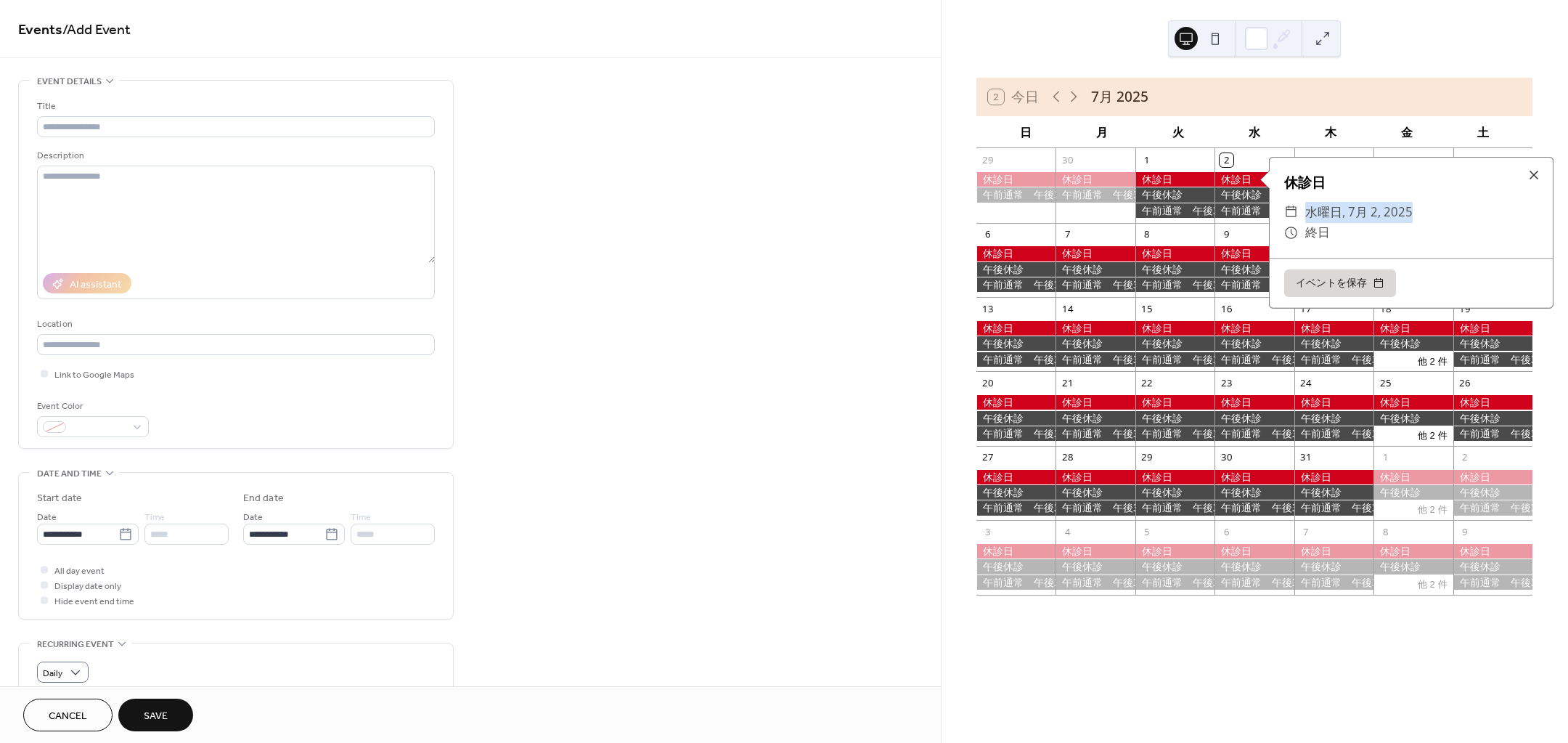 click on "​ 水曜日, 7月 2, 2025" at bounding box center [1411, 212] 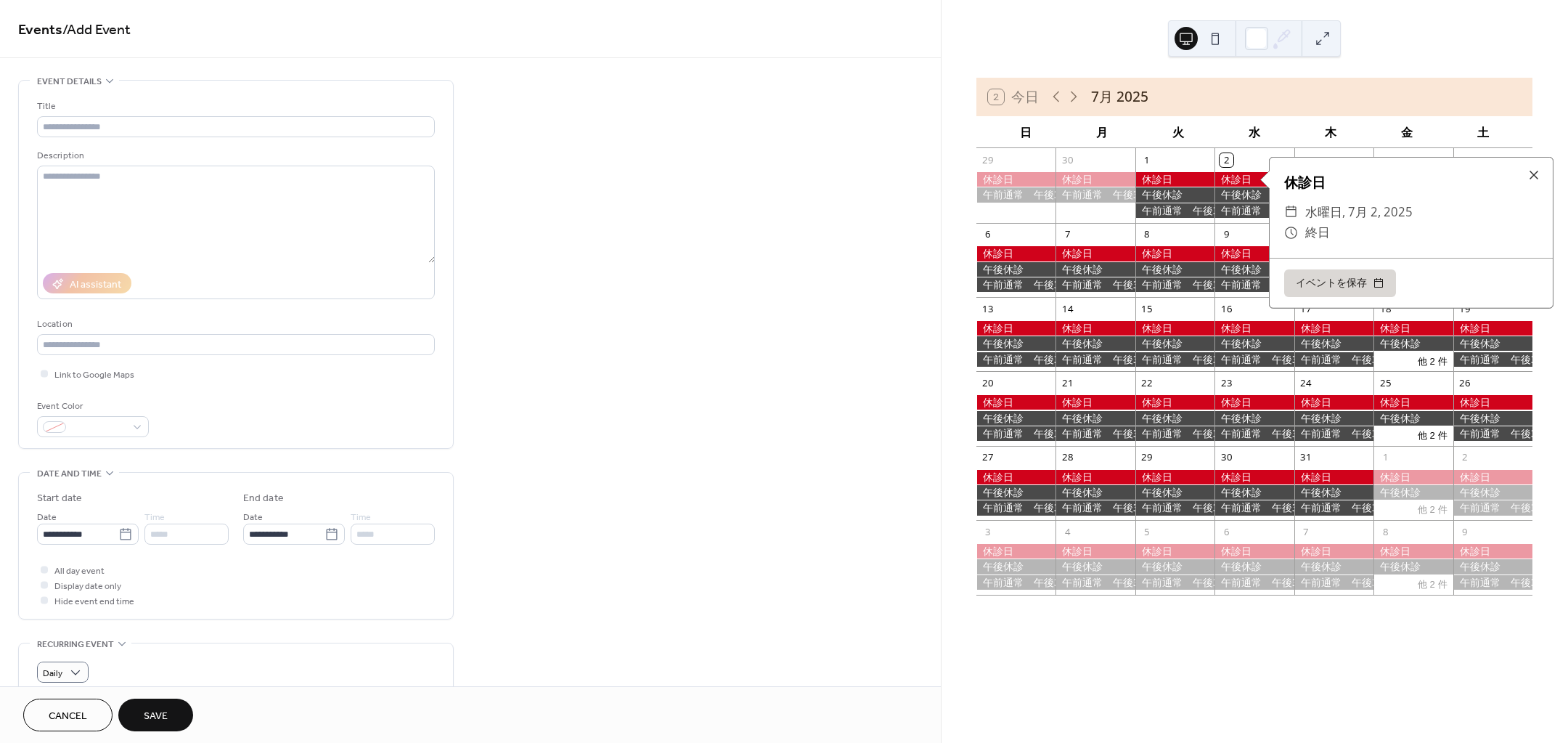 click on "​ 終日" at bounding box center (1411, 232) 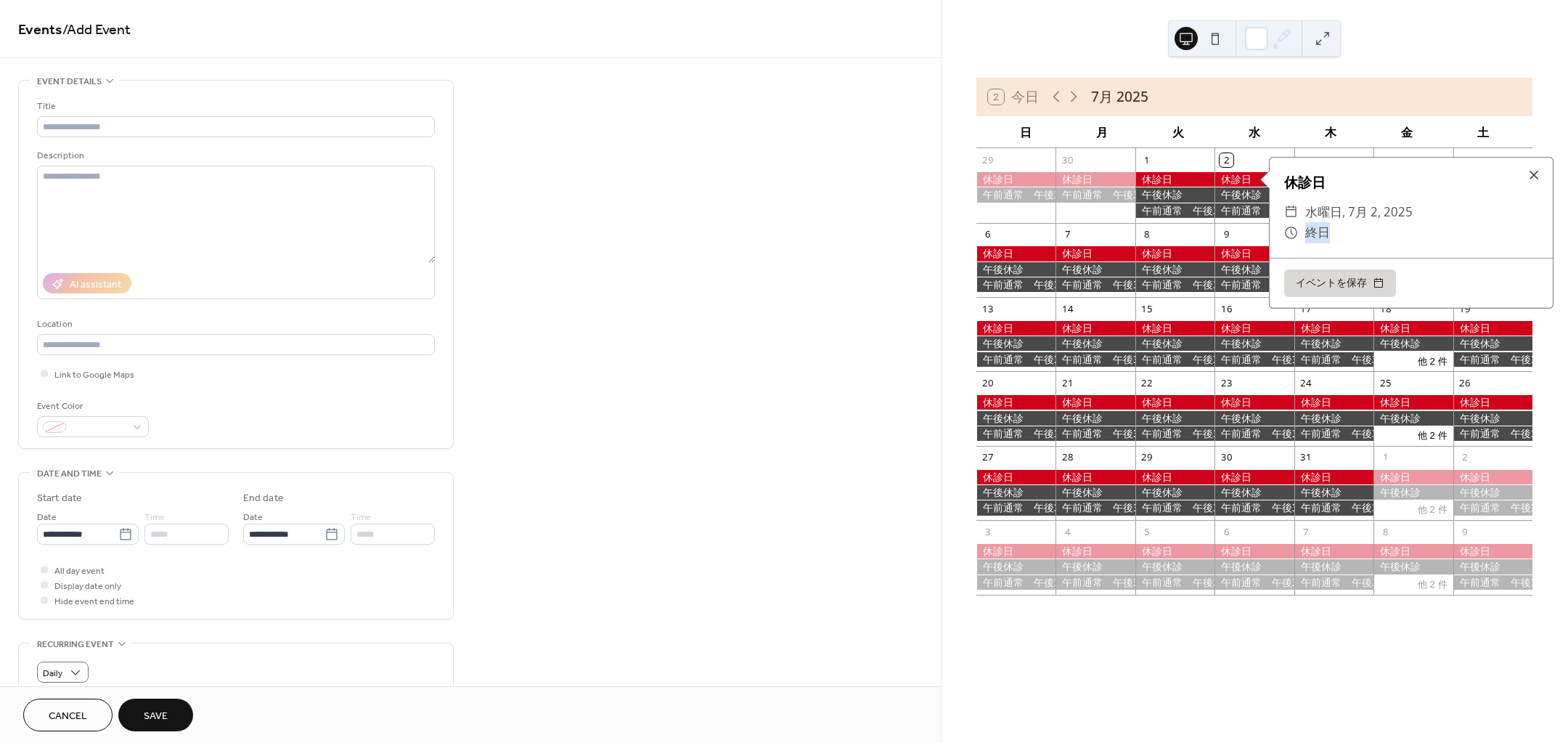 drag, startPoint x: 1336, startPoint y: 231, endPoint x: 1286, endPoint y: 237, distance: 50.35871 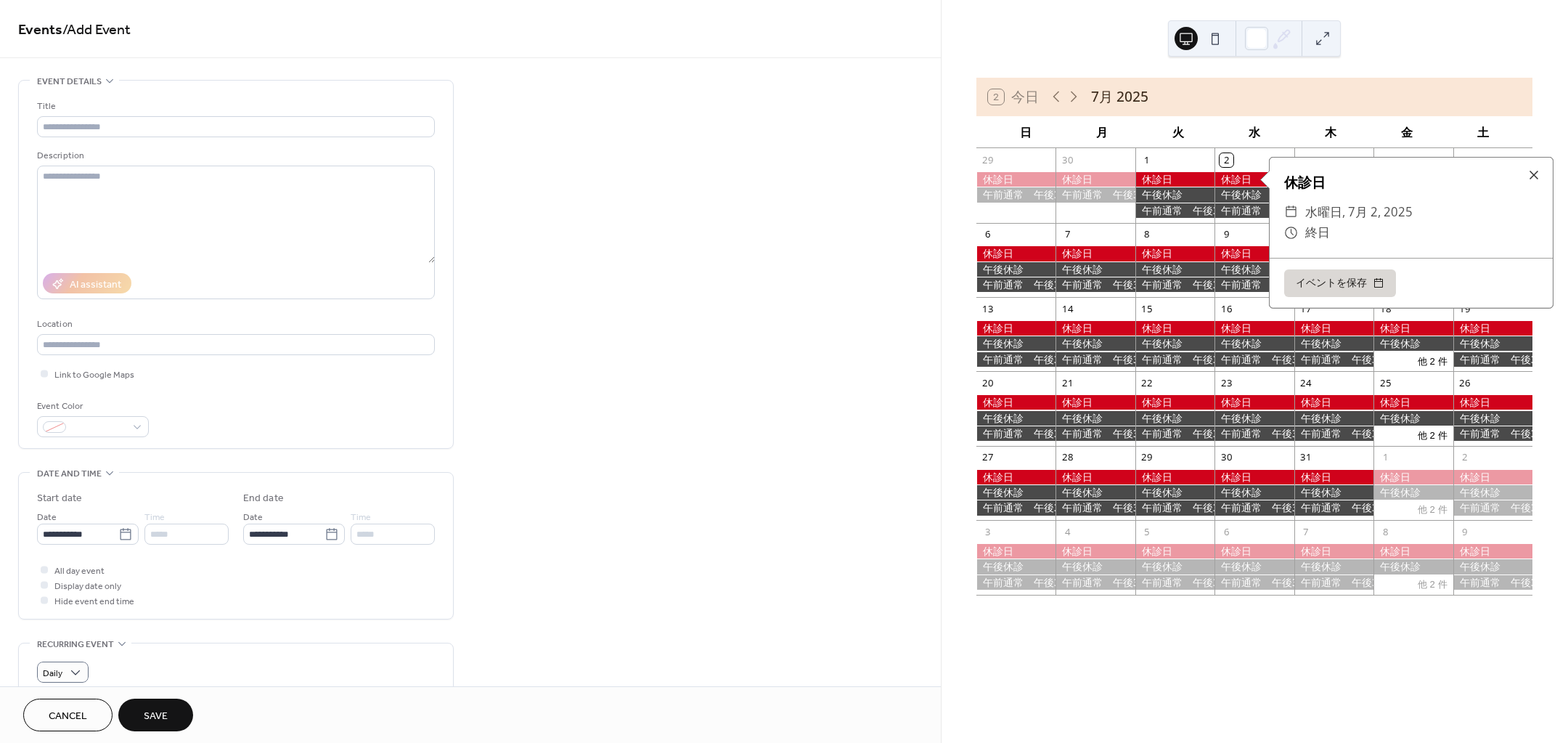 drag, startPoint x: 1310, startPoint y: 235, endPoint x: 844, endPoint y: 304, distance: 471.0807 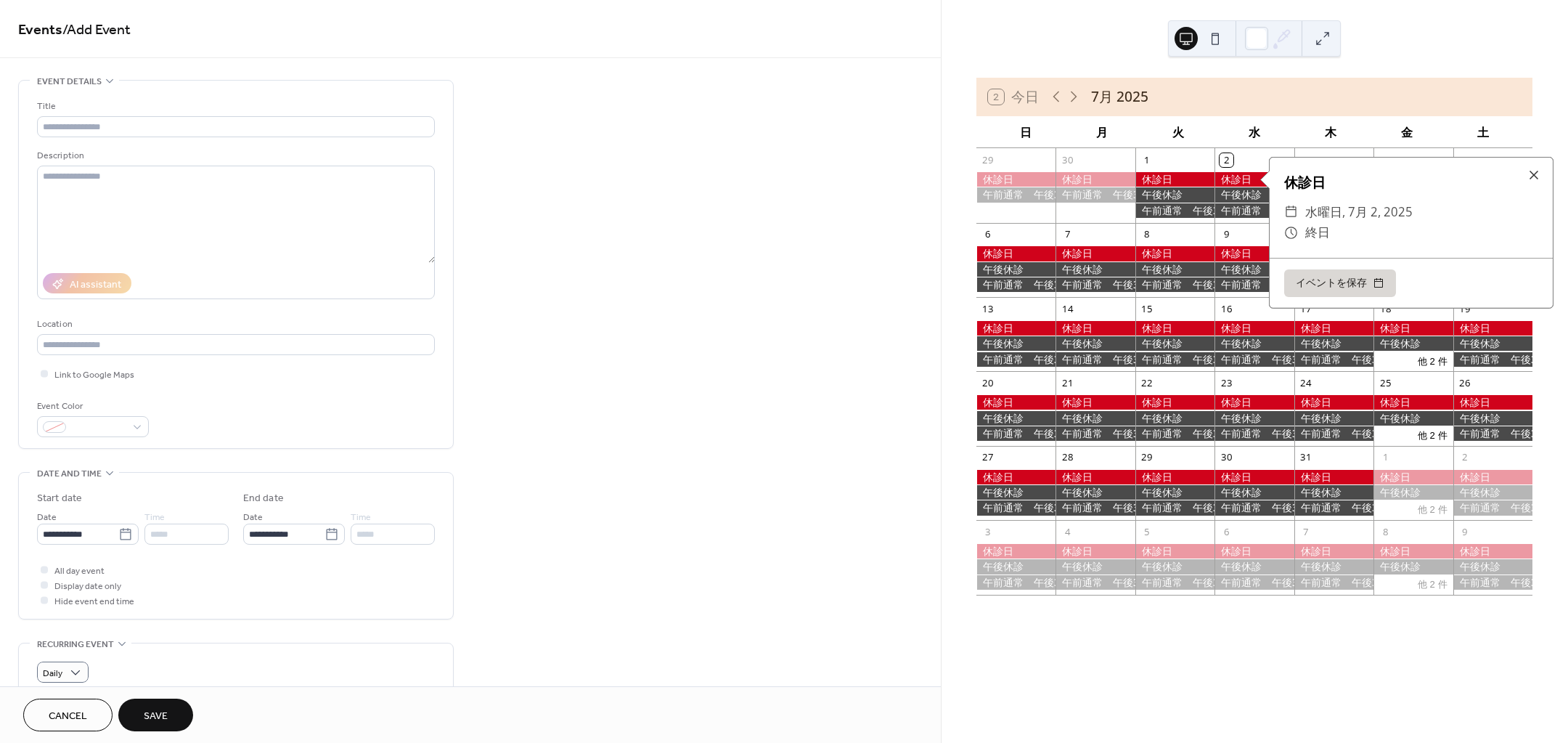 click on "**********" at bounding box center [470, 707] 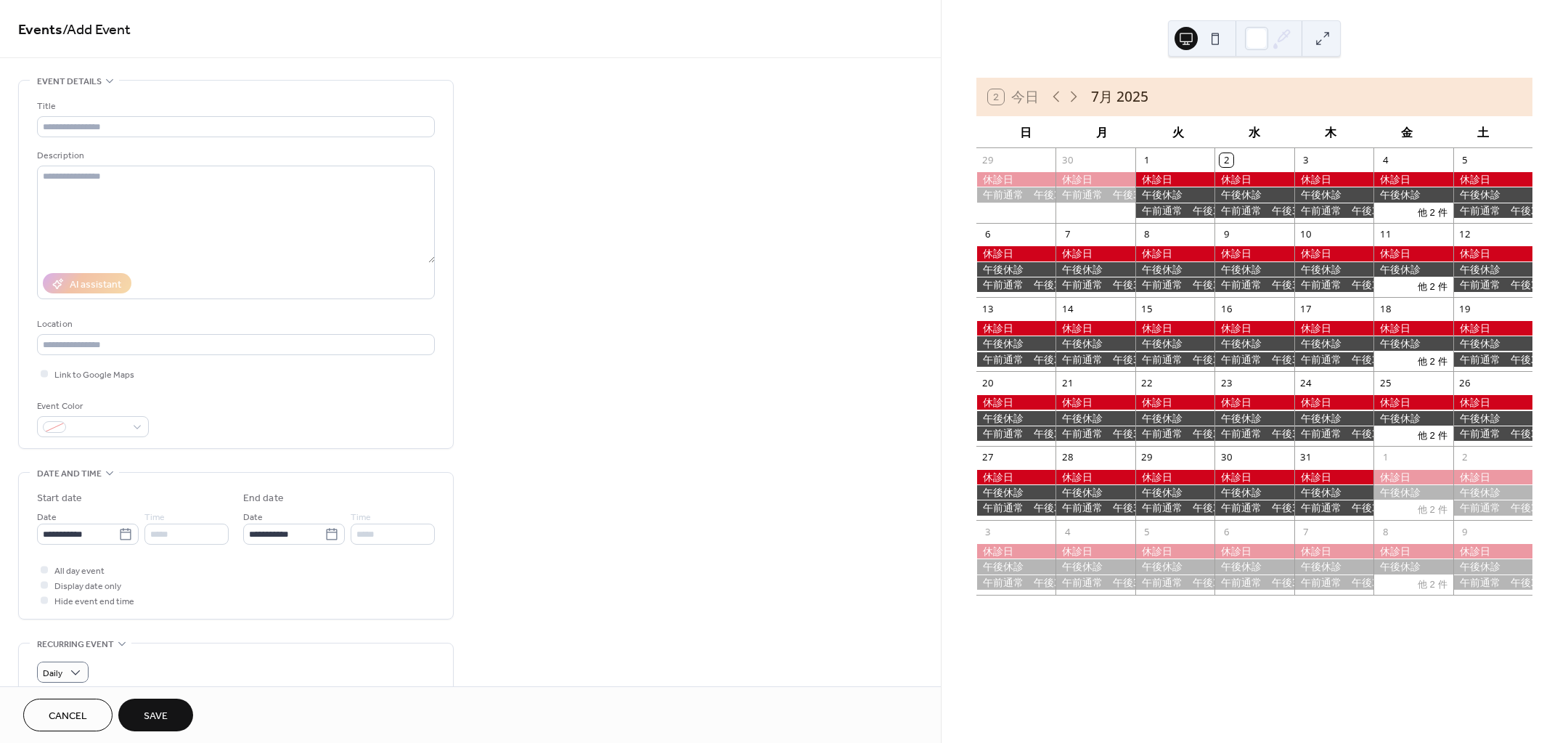 click at bounding box center [1254, 211] 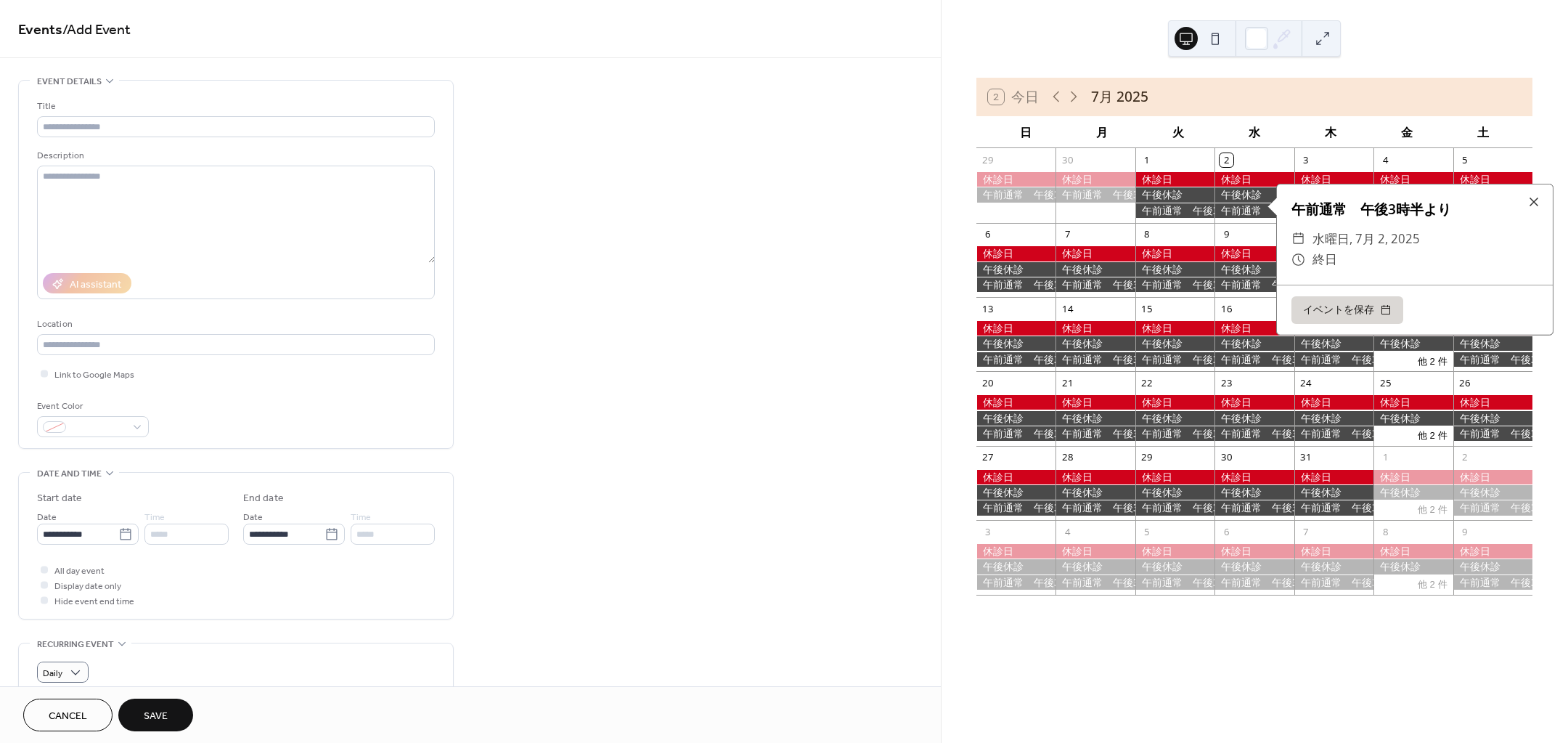 click on "午前通常　午後3時半より" at bounding box center (1415, 209) 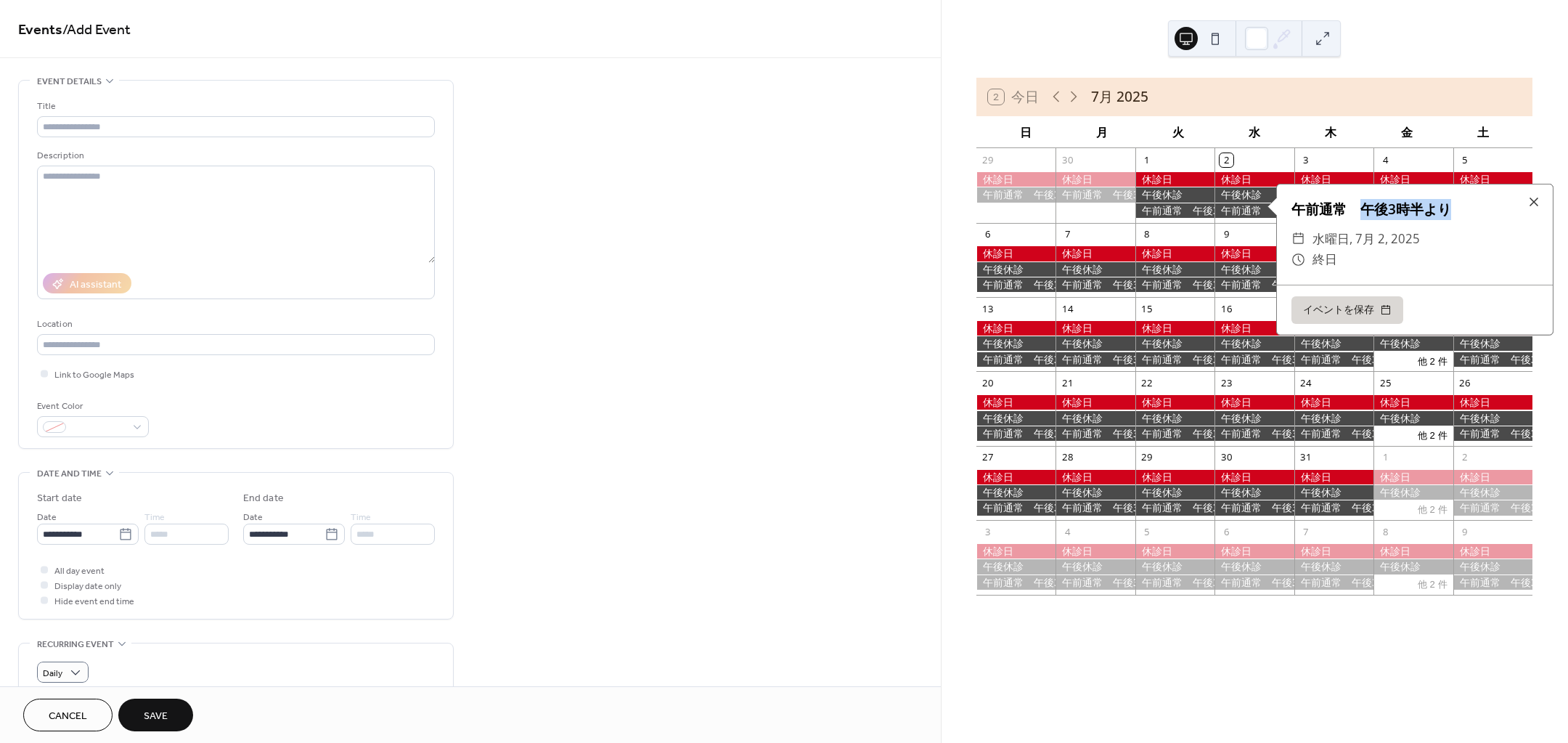 drag, startPoint x: 1356, startPoint y: 206, endPoint x: 1496, endPoint y: 211, distance: 140.0893 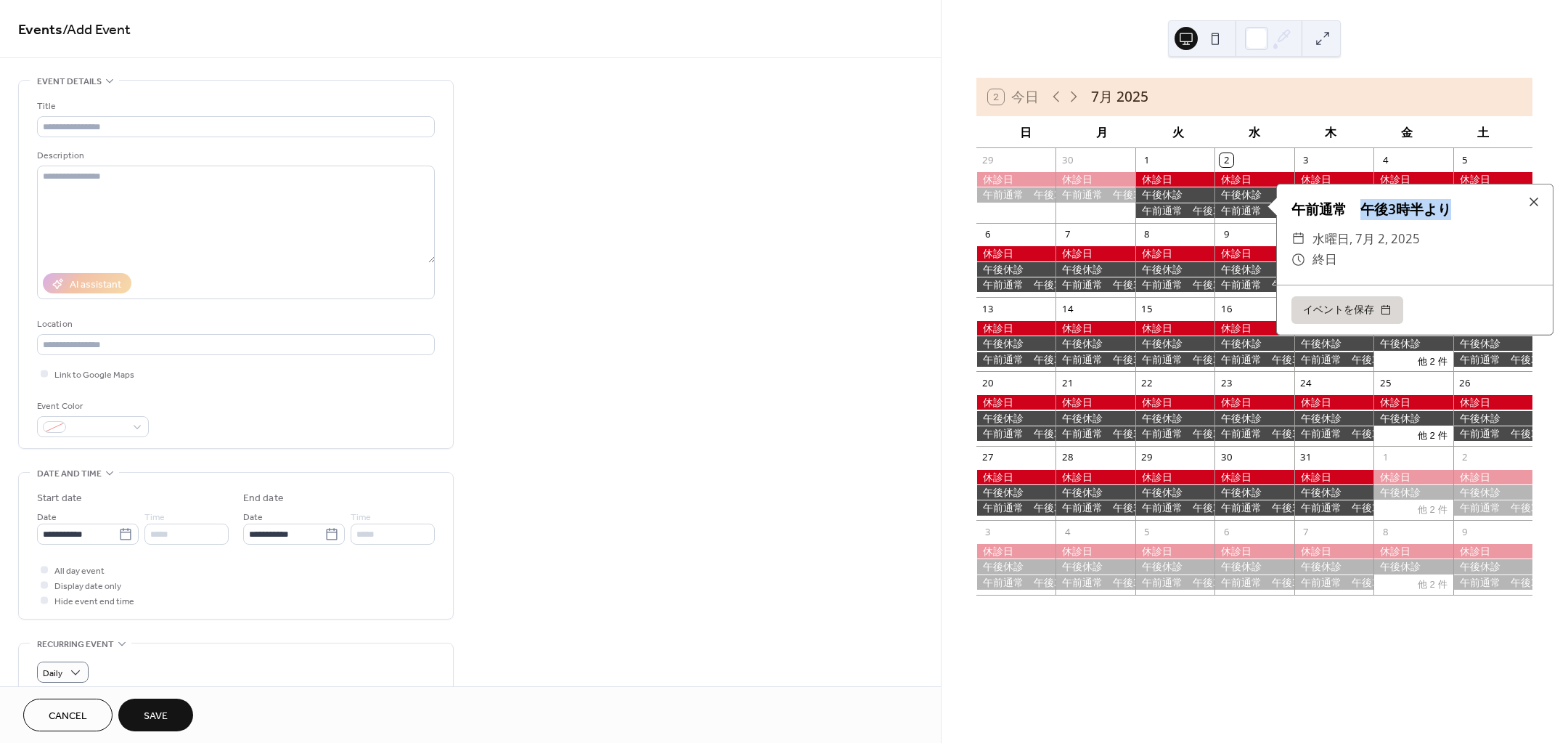 click on "午前通常　午後3時半より" at bounding box center [1415, 209] 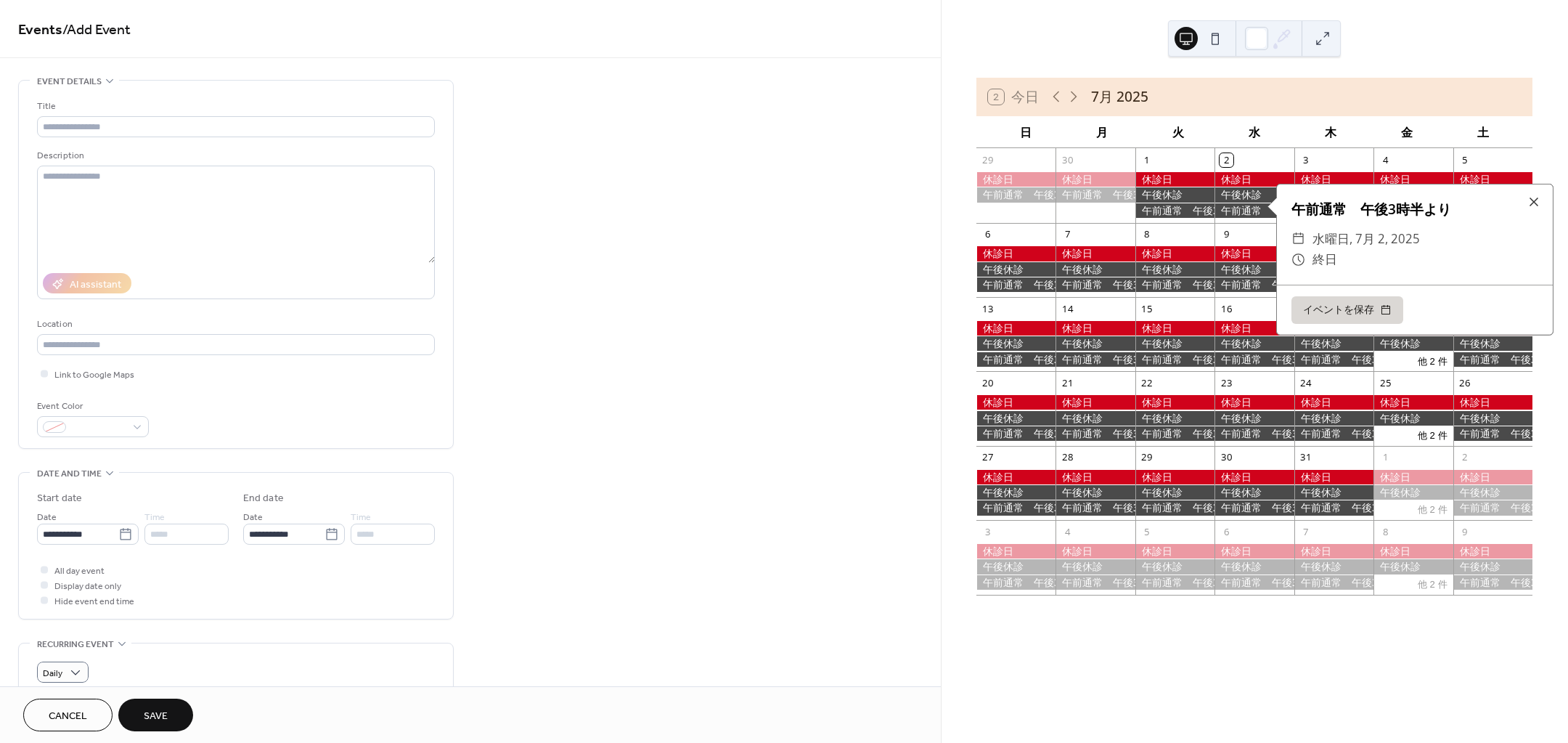 click on "**********" at bounding box center (470, 707) 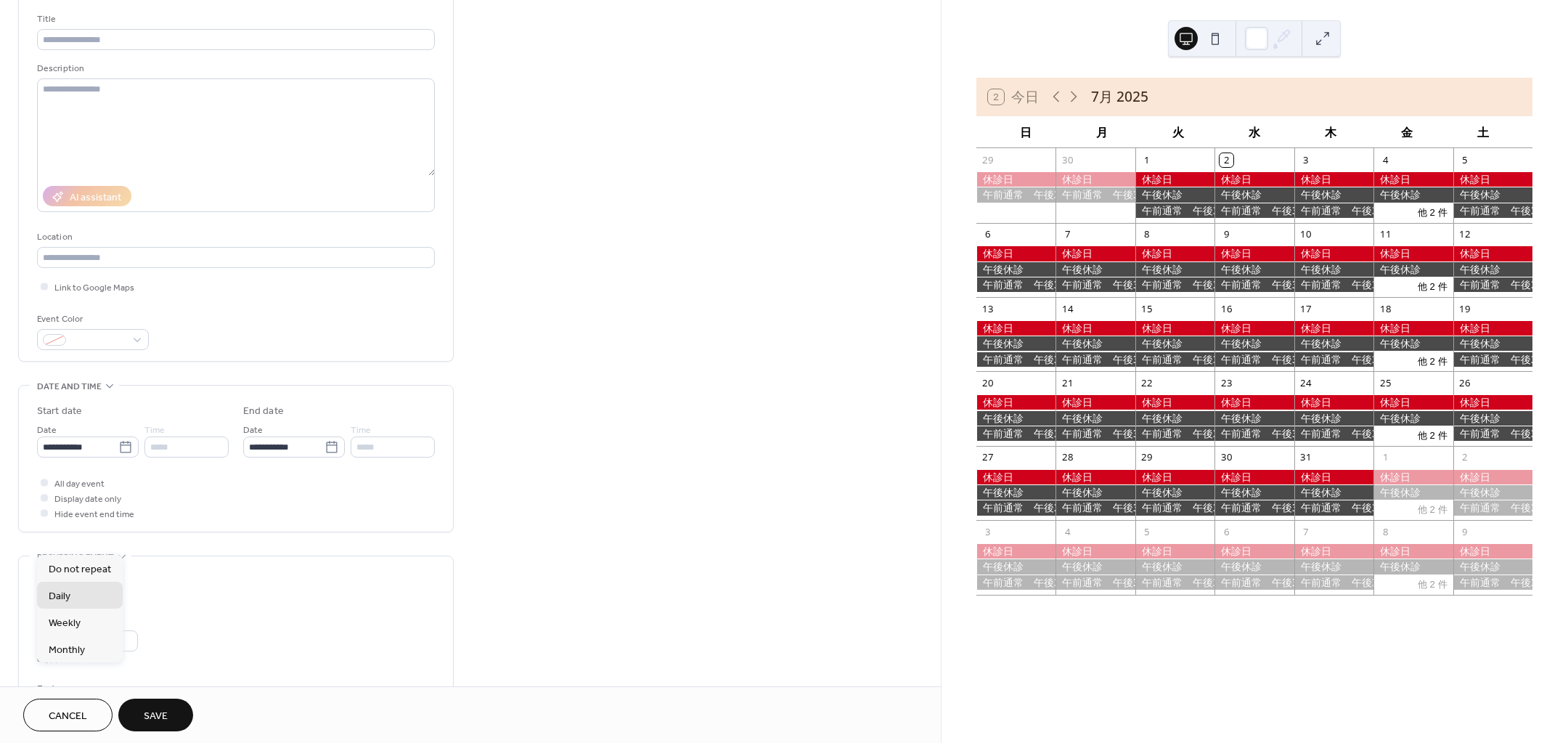scroll, scrollTop: 91, scrollLeft: 0, axis: vertical 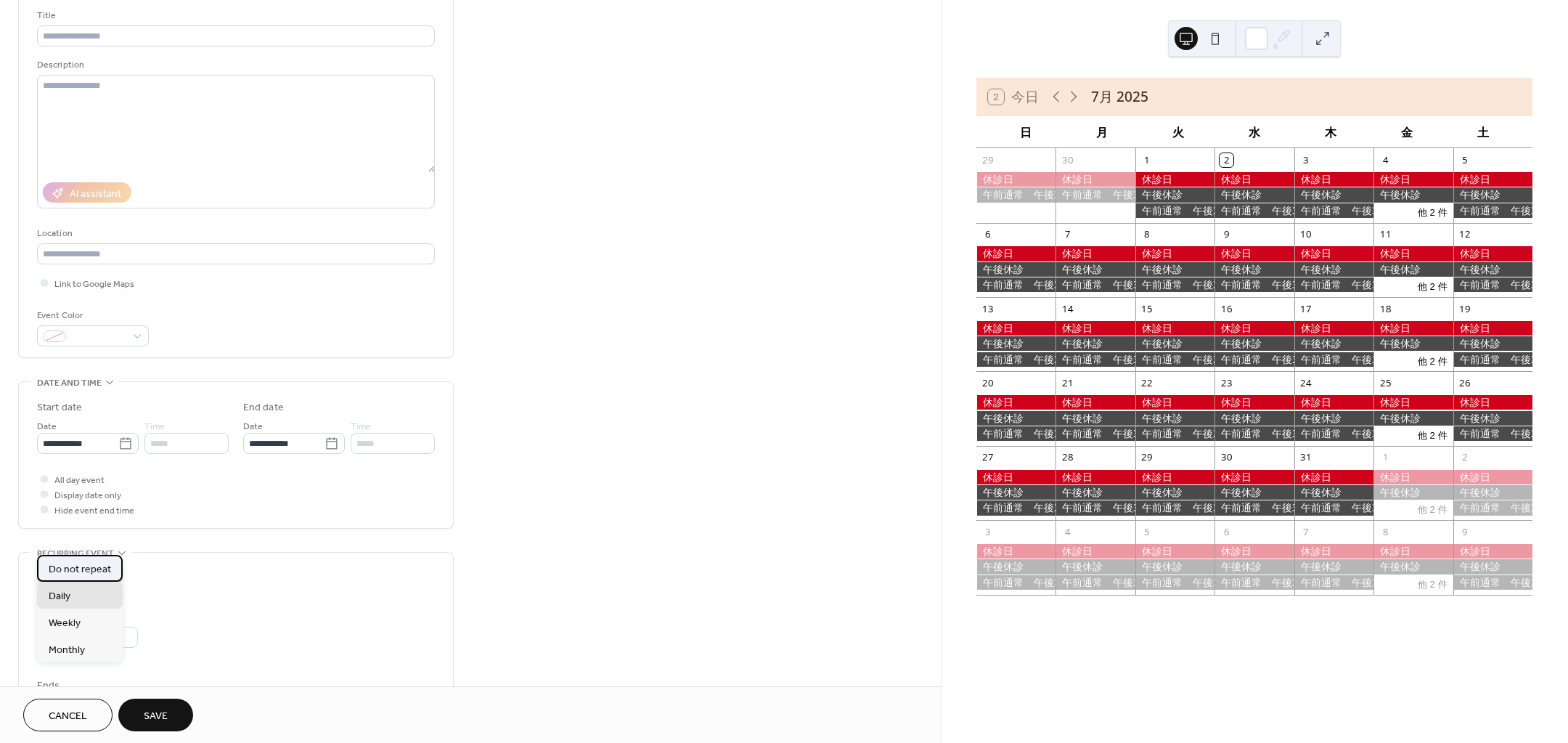 click on "Do not repeat" at bounding box center [80, 569] 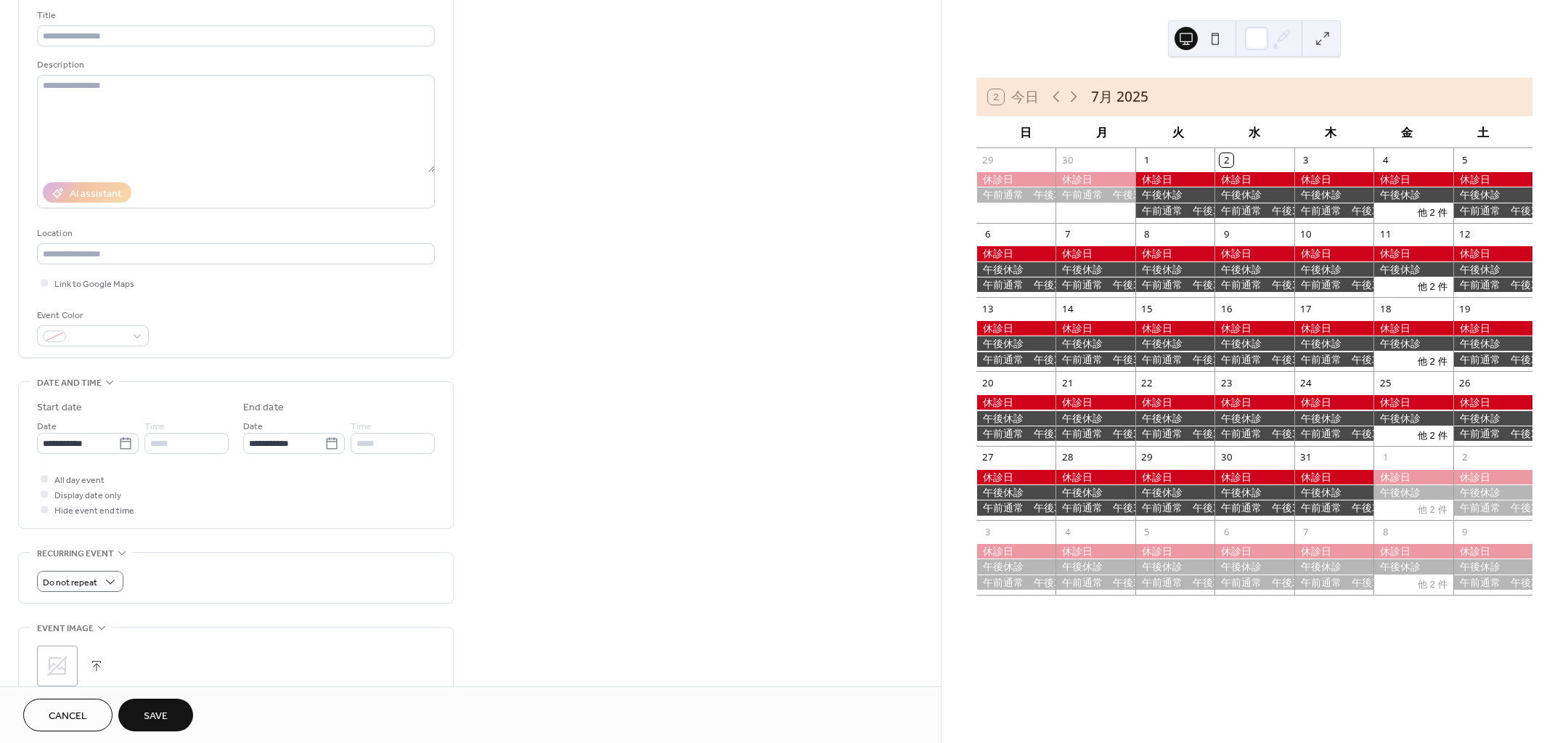 click at bounding box center (1254, 195) 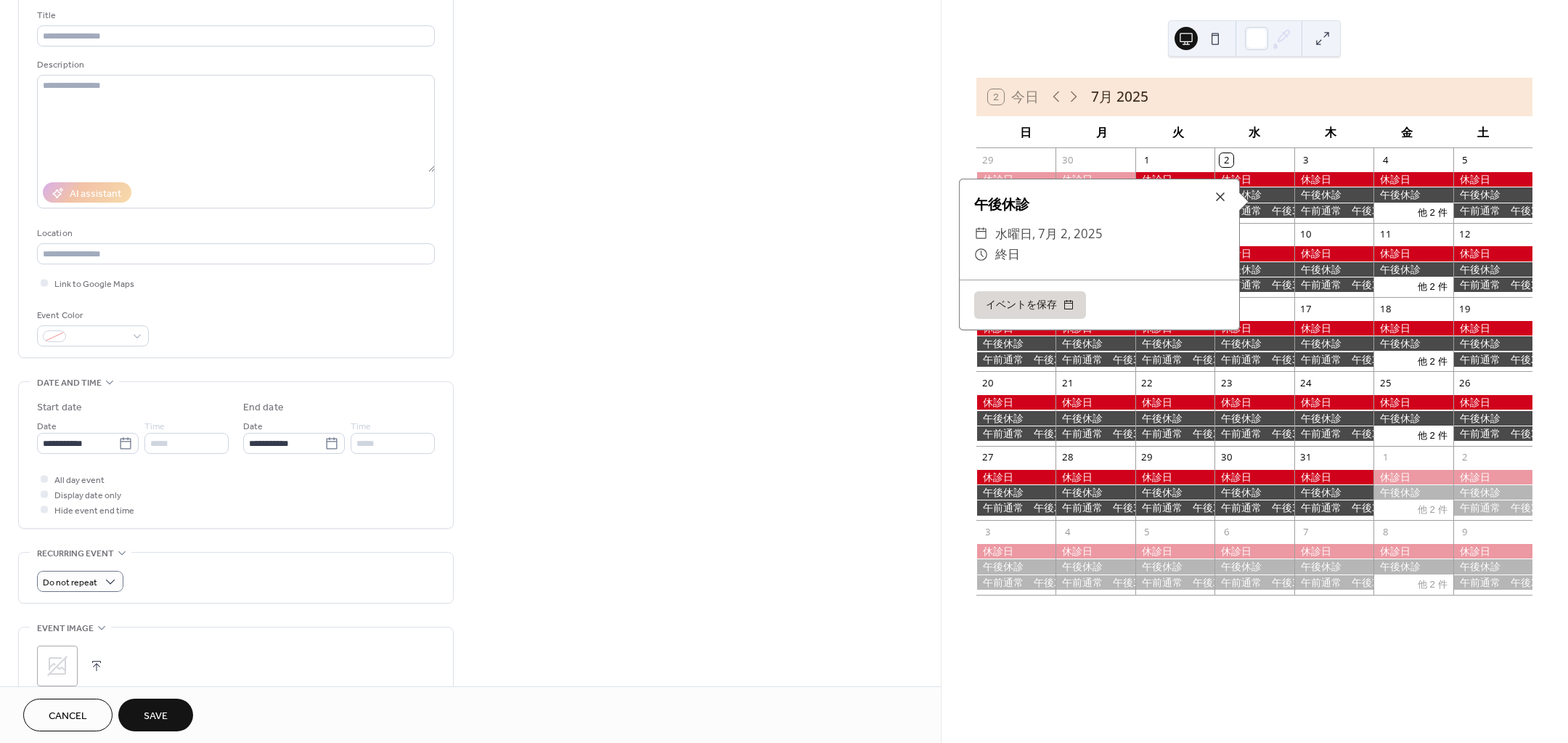 click at bounding box center [1254, 179] 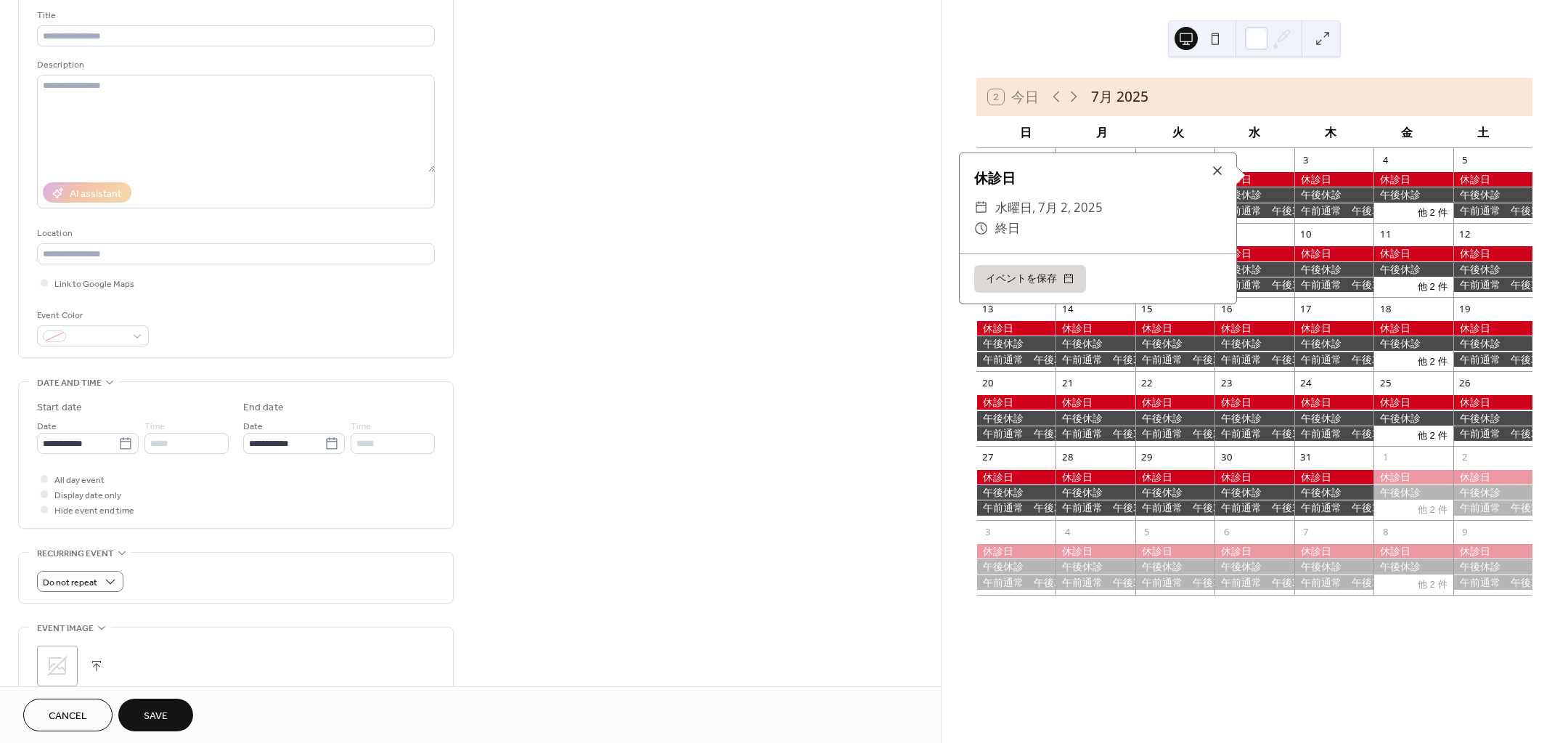 click on "**********" at bounding box center (470, 519) 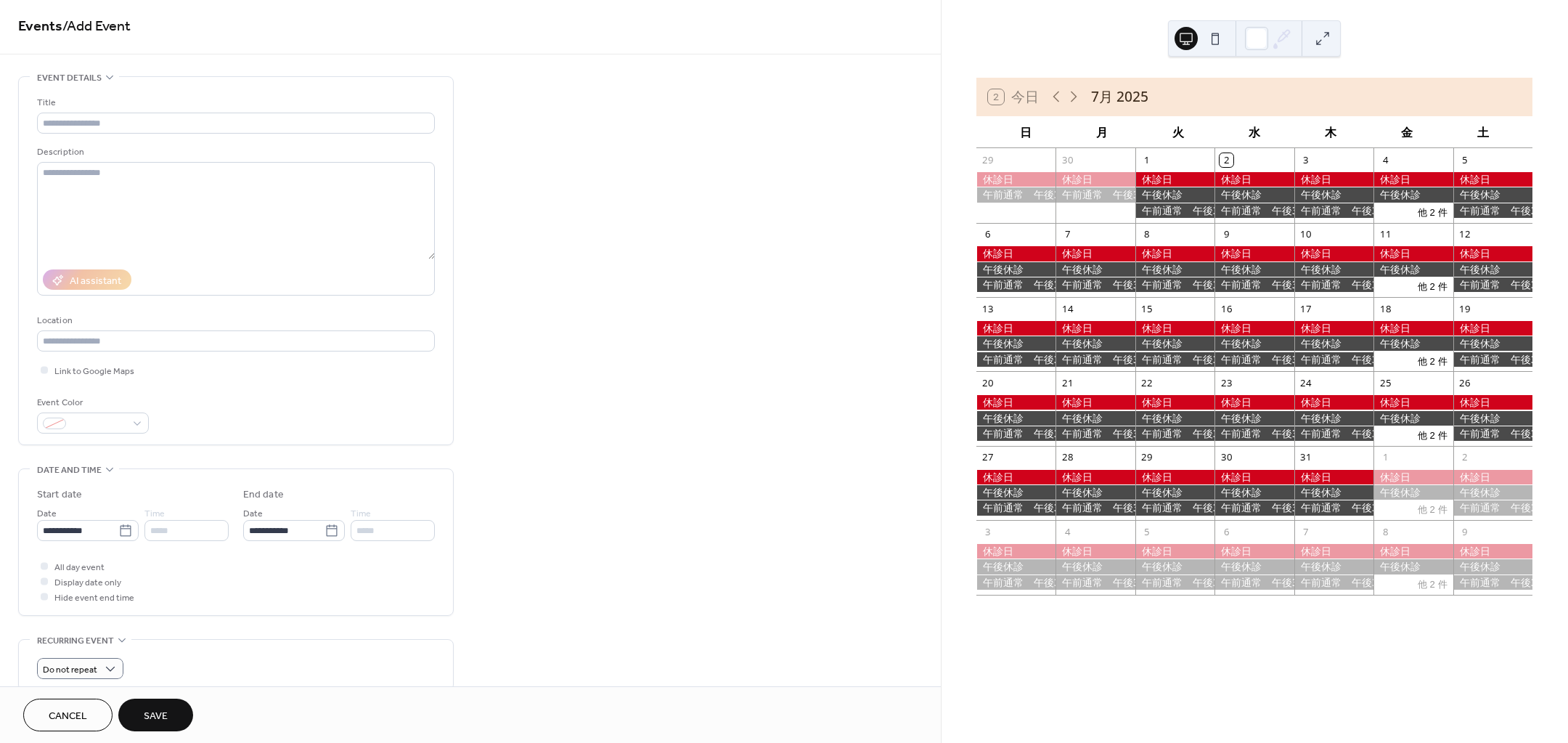 scroll, scrollTop: 0, scrollLeft: 0, axis: both 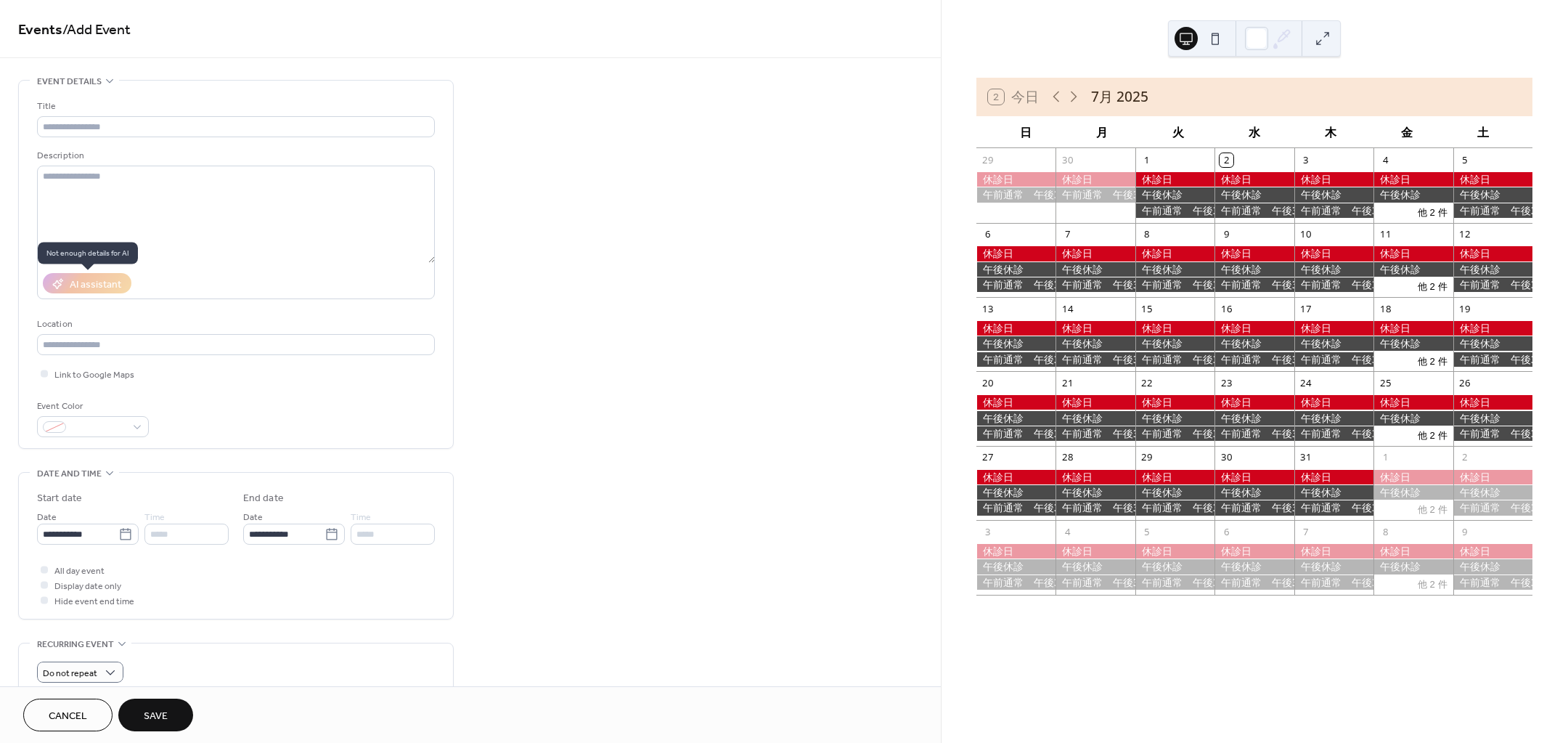 click on "AI assistant" at bounding box center [87, 283] 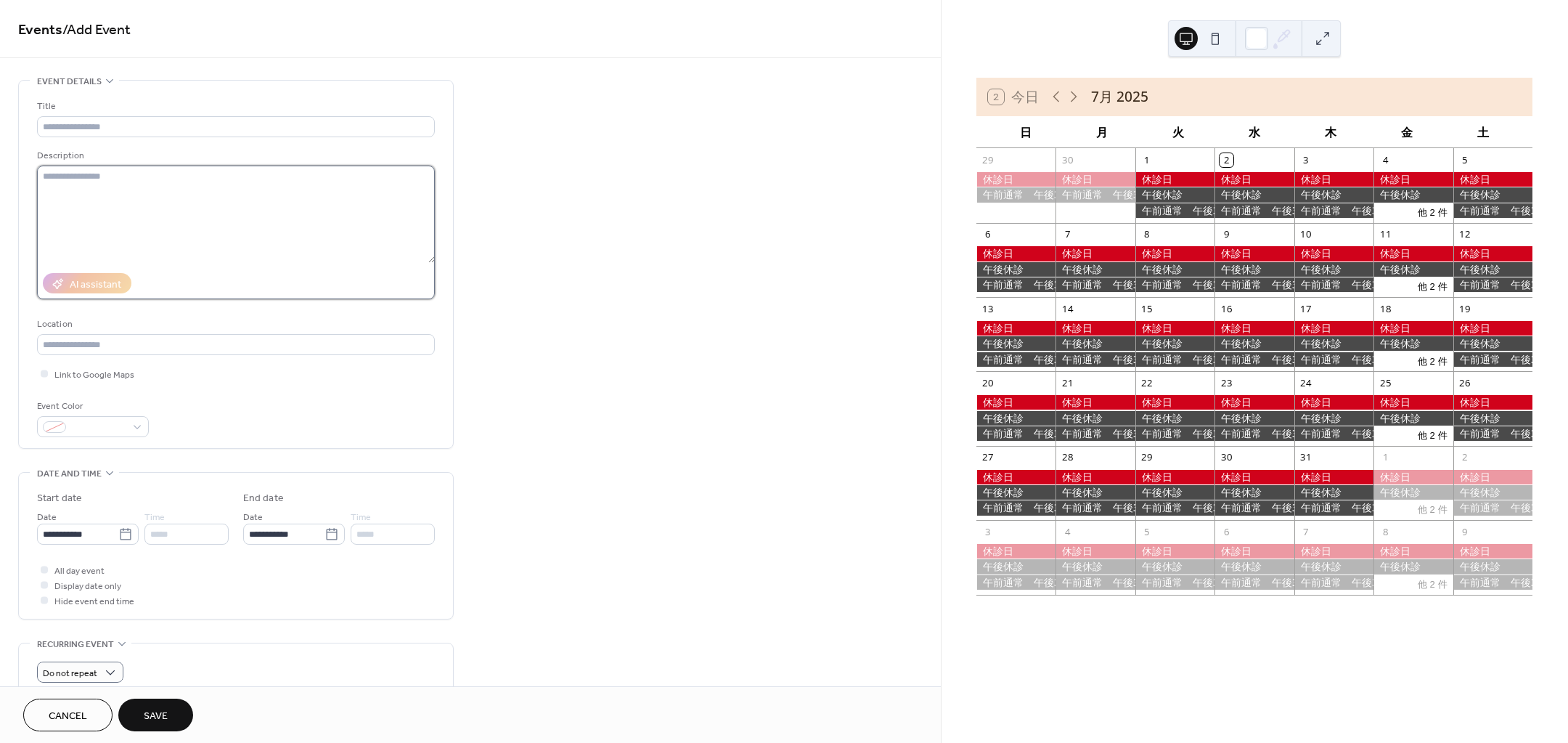 click at bounding box center [236, 214] 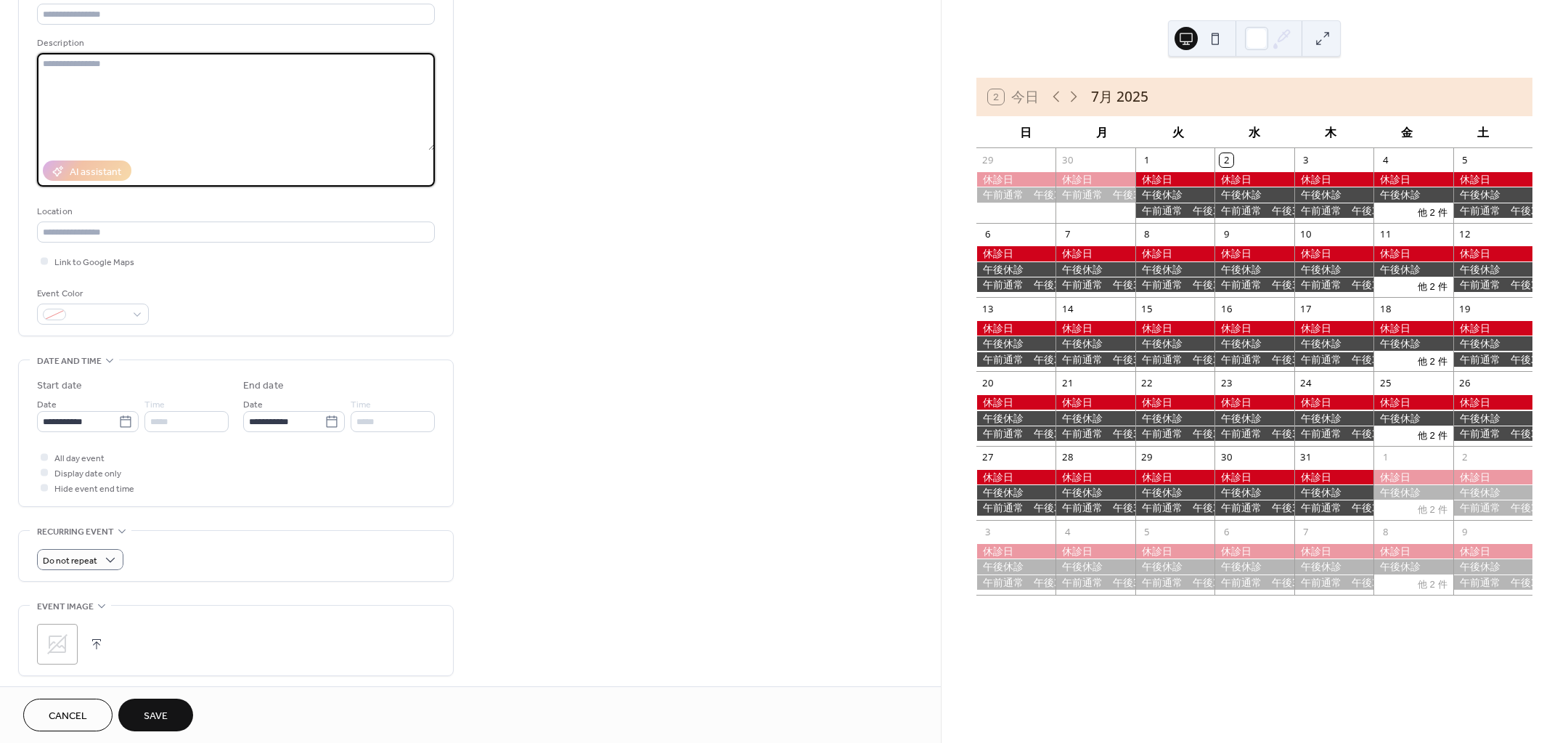 scroll, scrollTop: 182, scrollLeft: 0, axis: vertical 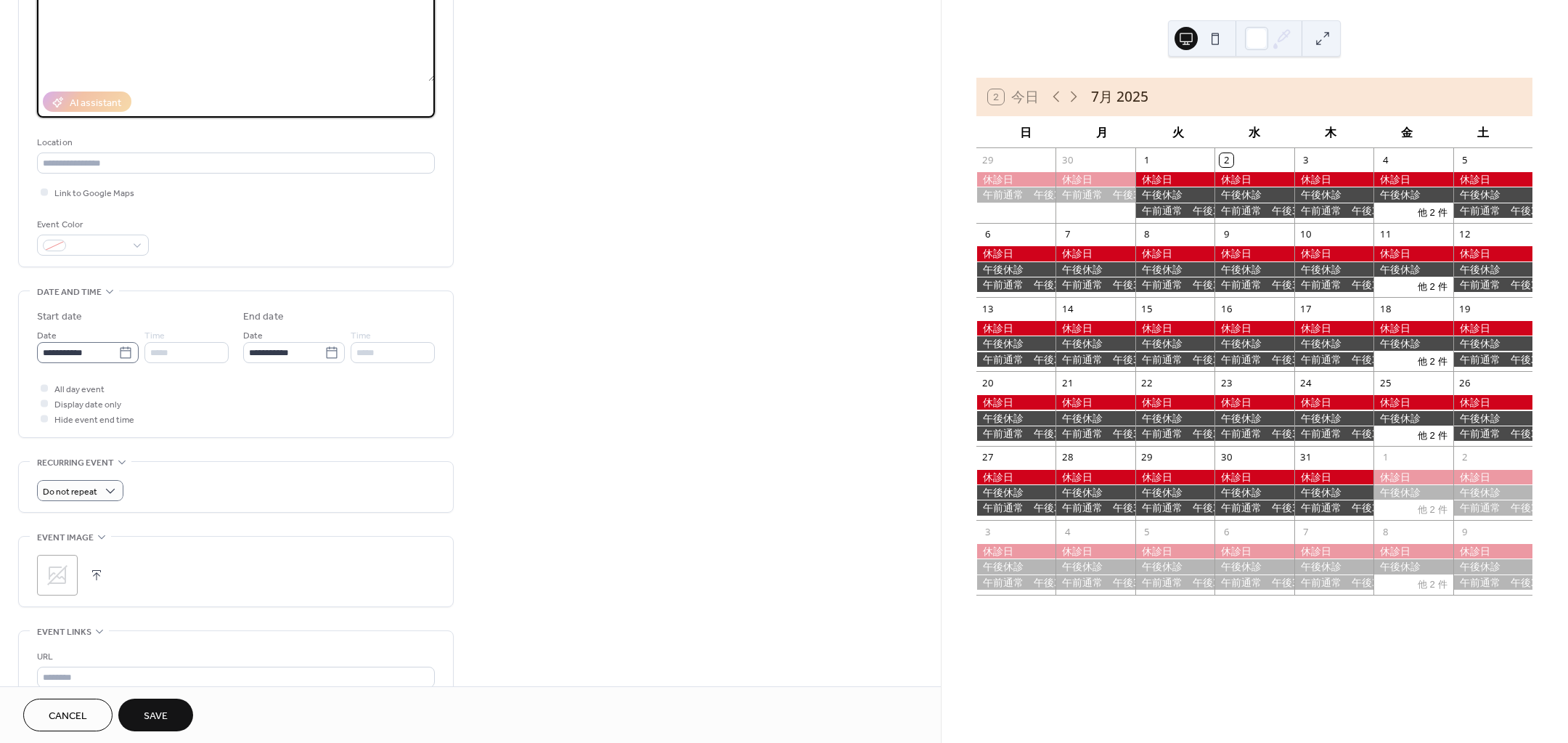 click on "**********" at bounding box center [88, 352] 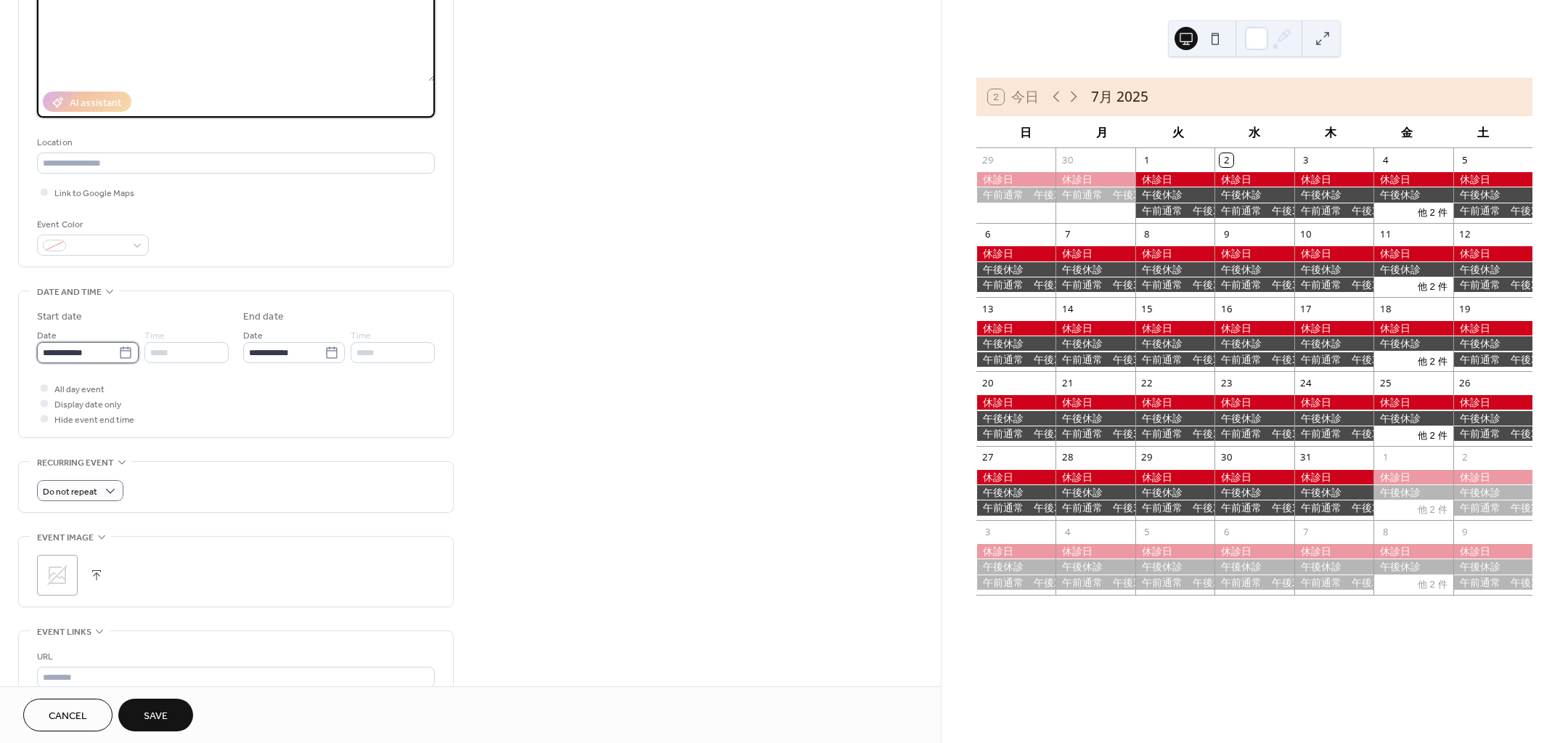 click on "**********" at bounding box center [78, 352] 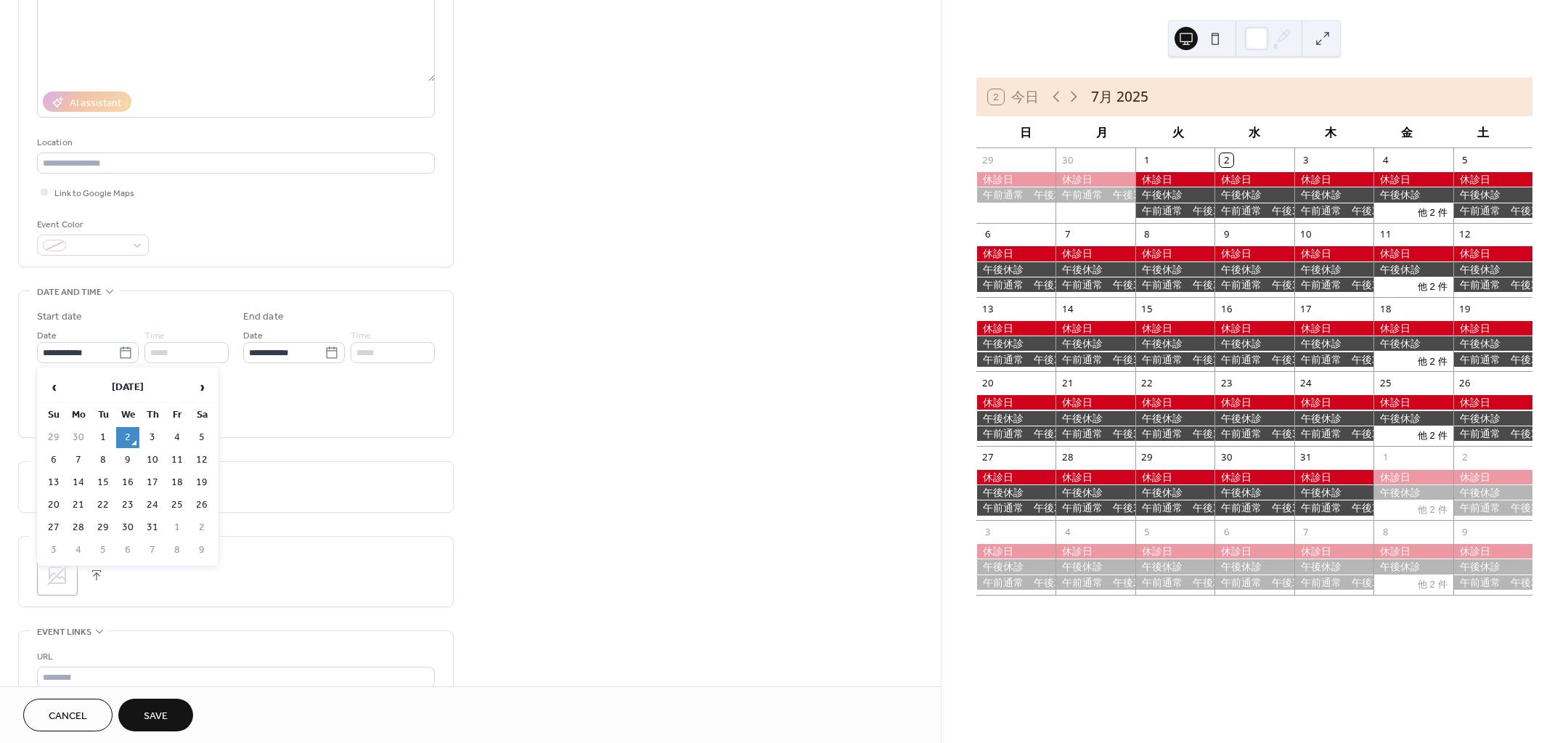click on "2" at bounding box center (128, 437) 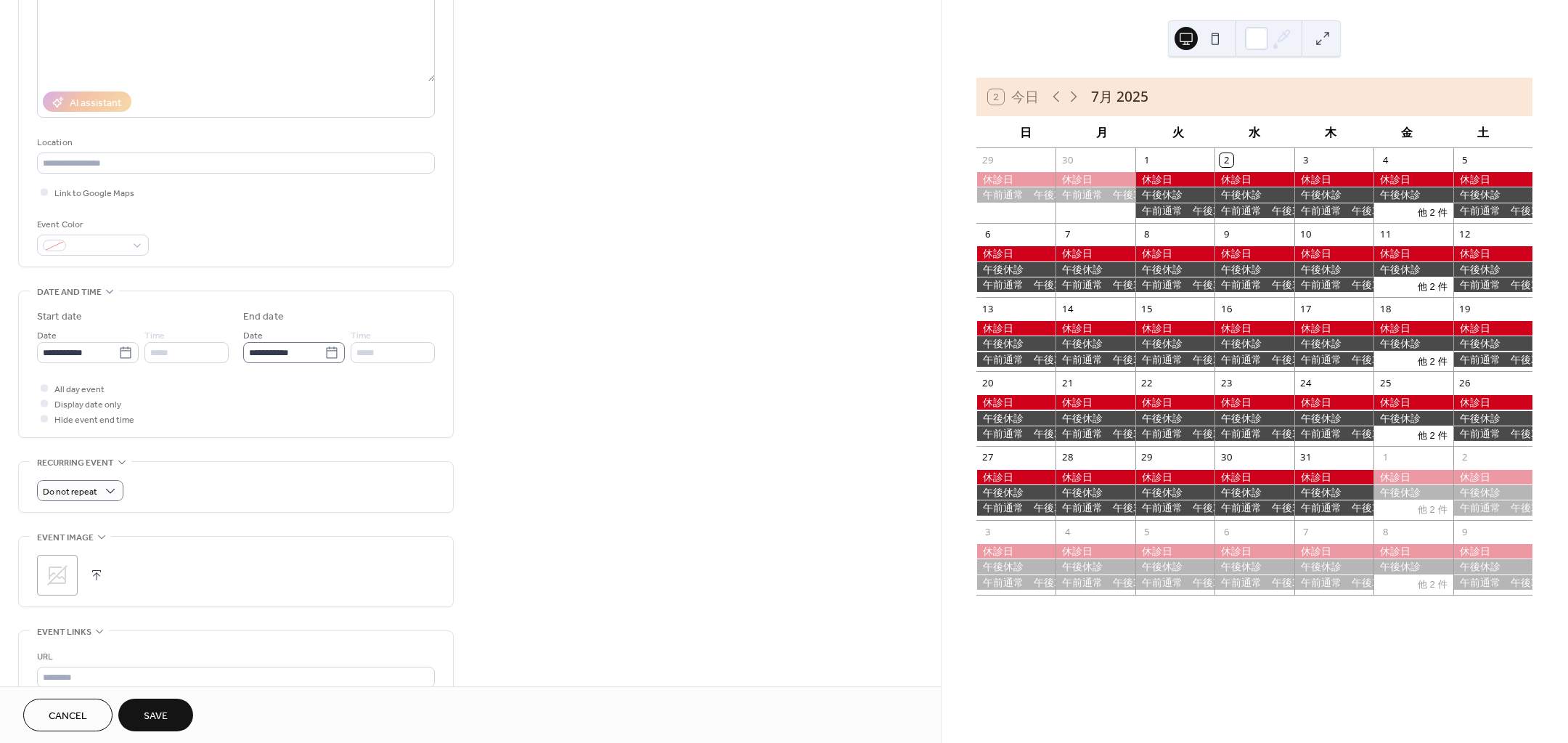 click 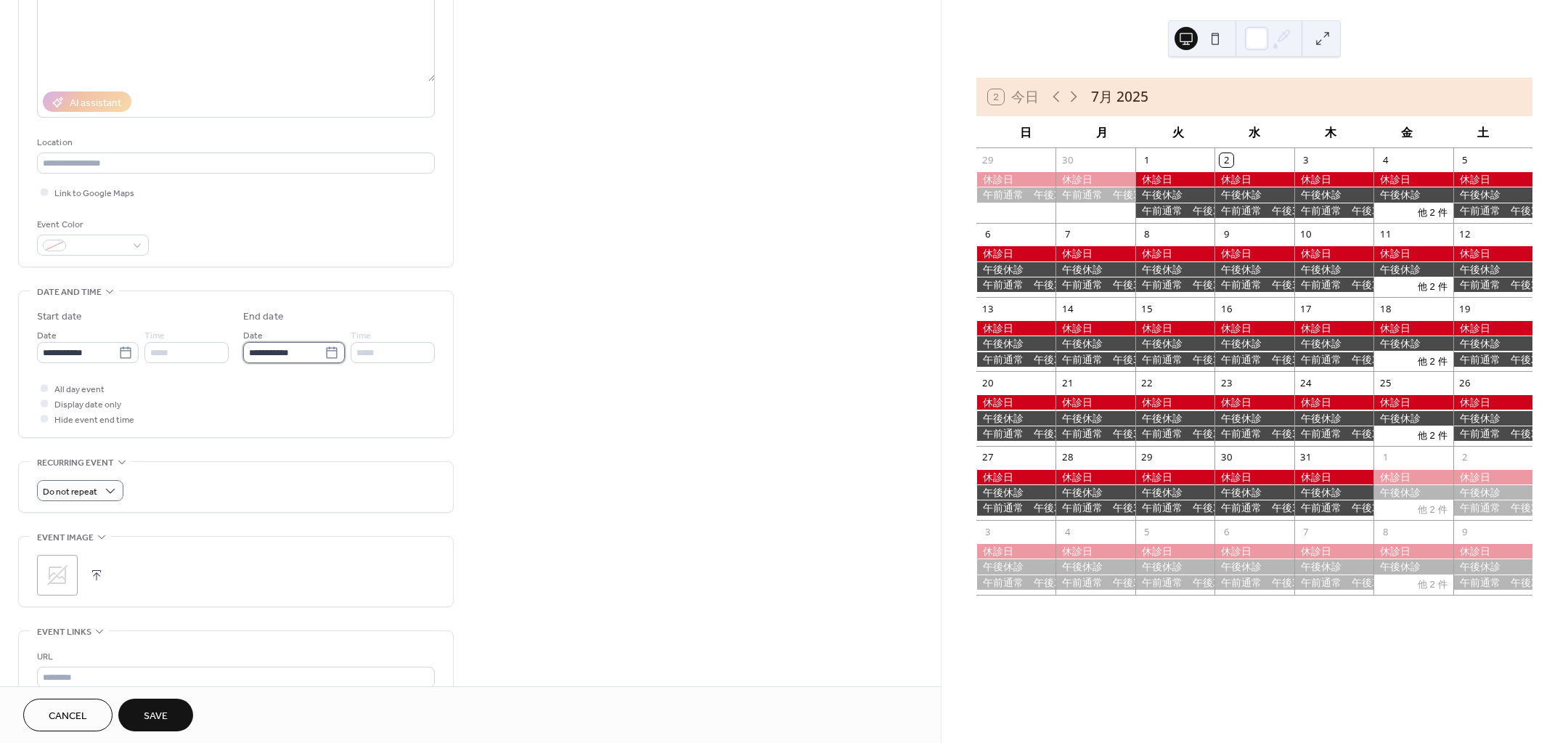 click on "**********" at bounding box center (284, 352) 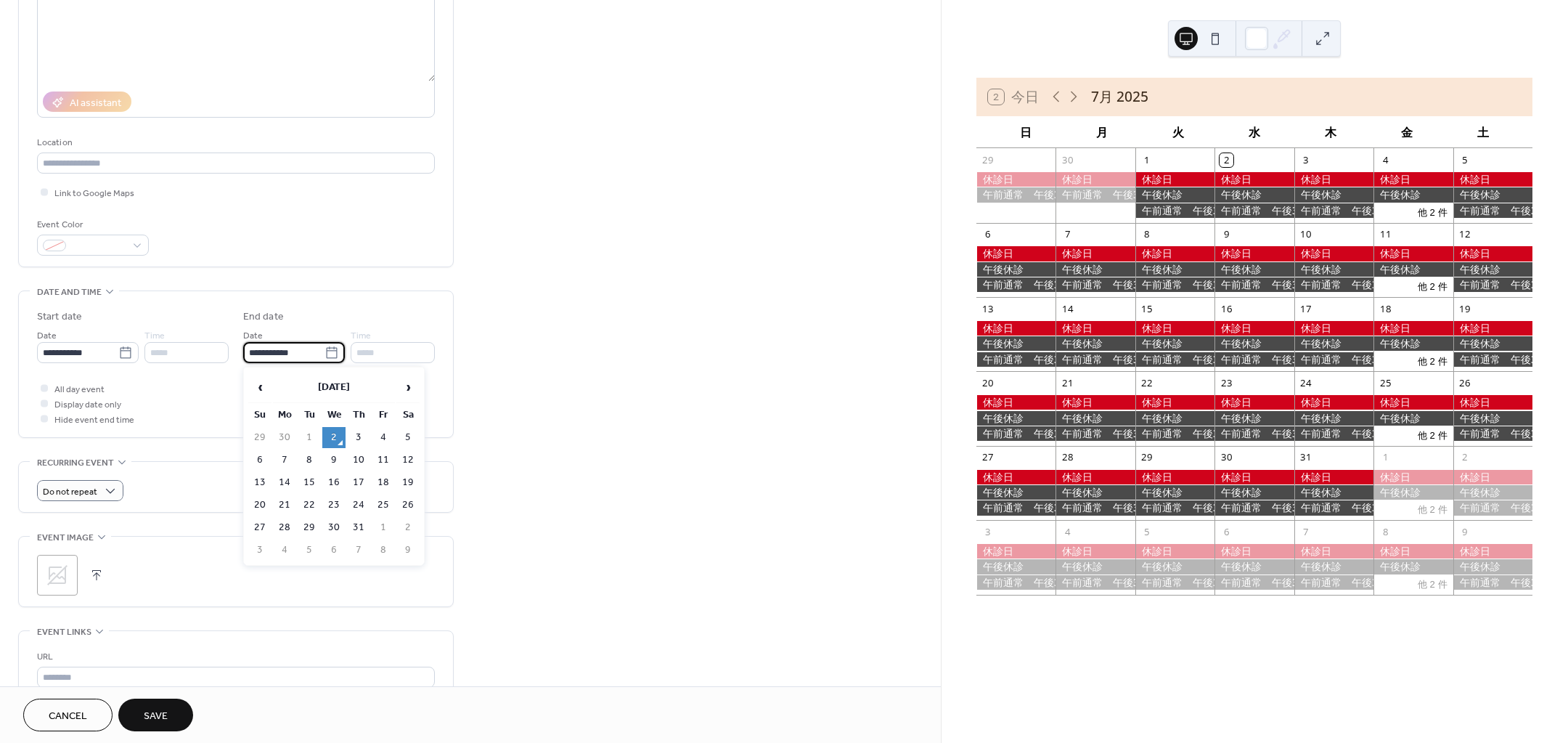 click on "**********" at bounding box center [284, 352] 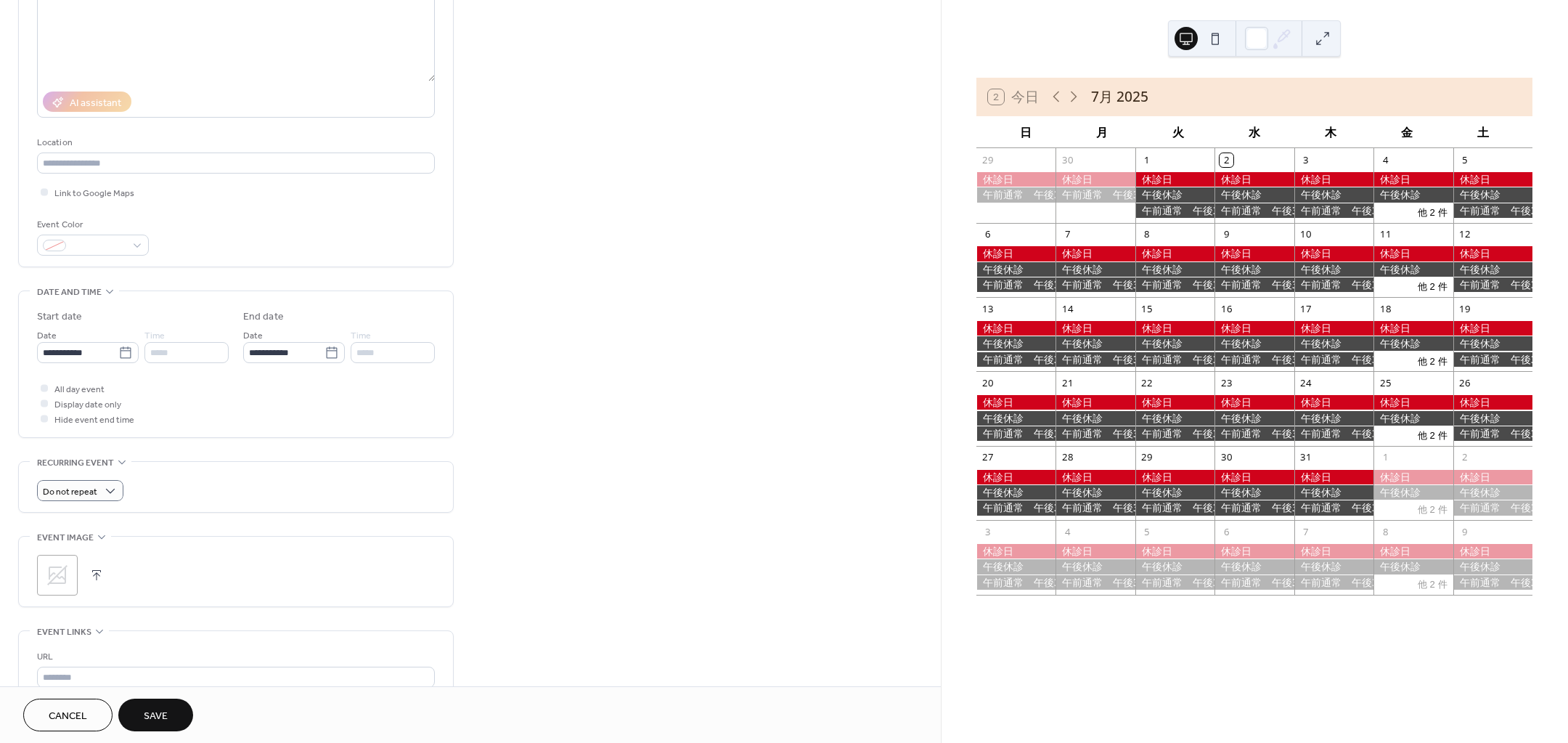 click on "*****" at bounding box center (187, 352) 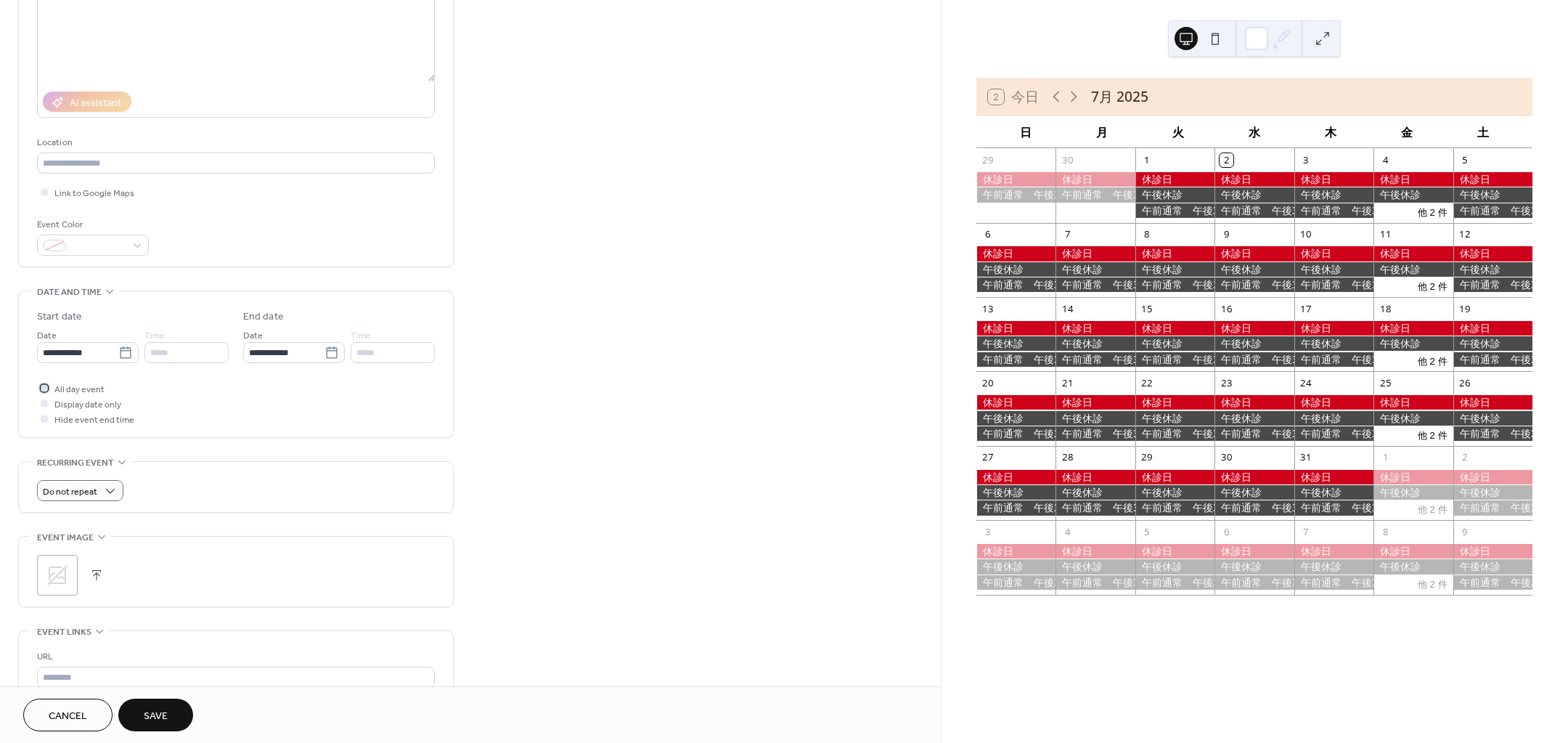 click on "All day event" at bounding box center (79, 389) 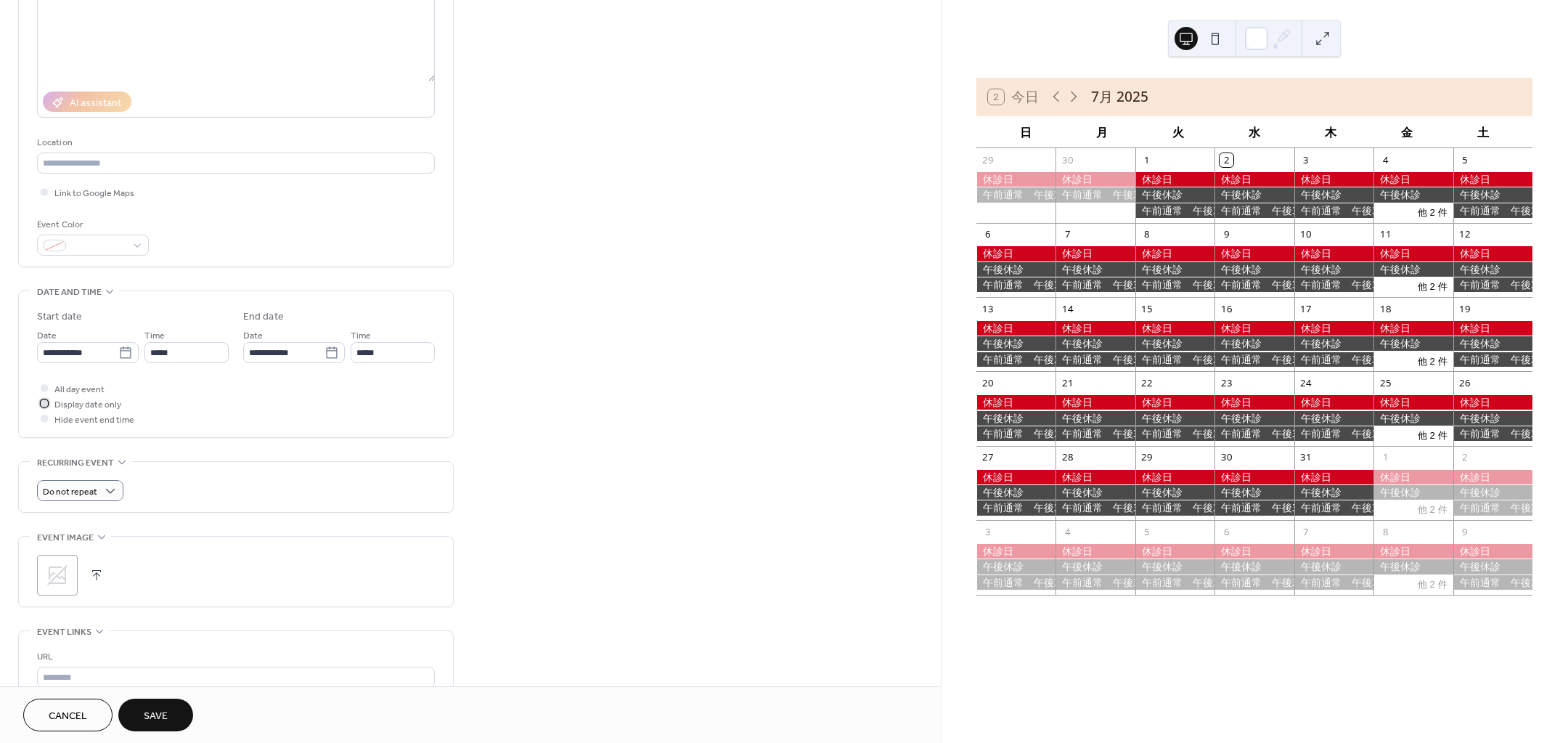 click at bounding box center [44, 403] 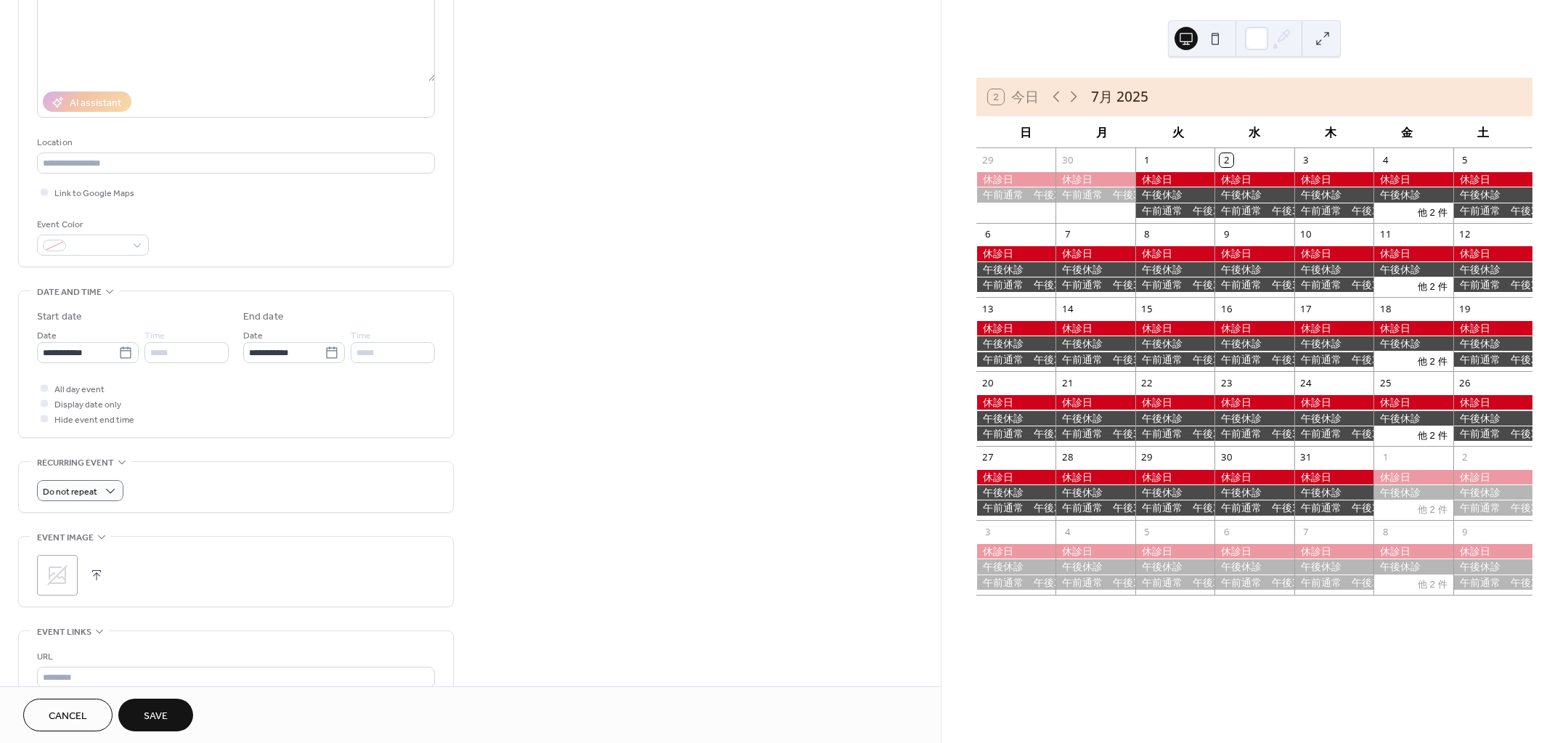 click on "Save" at bounding box center (155, 716) 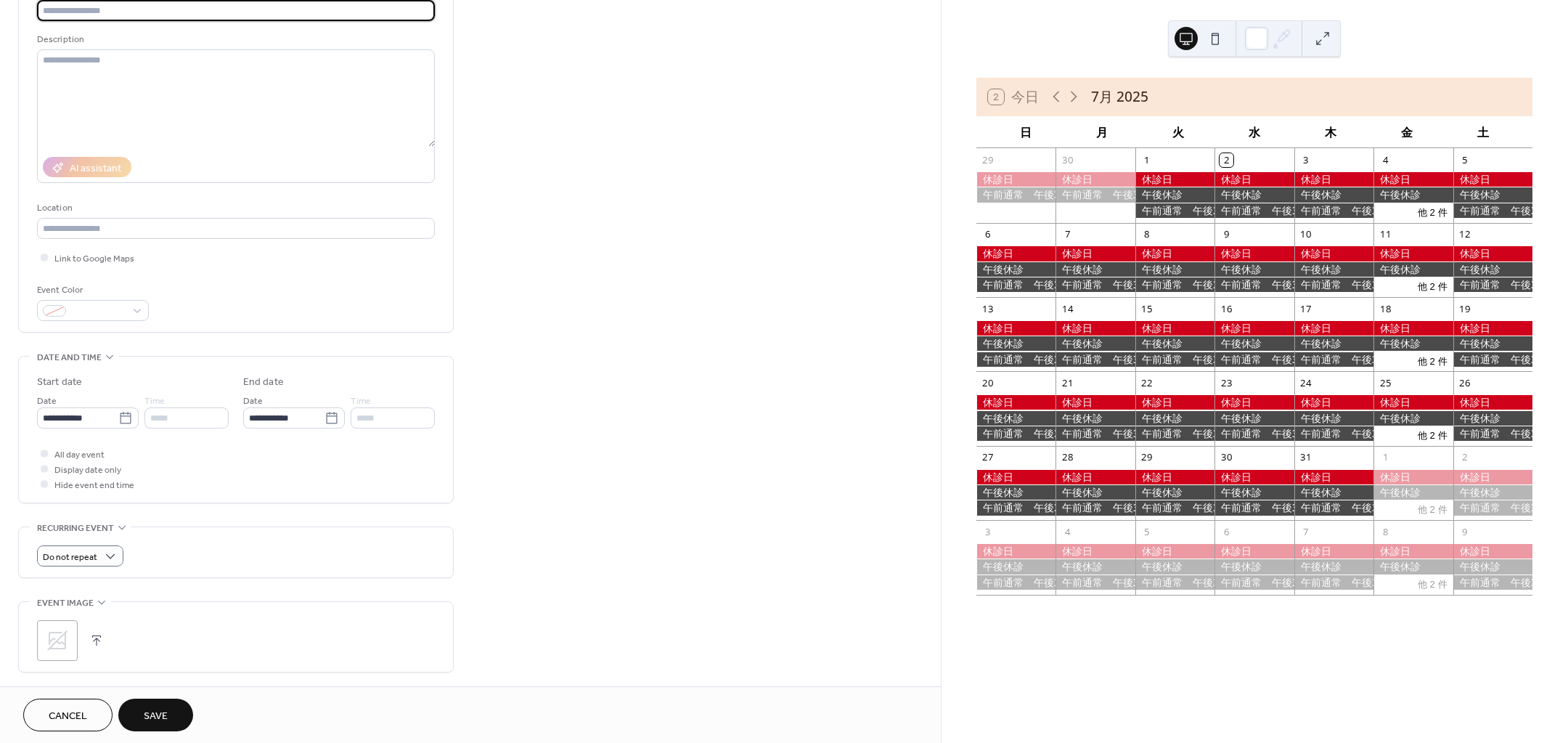 click on "Cancel" at bounding box center (68, 716) 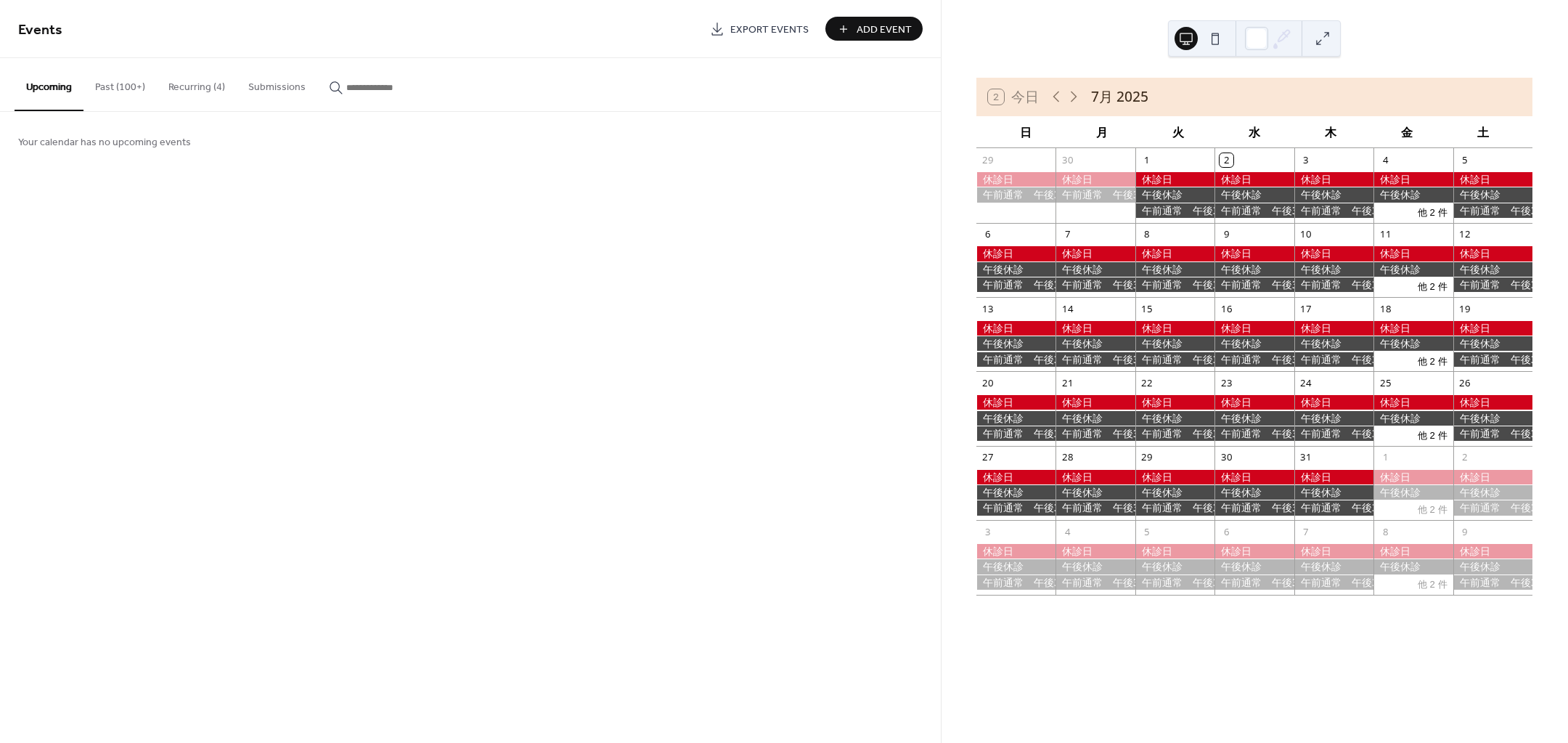 click on "Past  (100+)" at bounding box center (120, 84) 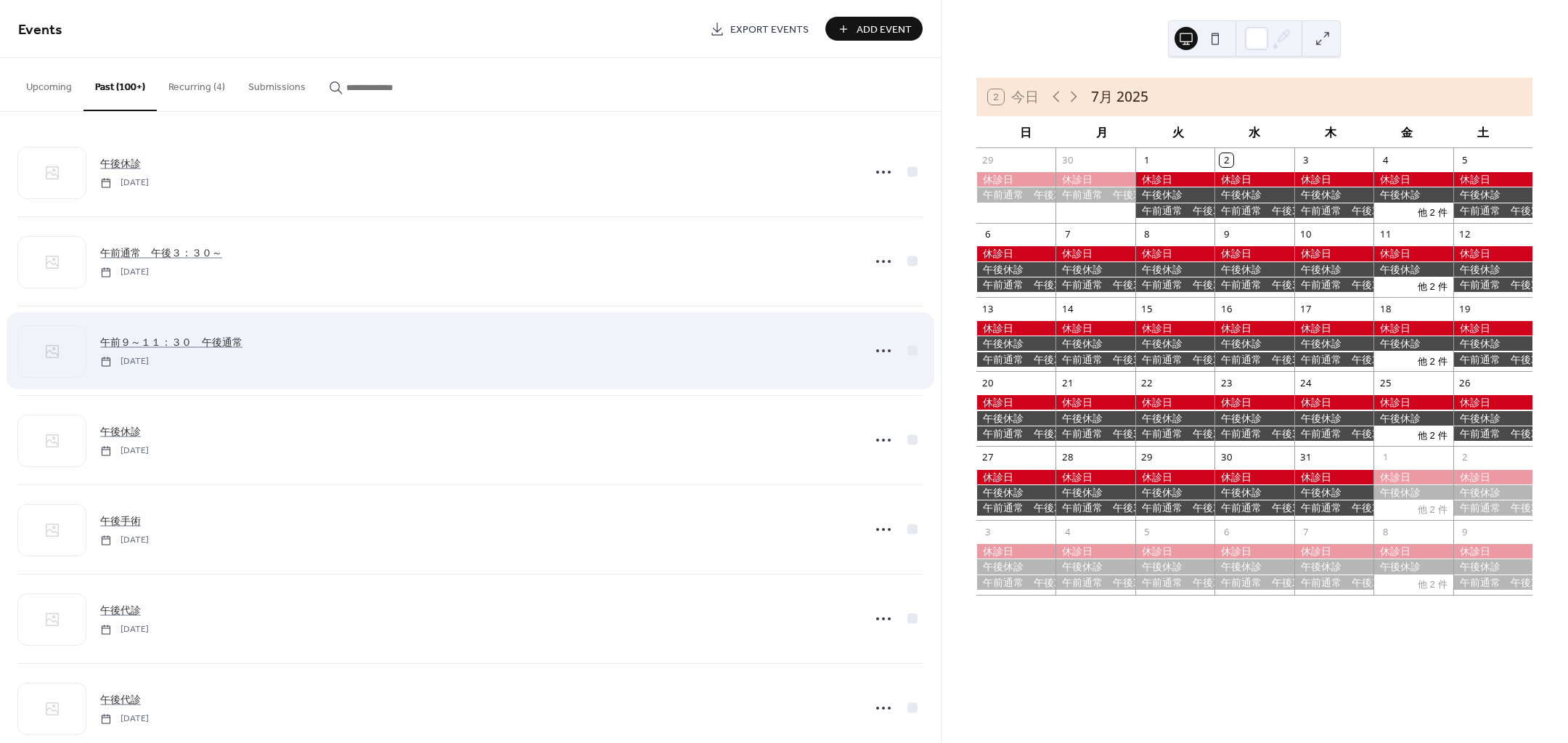 scroll, scrollTop: 0, scrollLeft: 0, axis: both 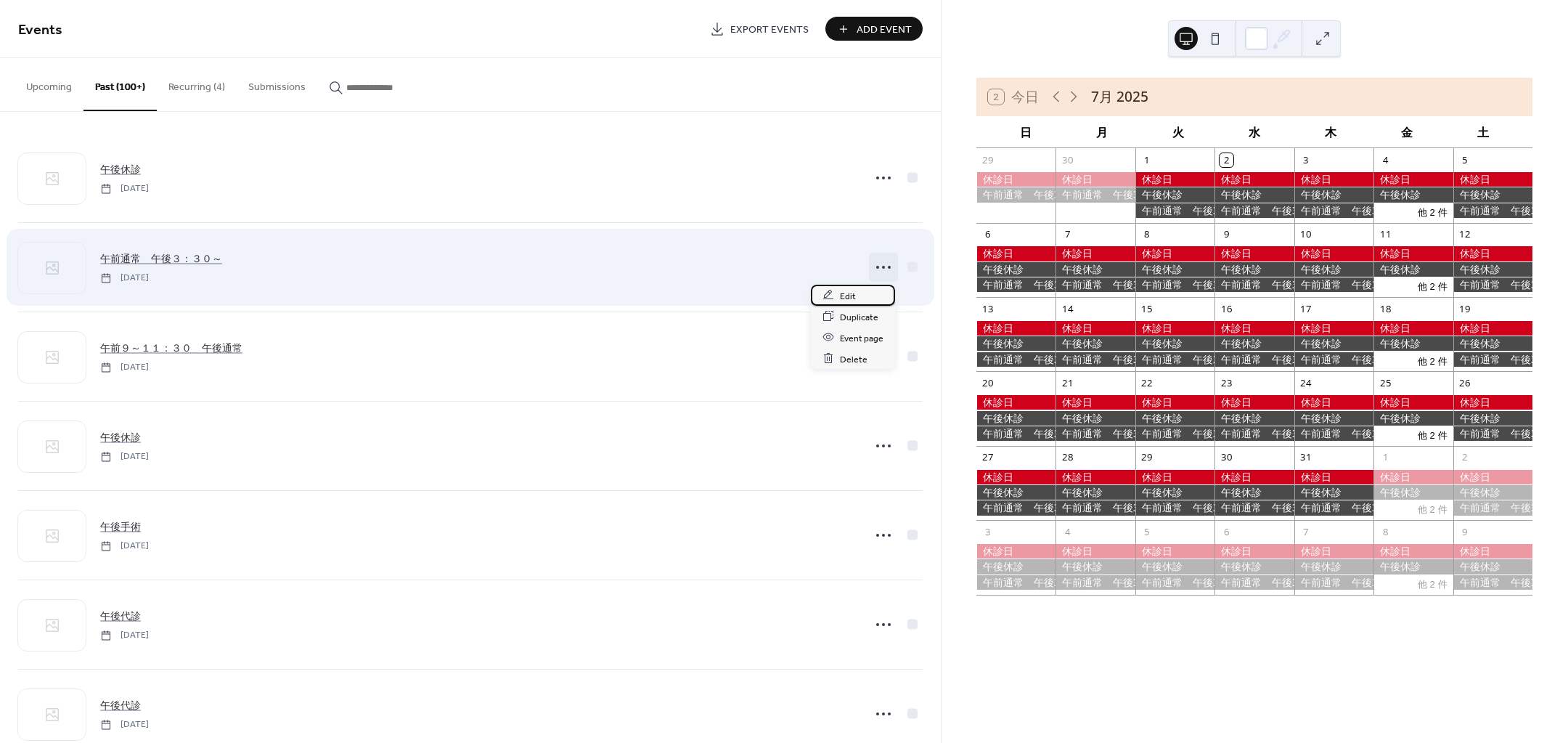drag, startPoint x: 879, startPoint y: 267, endPoint x: 851, endPoint y: 297, distance: 41.036569 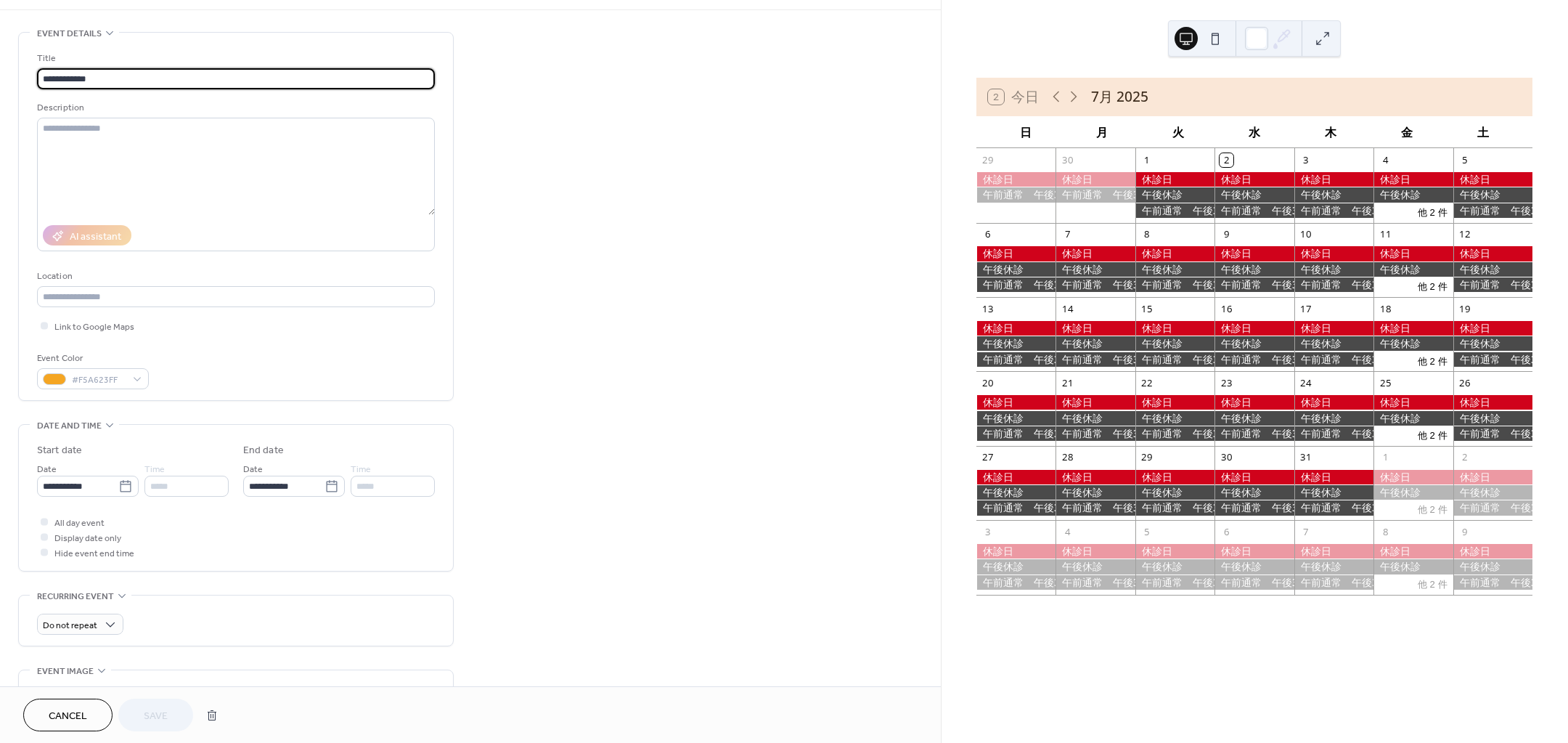 scroll, scrollTop: 0, scrollLeft: 0, axis: both 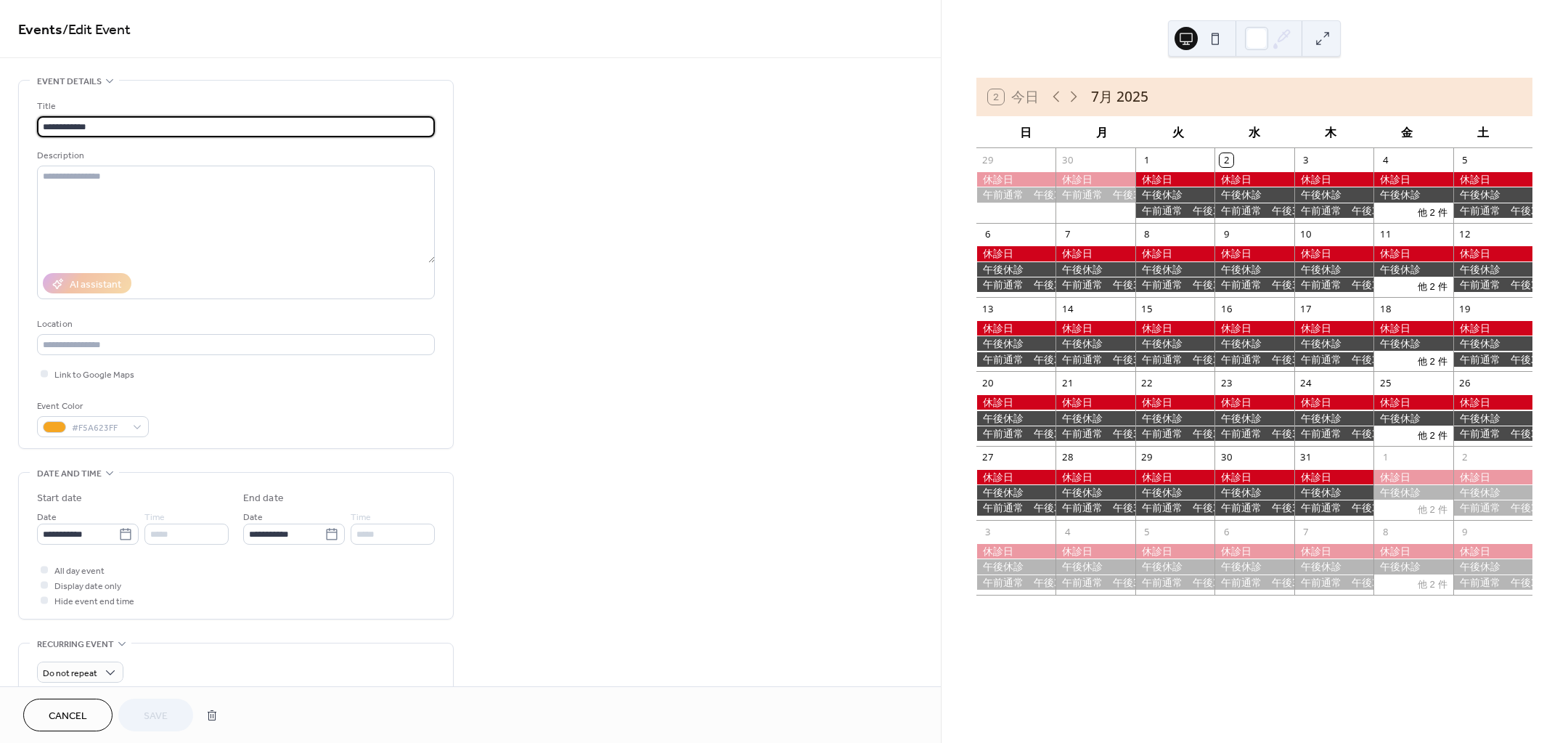 drag, startPoint x: 78, startPoint y: 120, endPoint x: 422, endPoint y: 140, distance: 344.5809 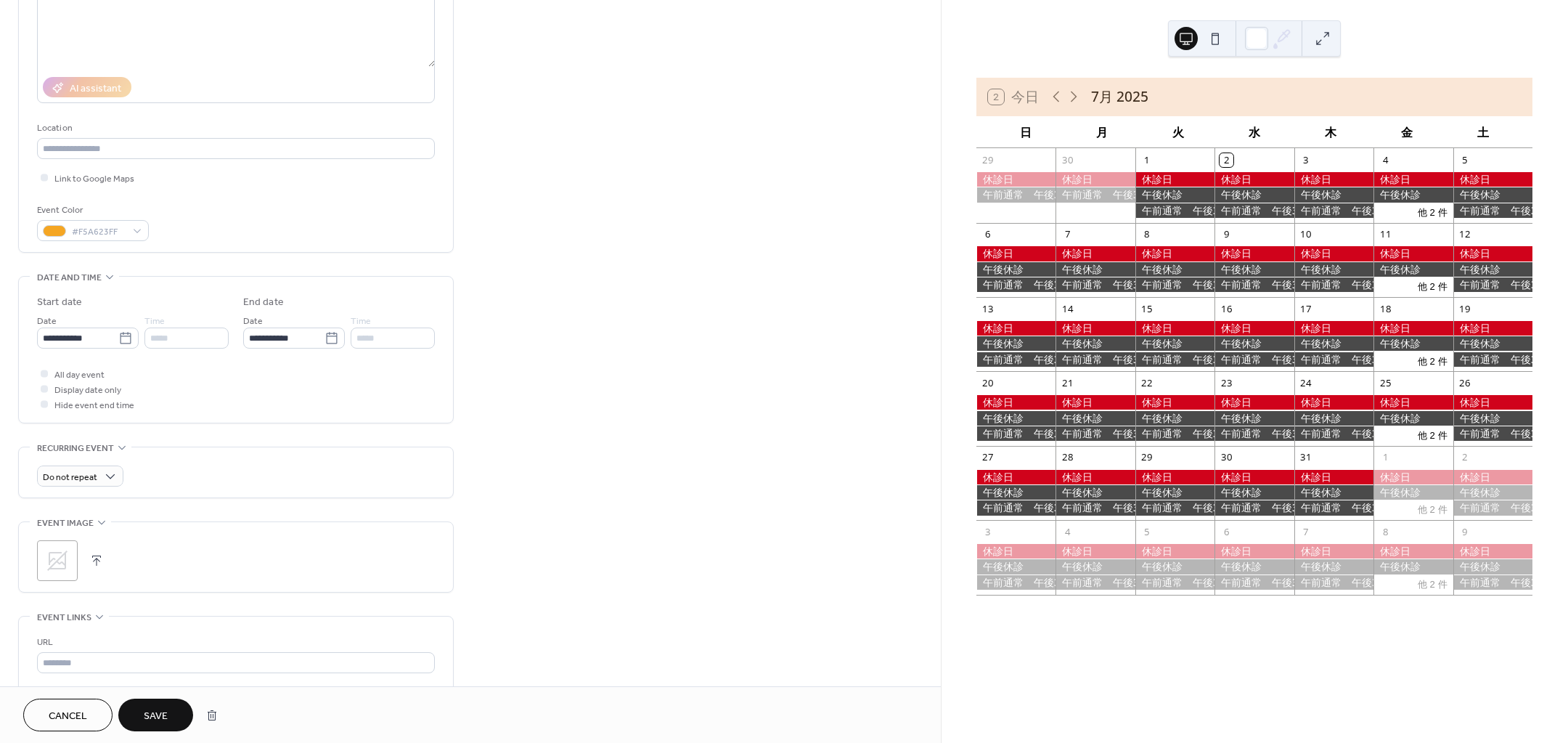 scroll, scrollTop: 272, scrollLeft: 0, axis: vertical 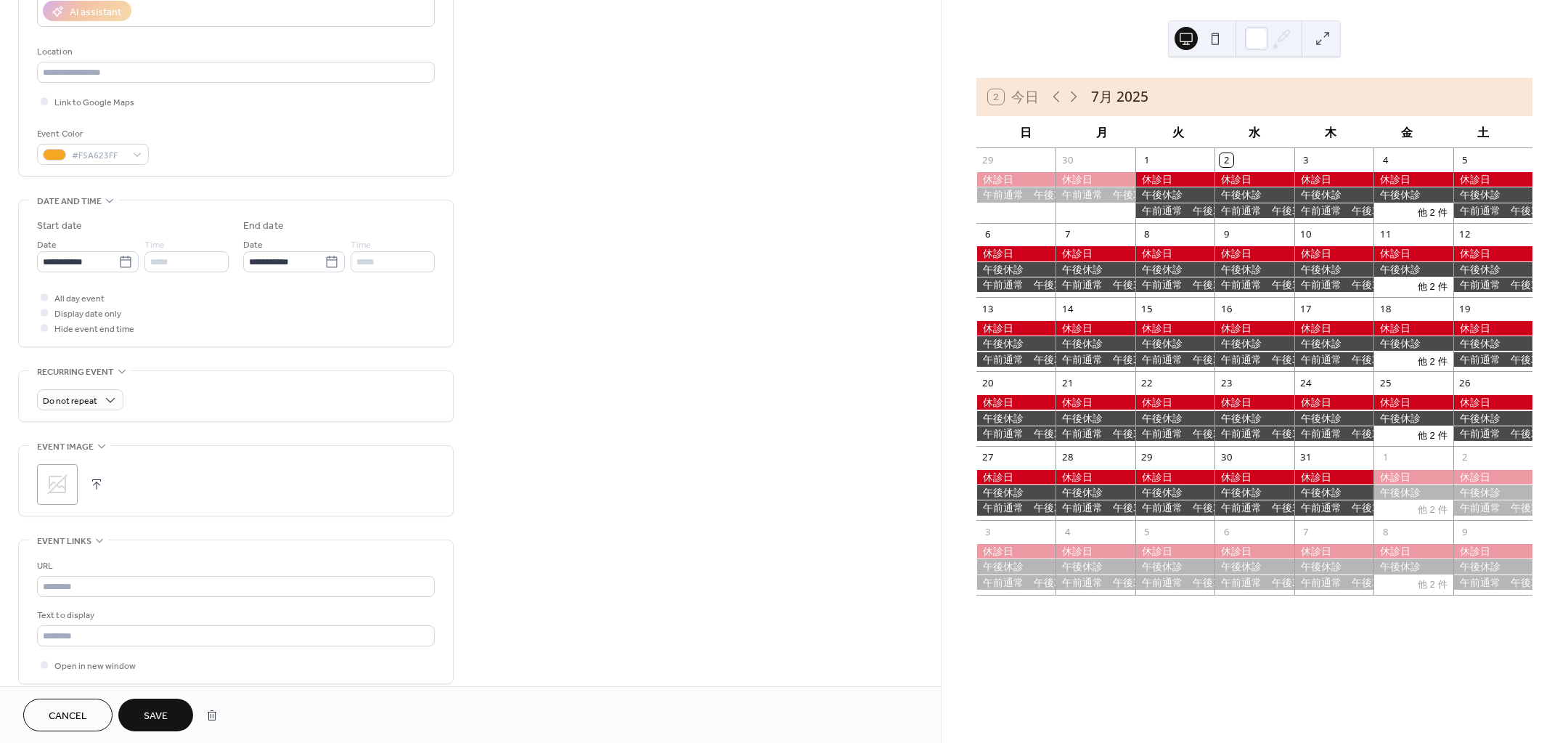 type on "****" 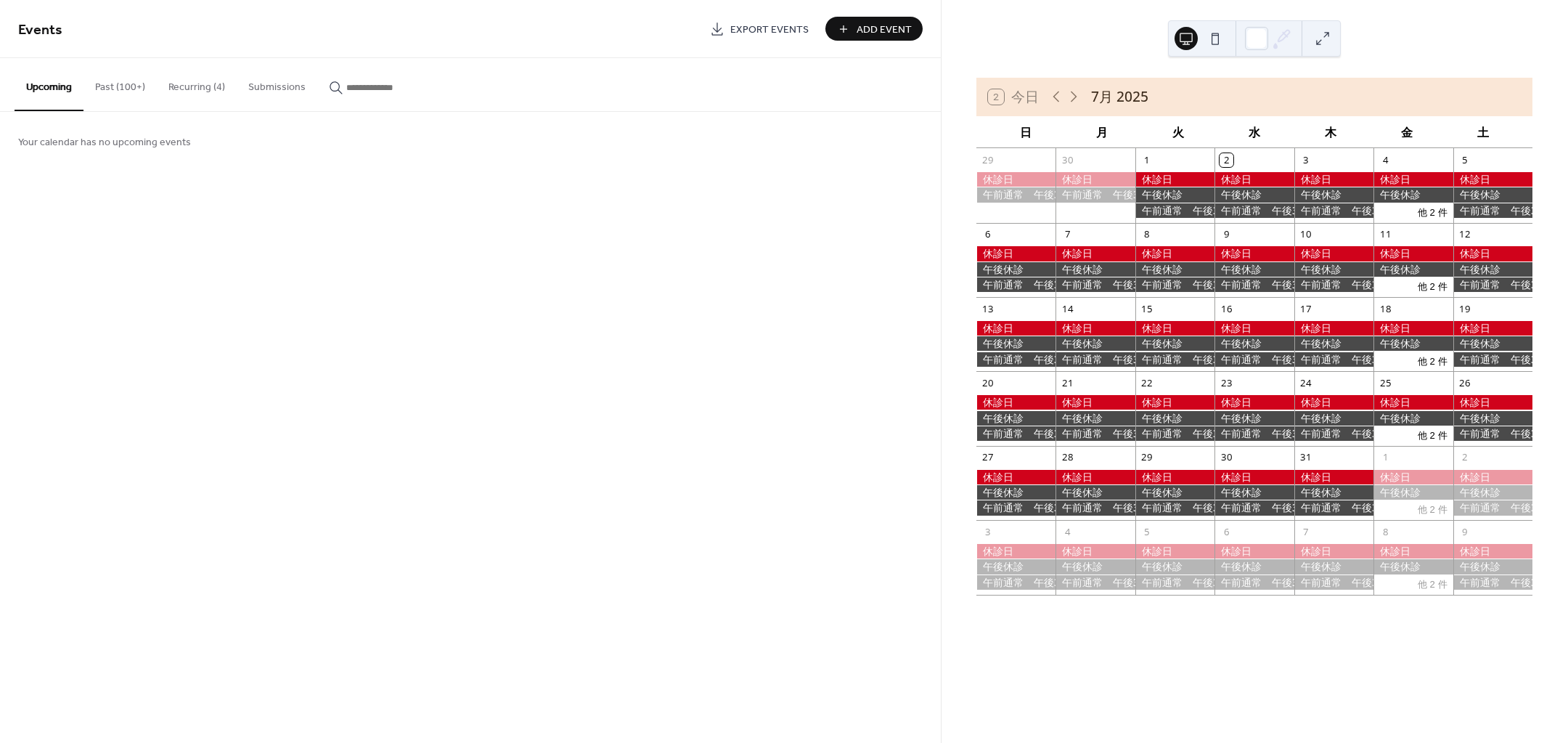 click at bounding box center (1254, 211) 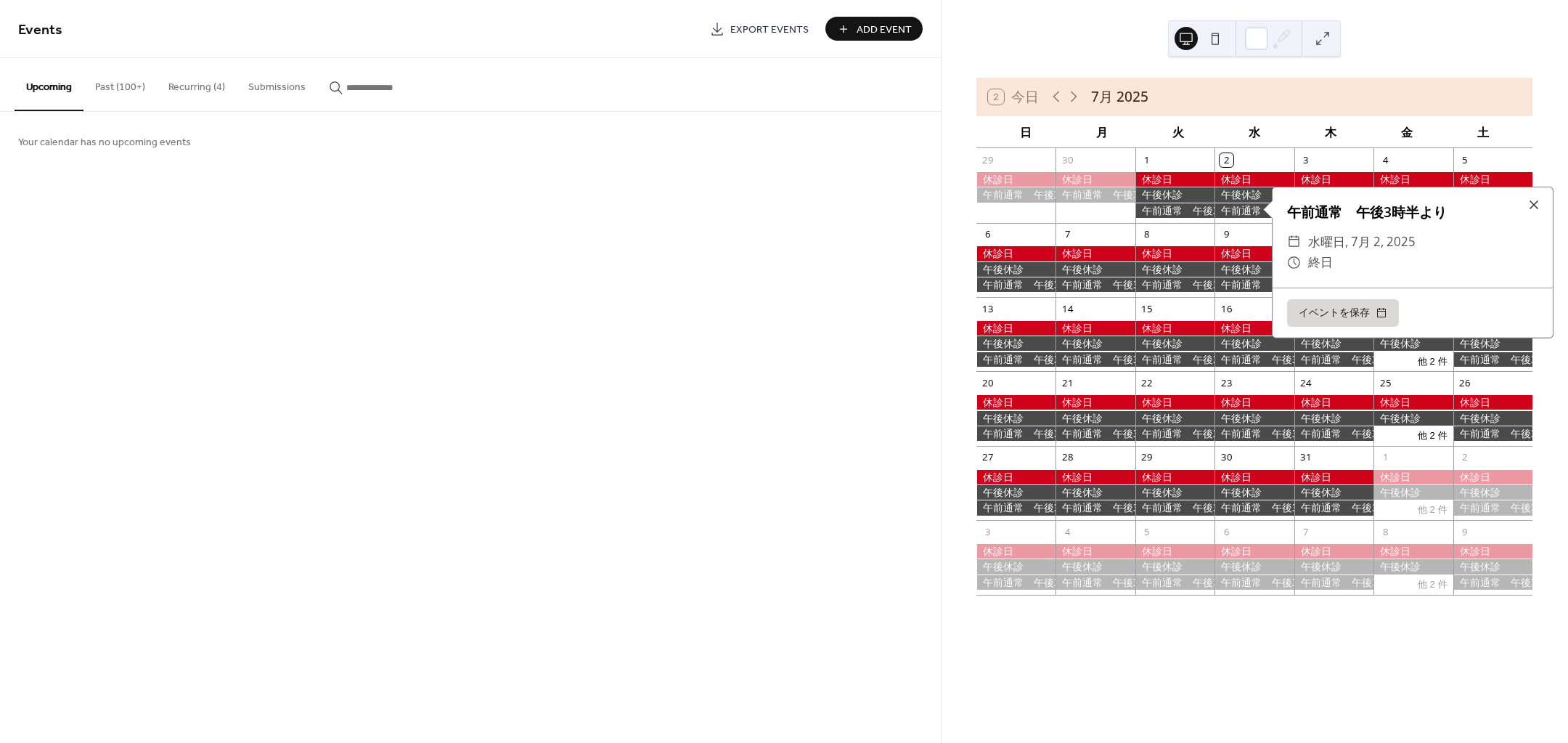 click on "Events Export Events Add Event Upcoming  Past  (100+) Recurring  (4) Submissions  Your calendar has no upcoming events Cancel" at bounding box center [470, 371] 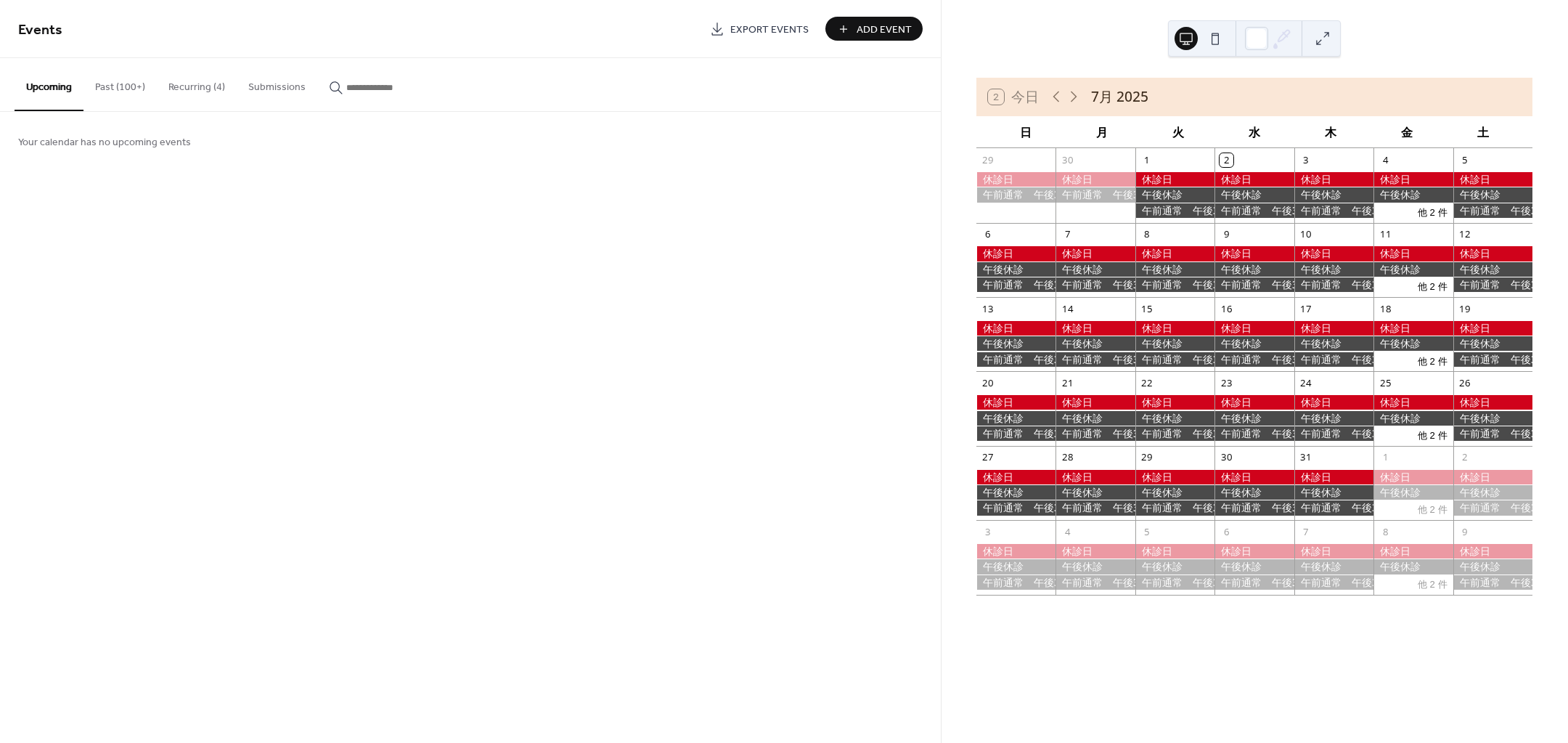 click on "Upcoming" at bounding box center (49, 84) 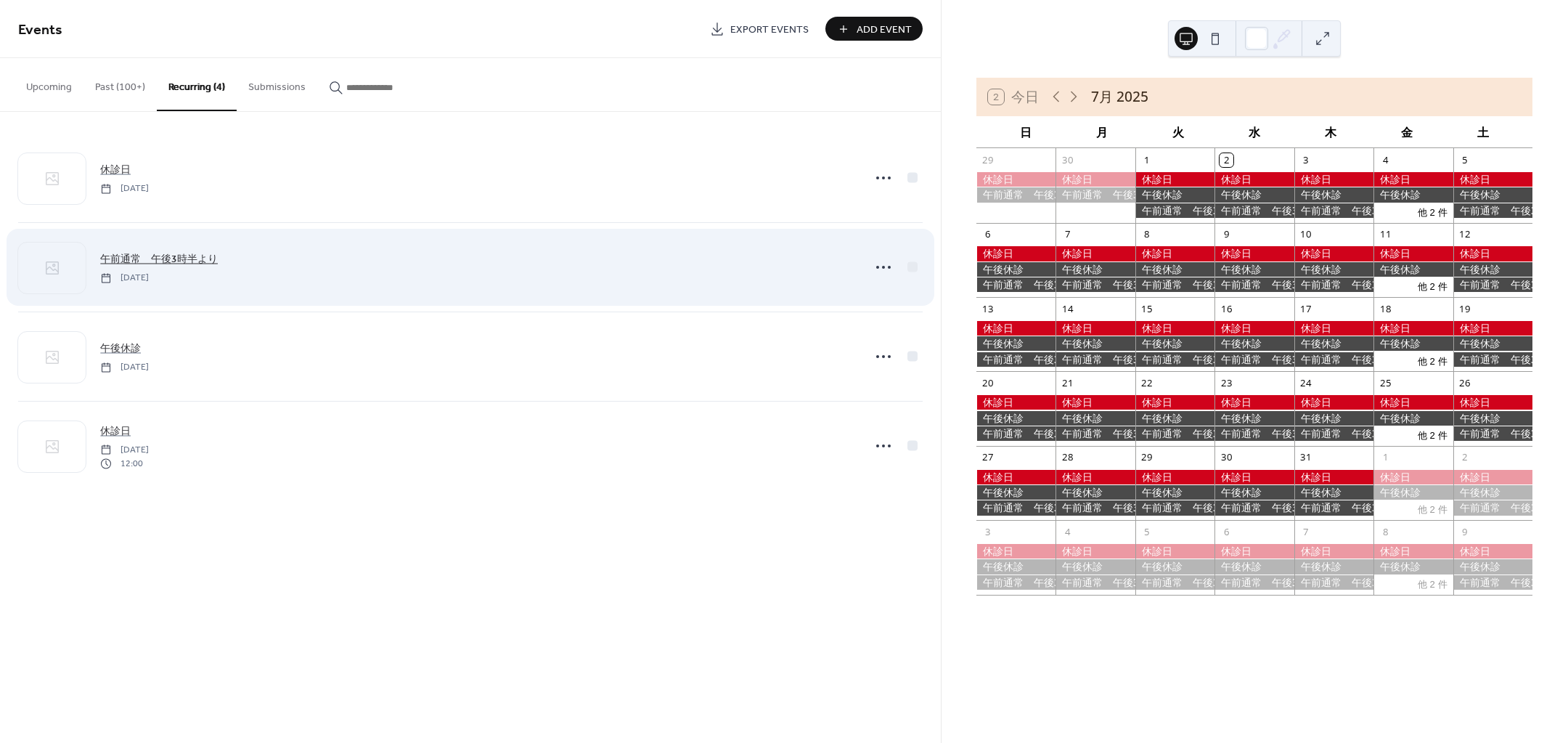 click on "午前通常　午後3時半より" at bounding box center (159, 259) 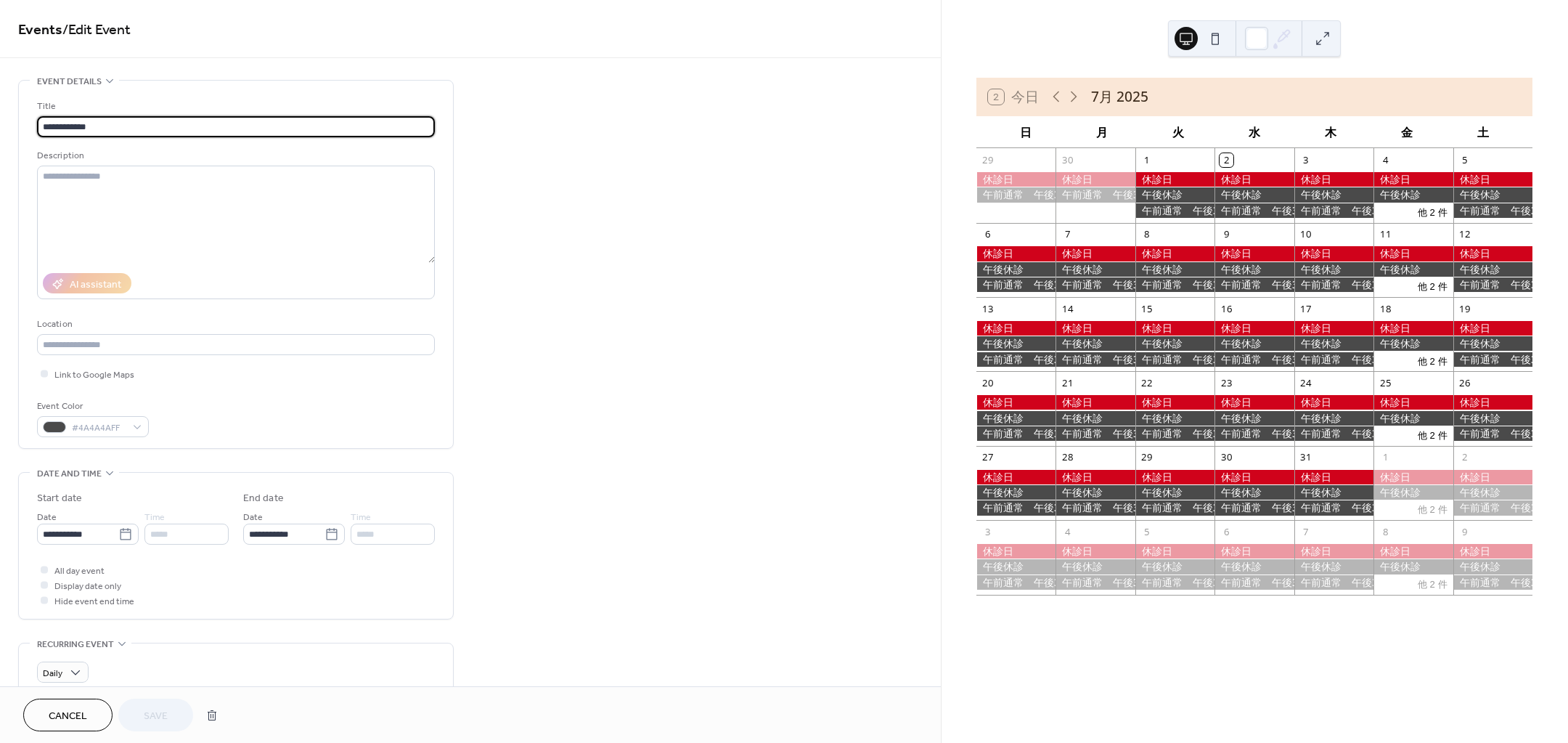 drag, startPoint x: 78, startPoint y: 123, endPoint x: 606, endPoint y: 7, distance: 540.592 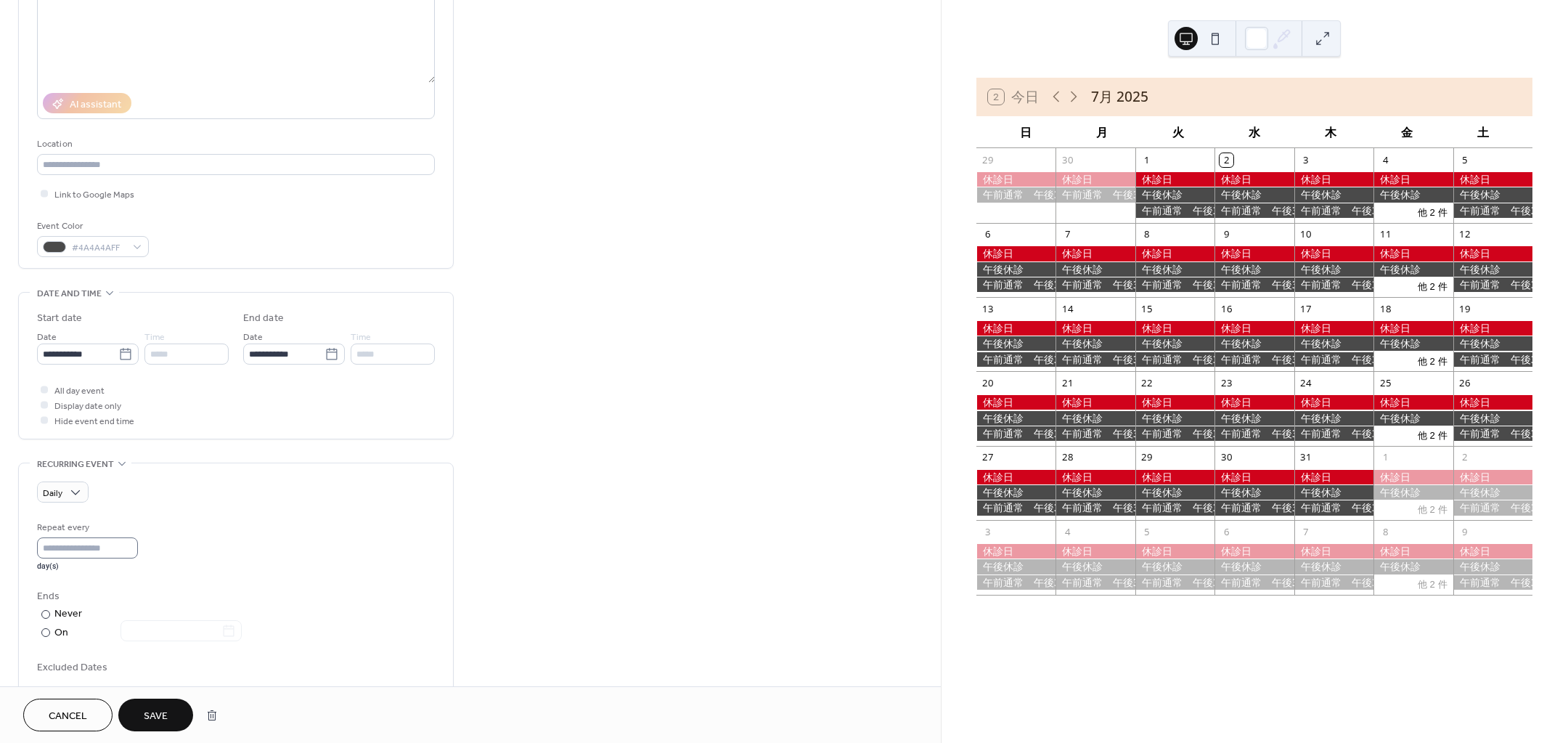scroll, scrollTop: 182, scrollLeft: 0, axis: vertical 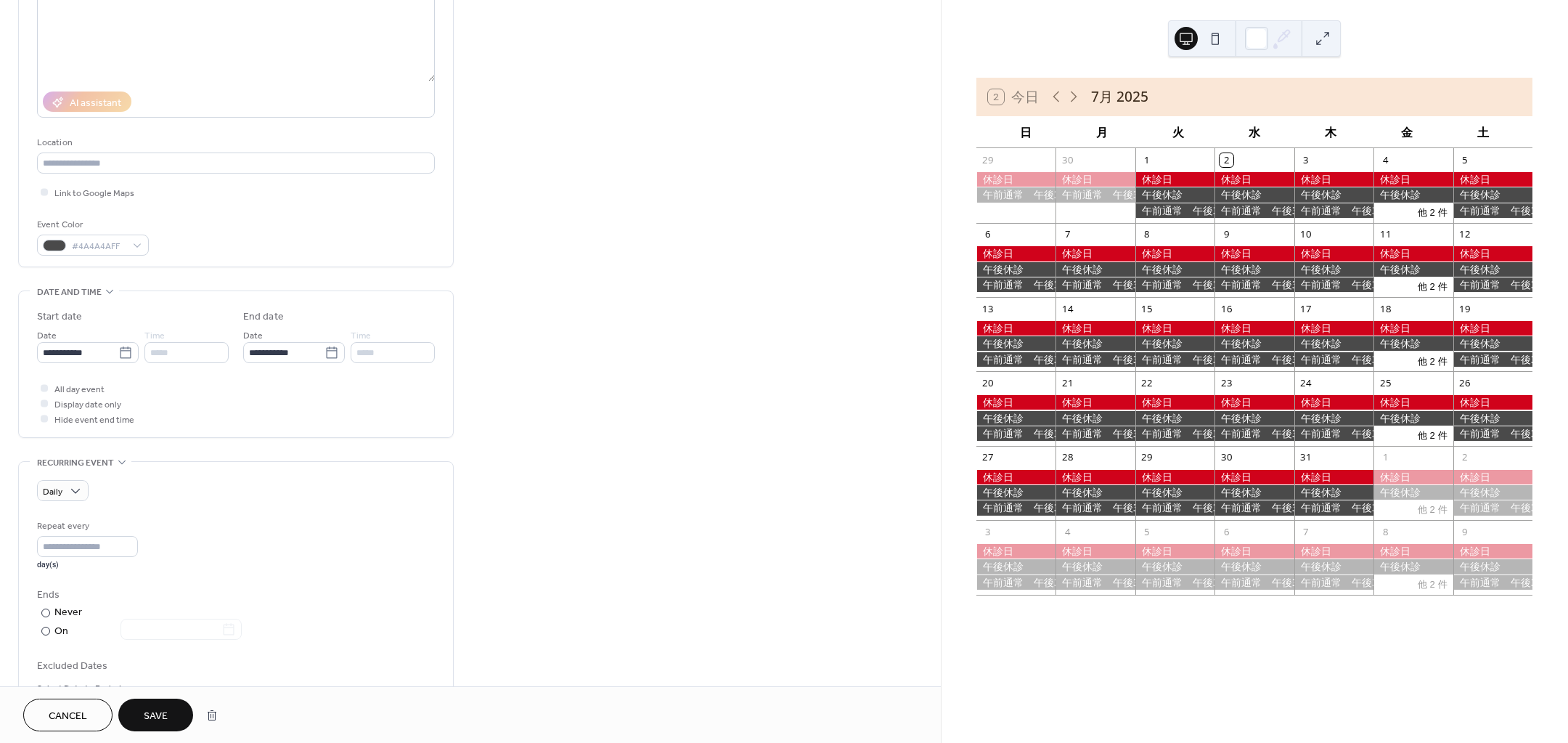 type on "****" 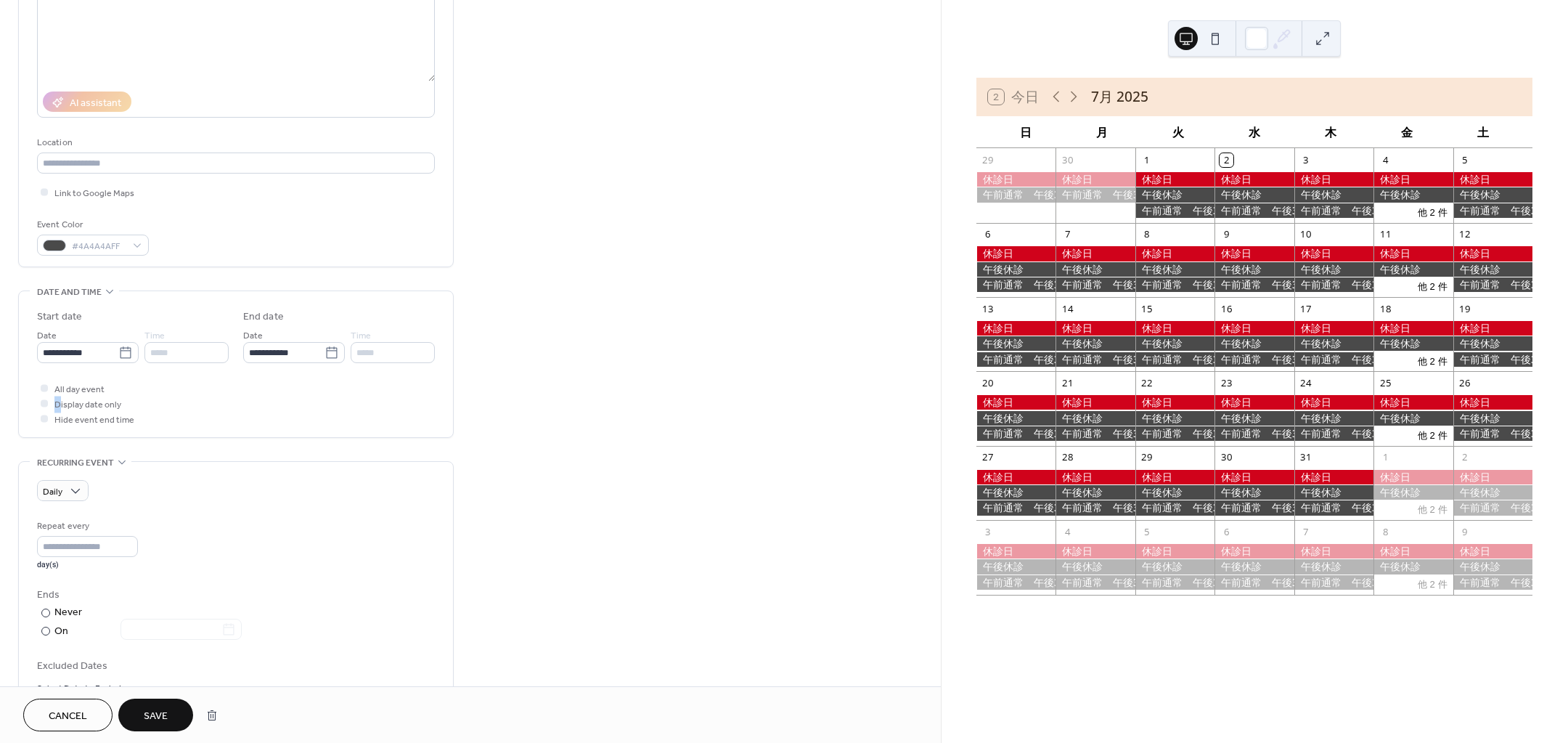 click at bounding box center [44, 403] 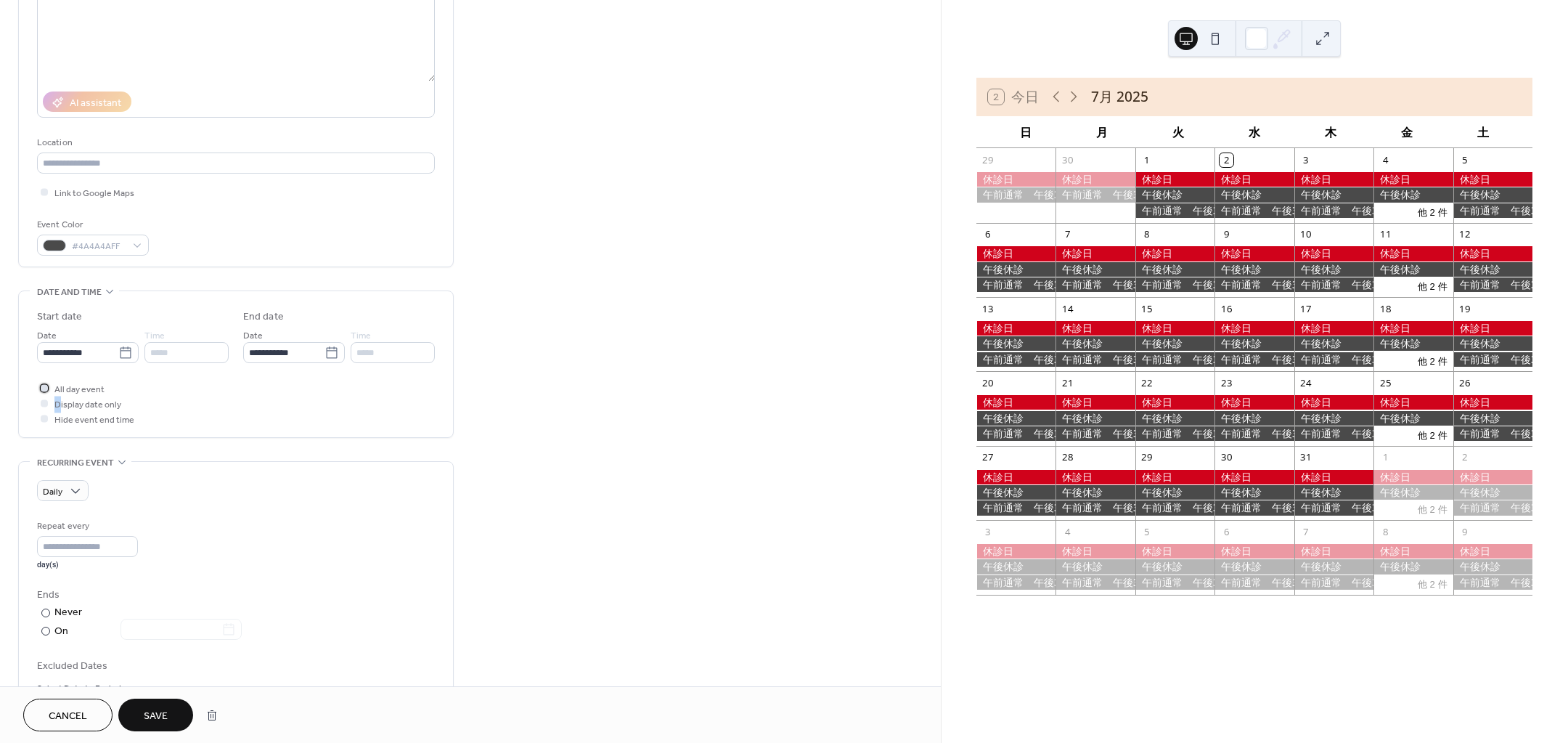 click at bounding box center (44, 388) 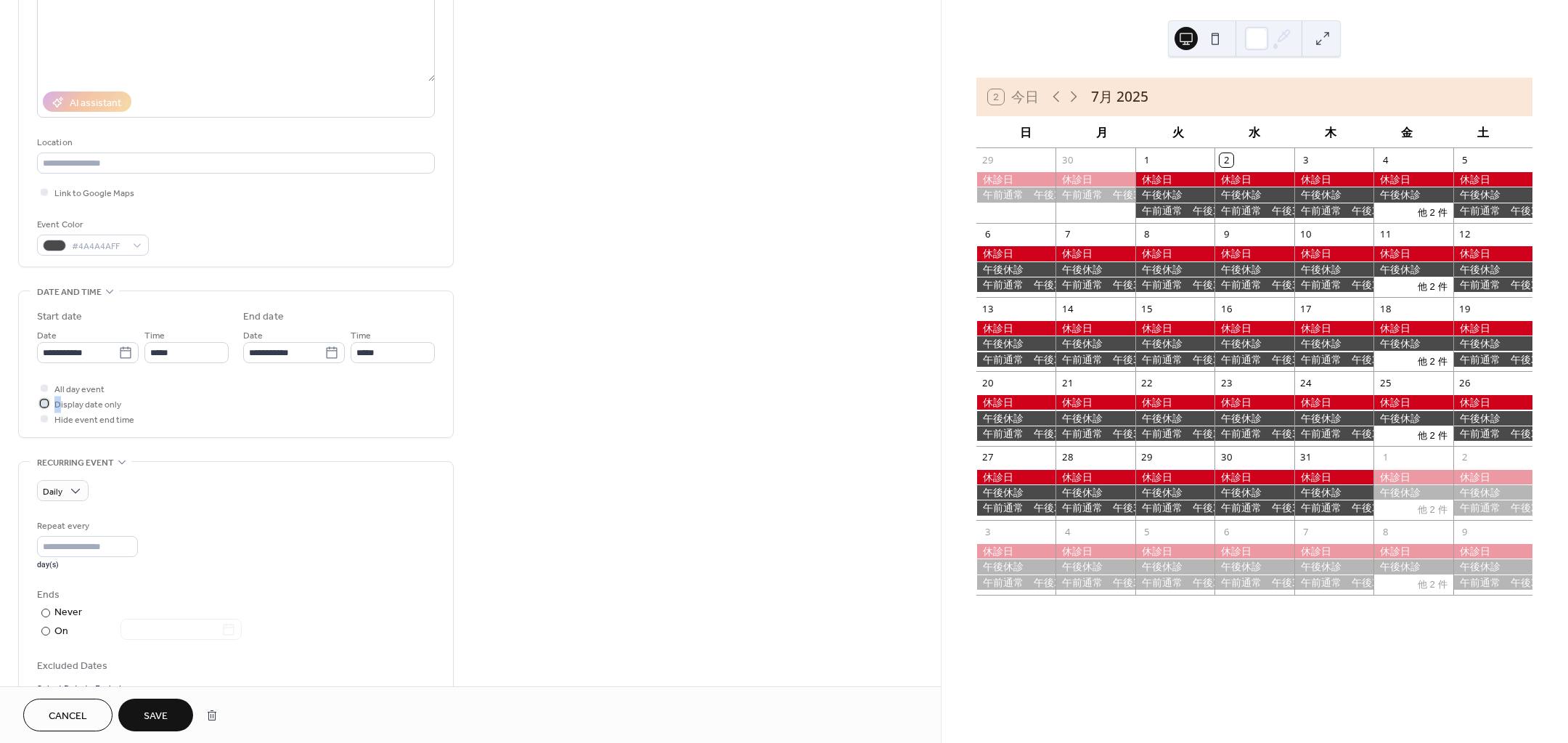 click at bounding box center (44, 403) 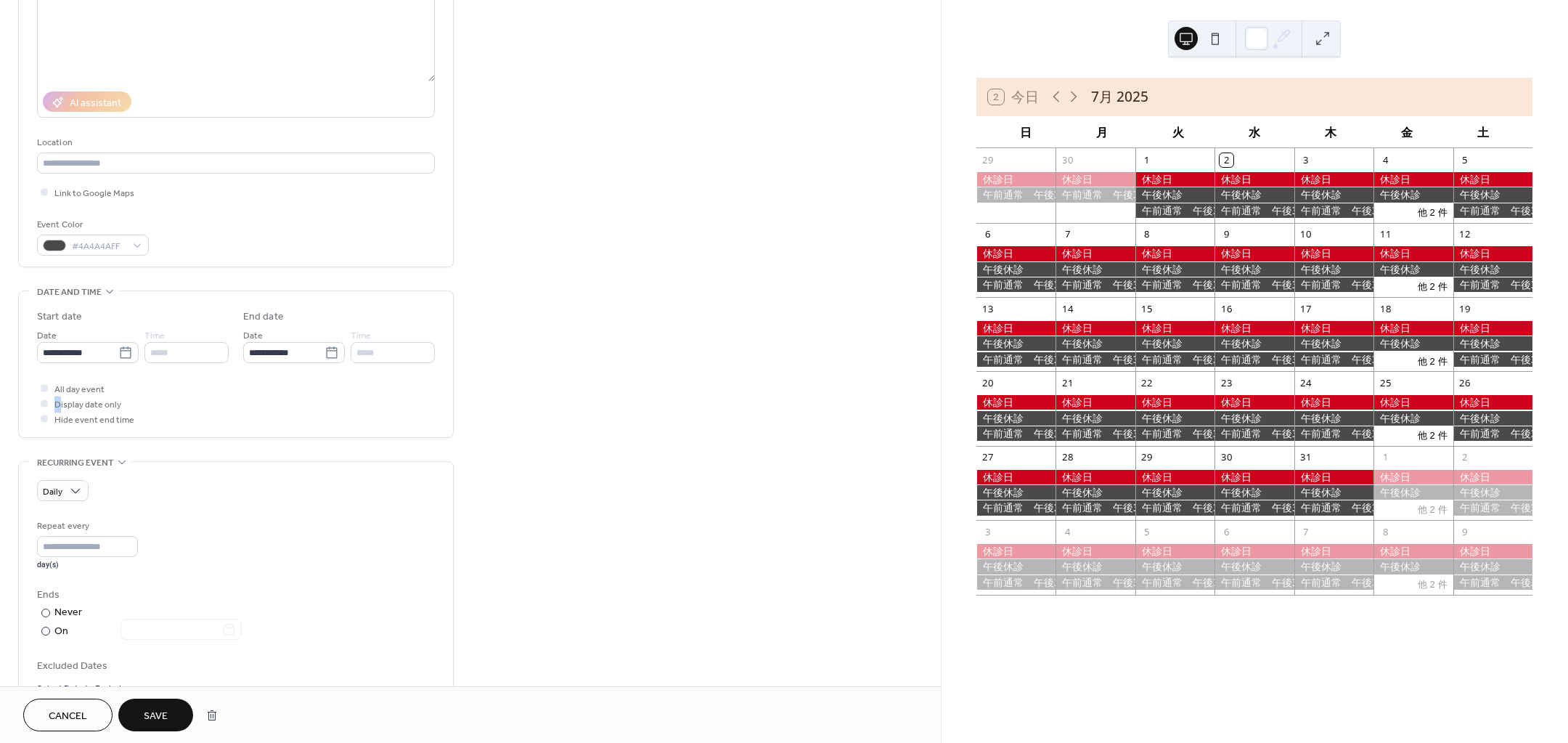 click on "Save" at bounding box center (155, 716) 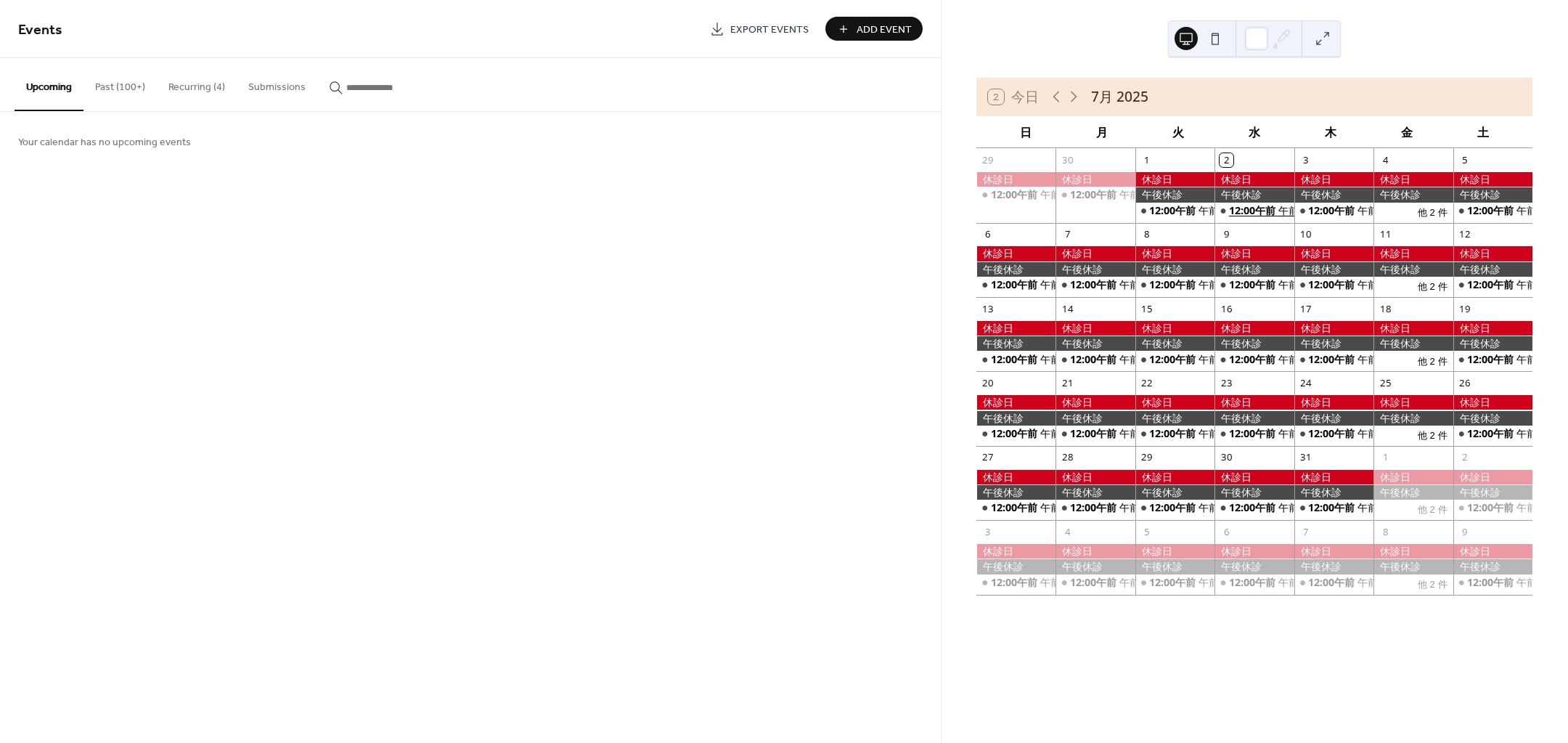 click on "午前通常" at bounding box center (1299, 211) 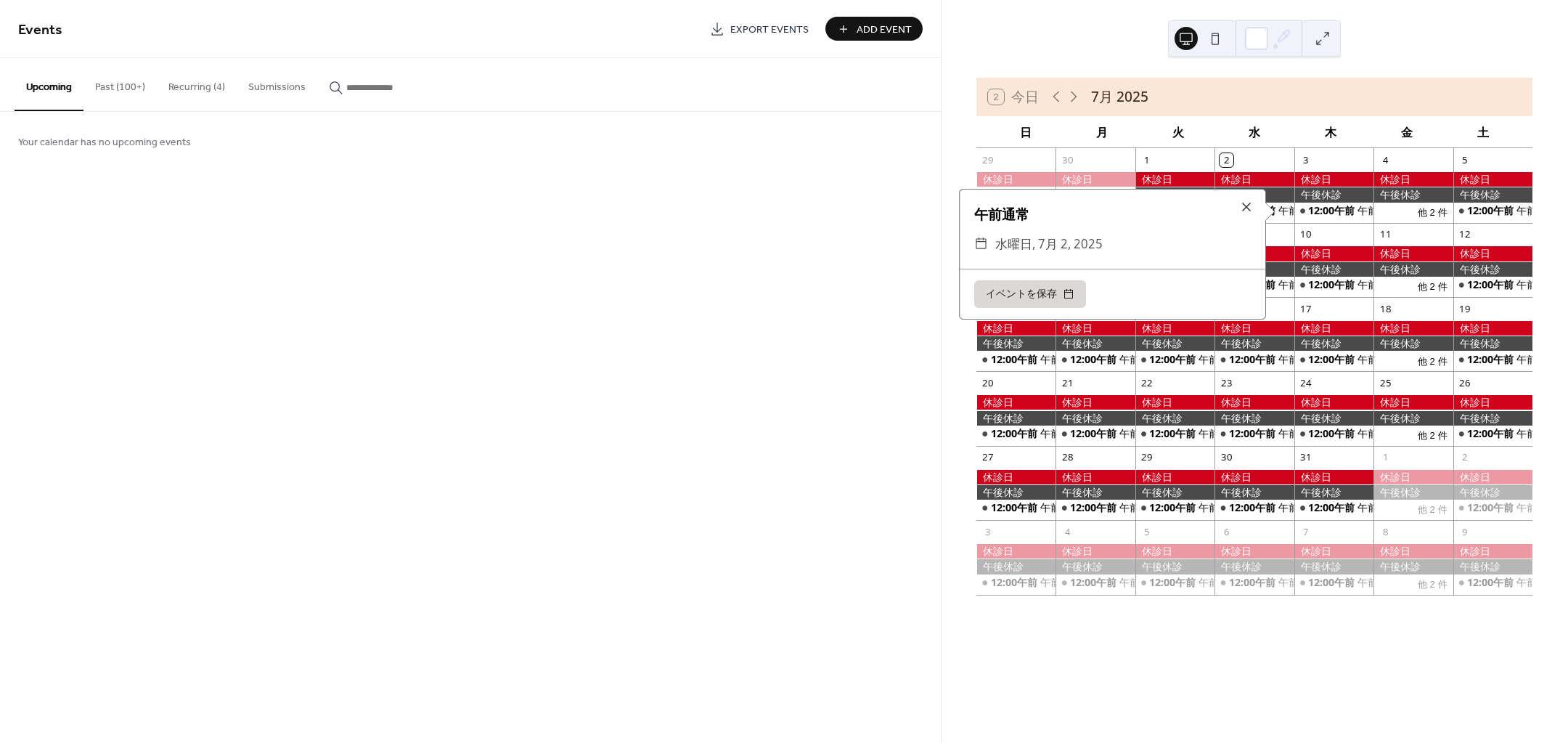 click on "Events Export Events Add Event Upcoming  Past  (100+) Recurring  (4) Submissions  Your calendar has no upcoming events Cancel" at bounding box center (470, 371) 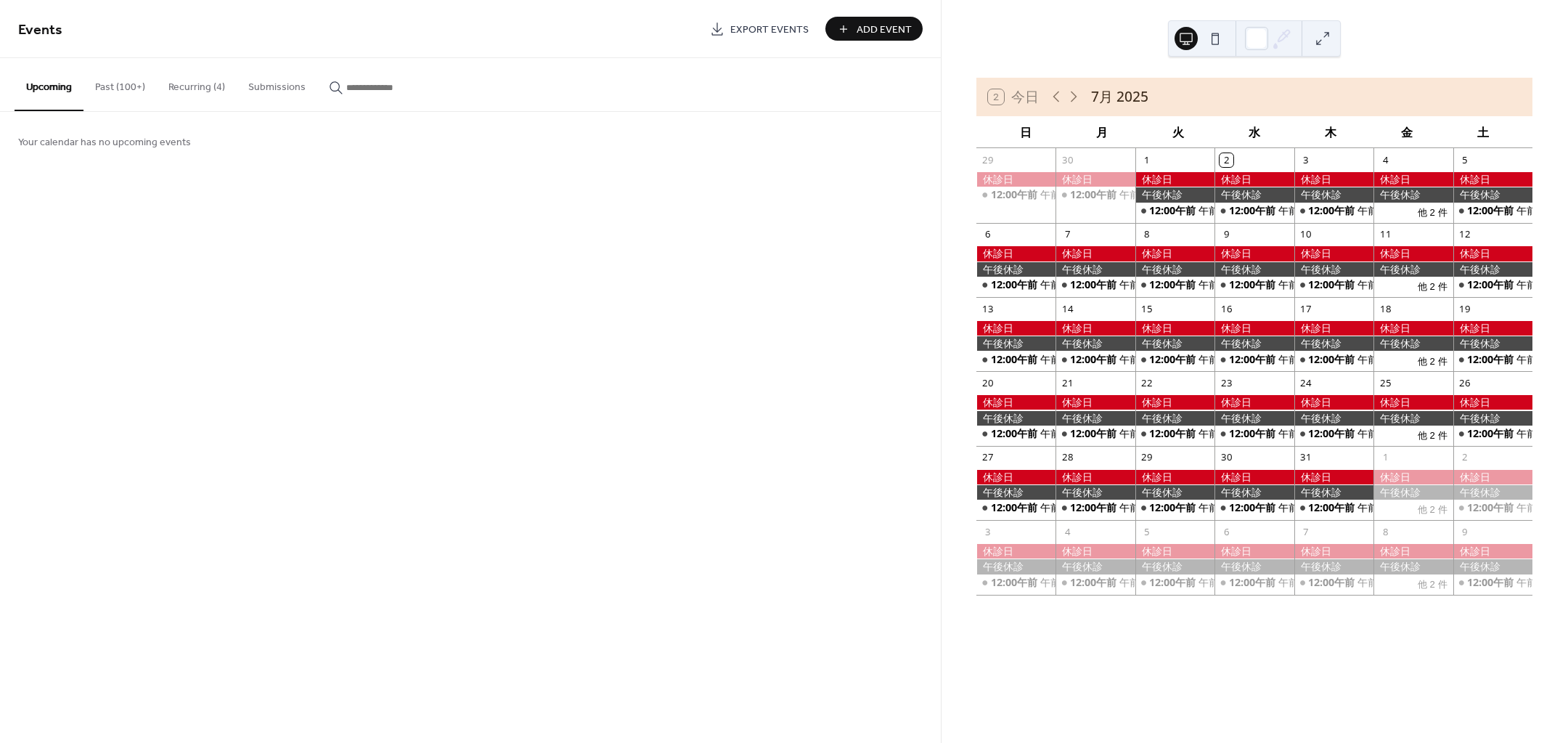 click on "Upcoming" at bounding box center (49, 84) 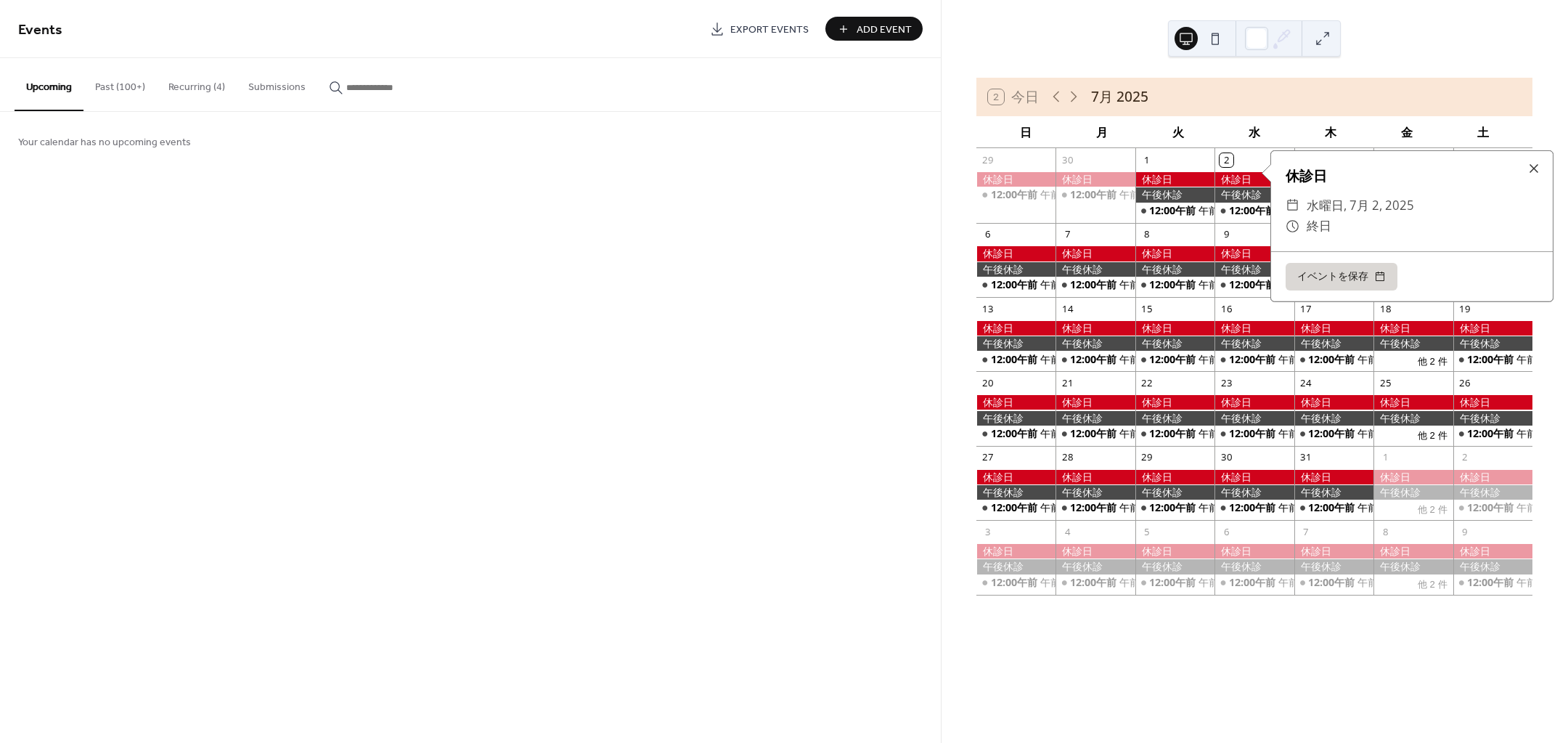 click at bounding box center [1254, 195] 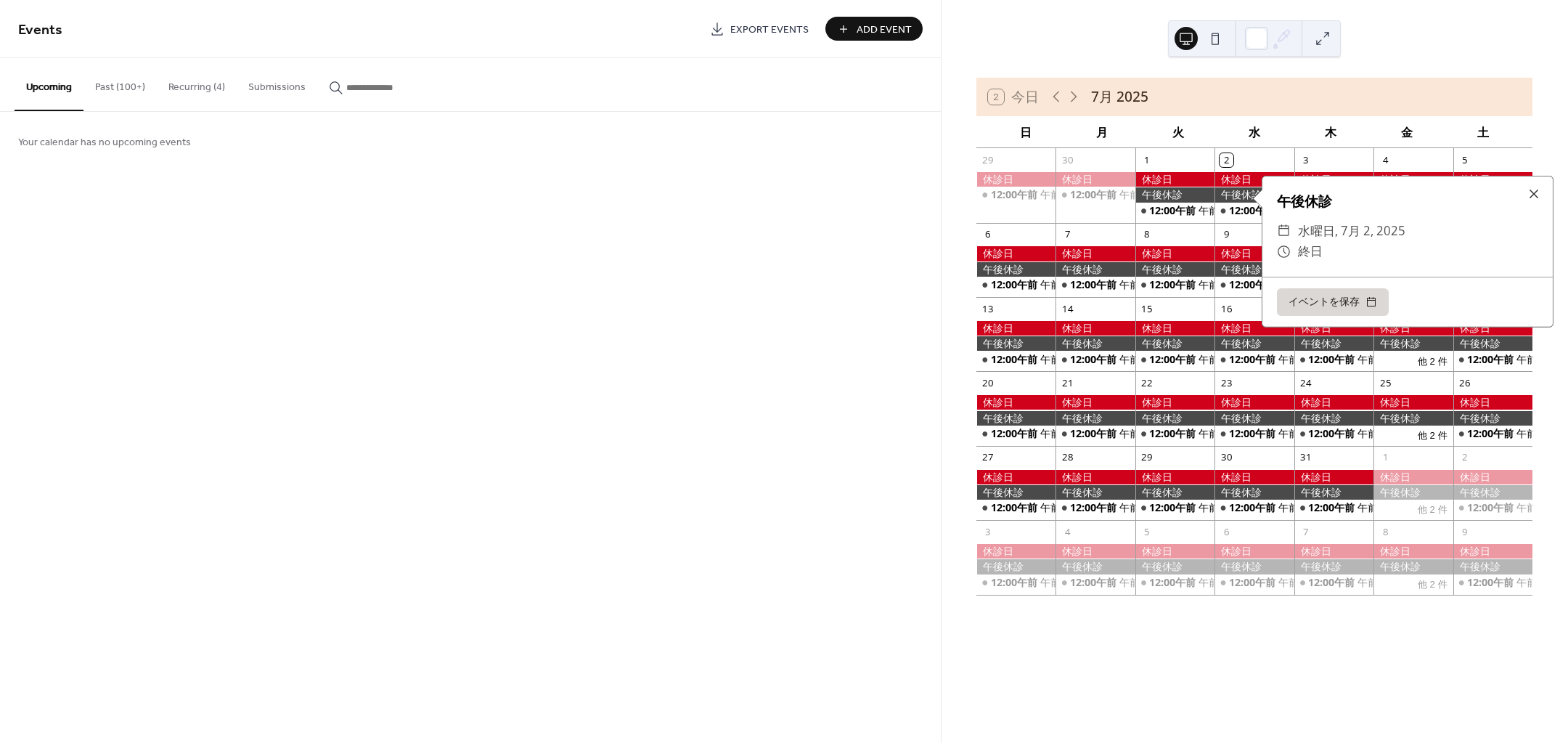 click at bounding box center (1254, 179) 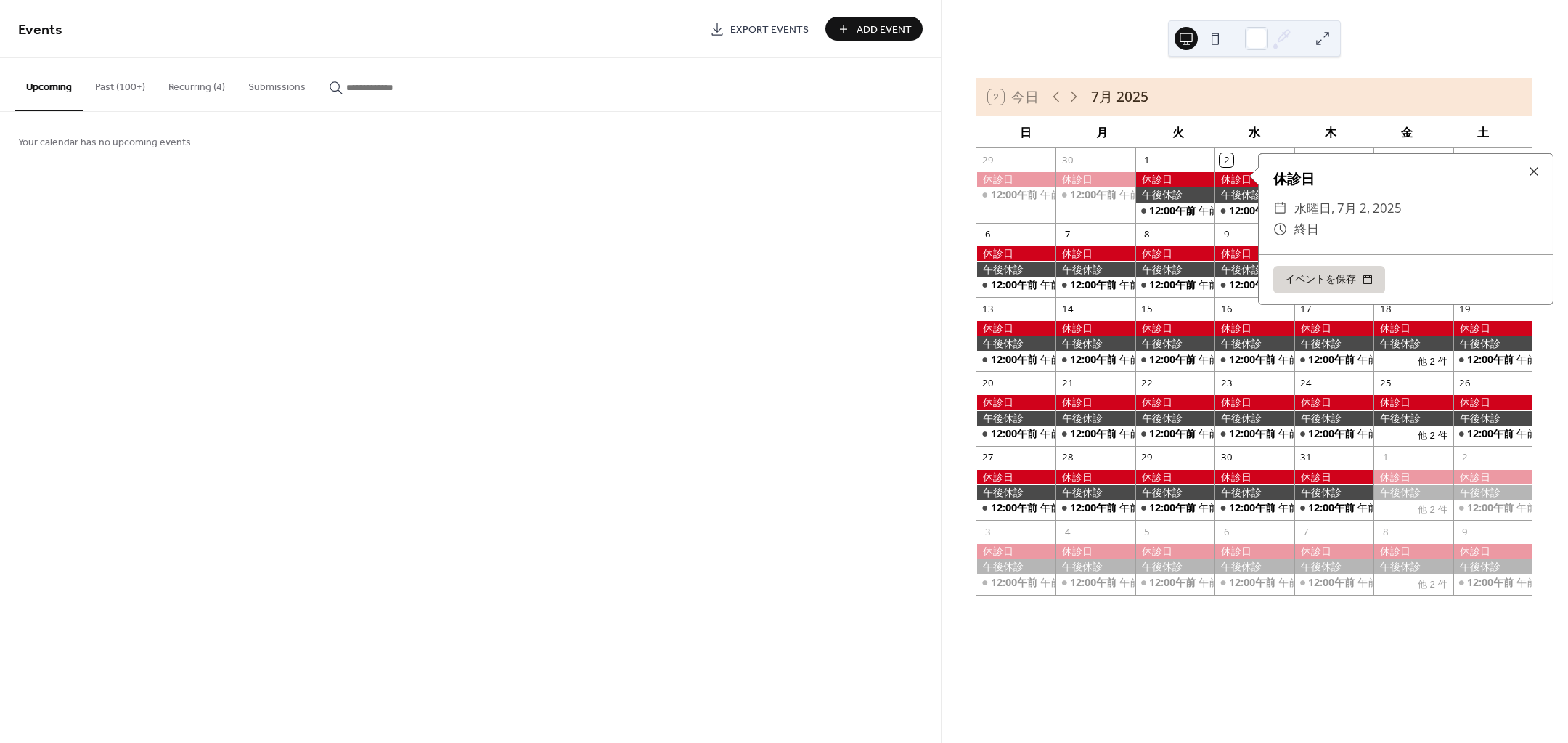 click on "12:00午前" at bounding box center (1254, 211) 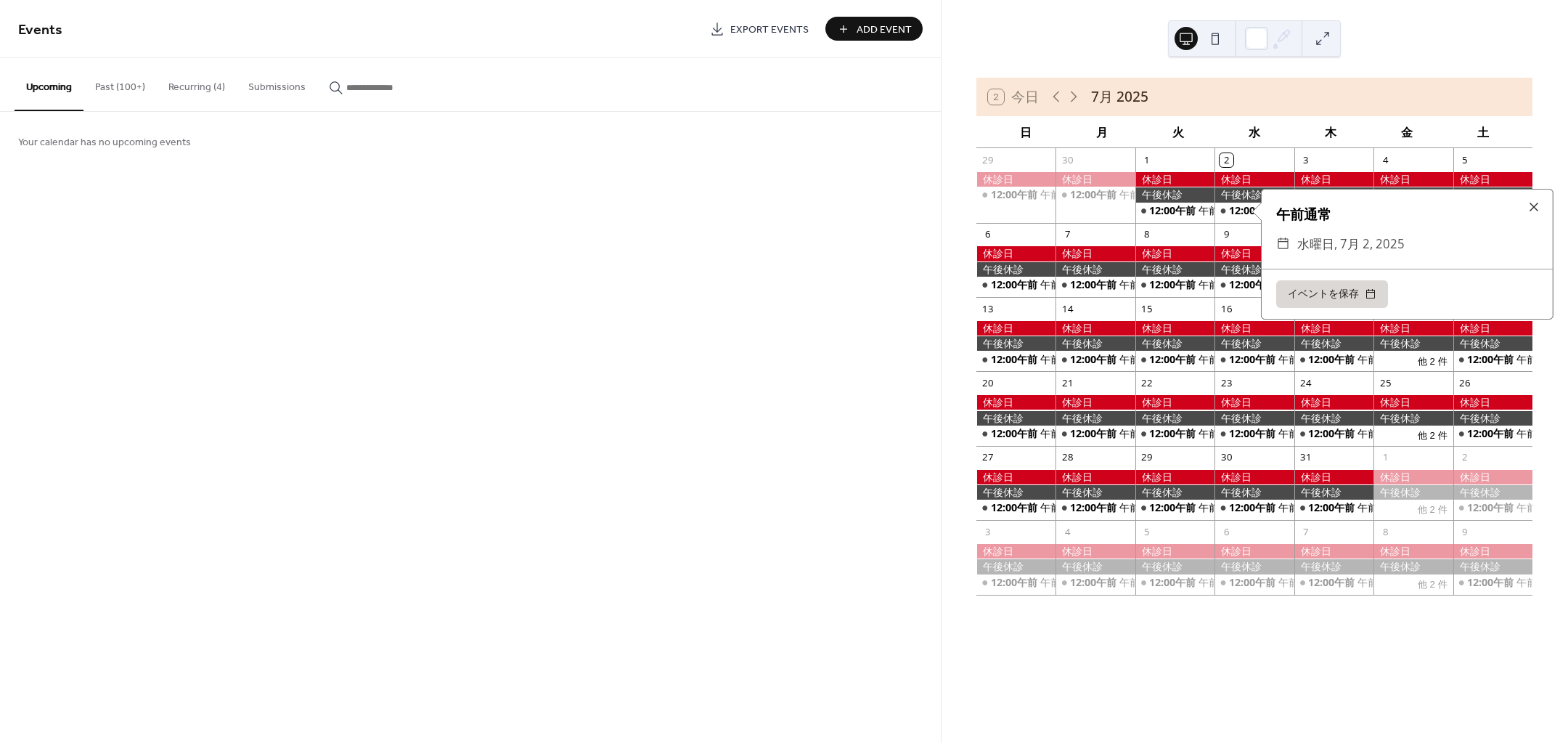 click at bounding box center (1175, 179) 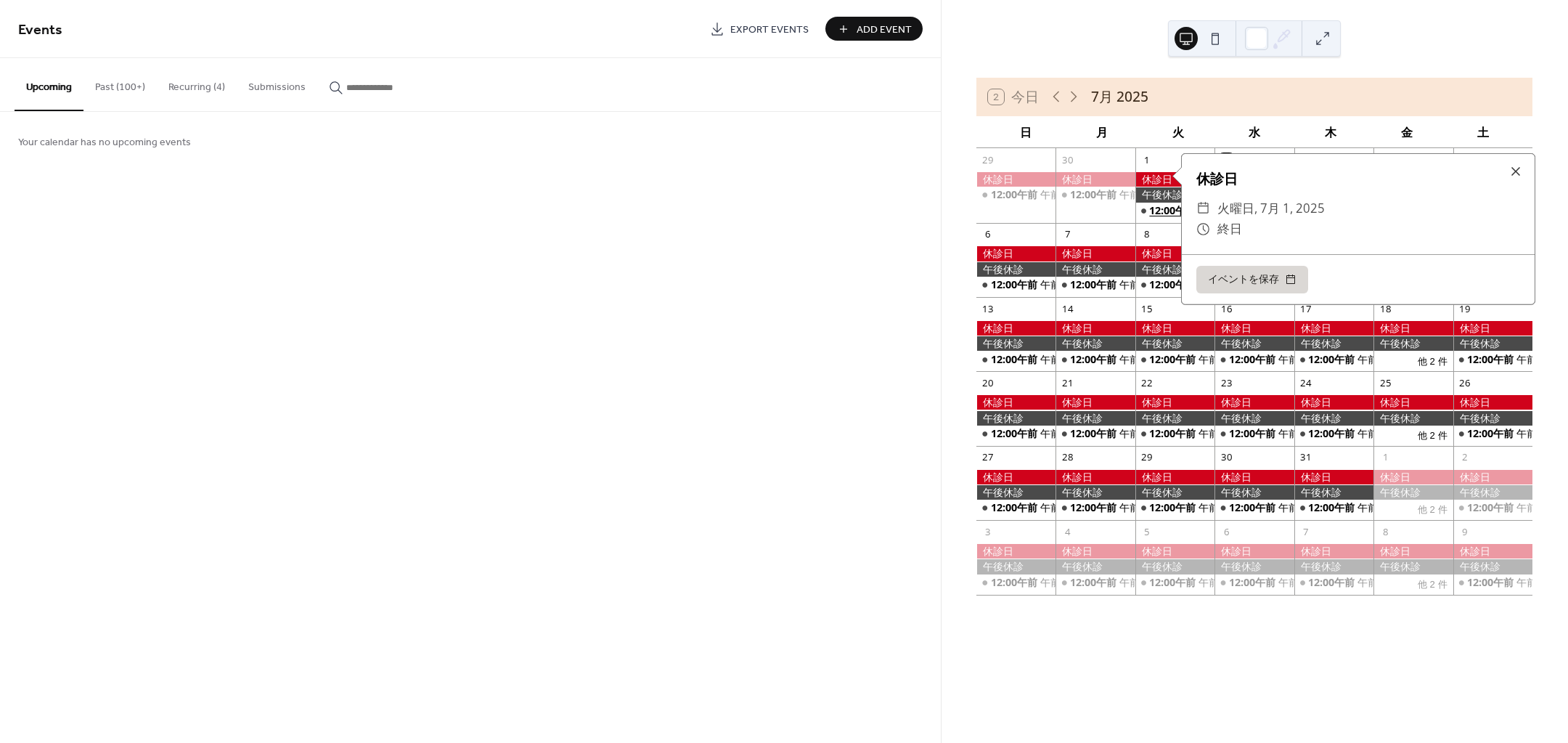 click on "12:00午前" at bounding box center (1174, 211) 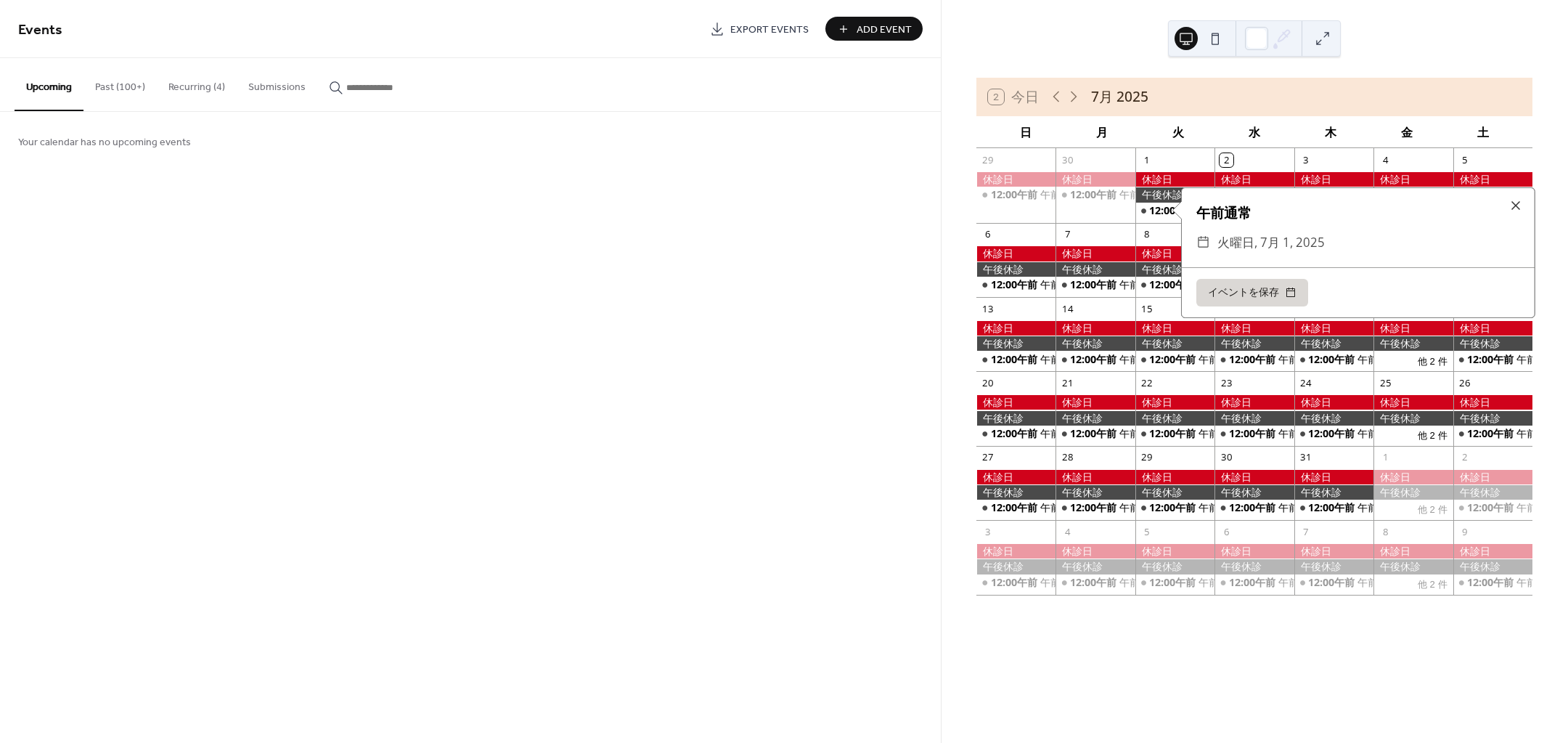 click on "Events Export Events Add Event Upcoming  Past  (100+) Recurring  (4) Submissions  Your calendar has no upcoming events Cancel" at bounding box center [470, 371] 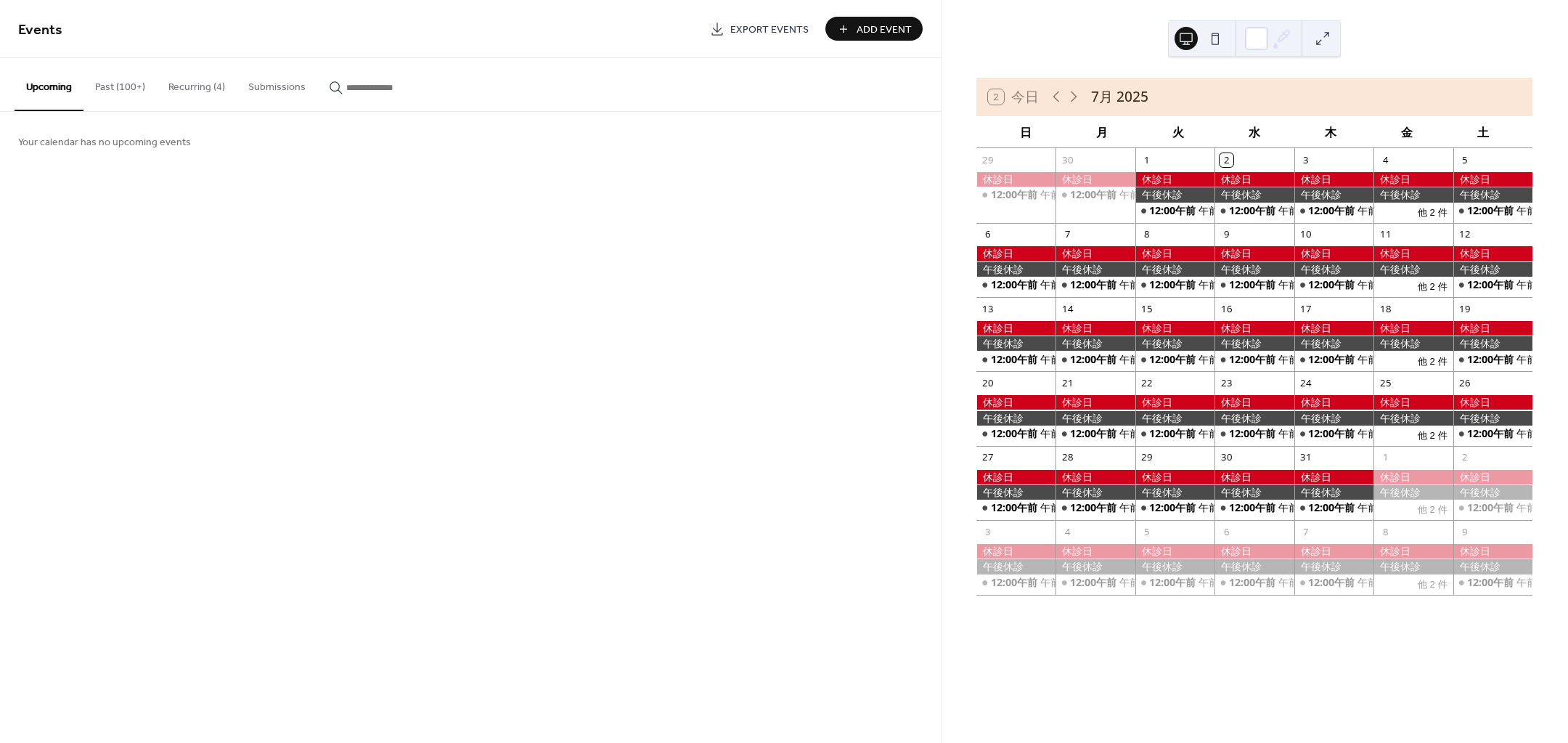 click on "Upcoming" at bounding box center (49, 84) 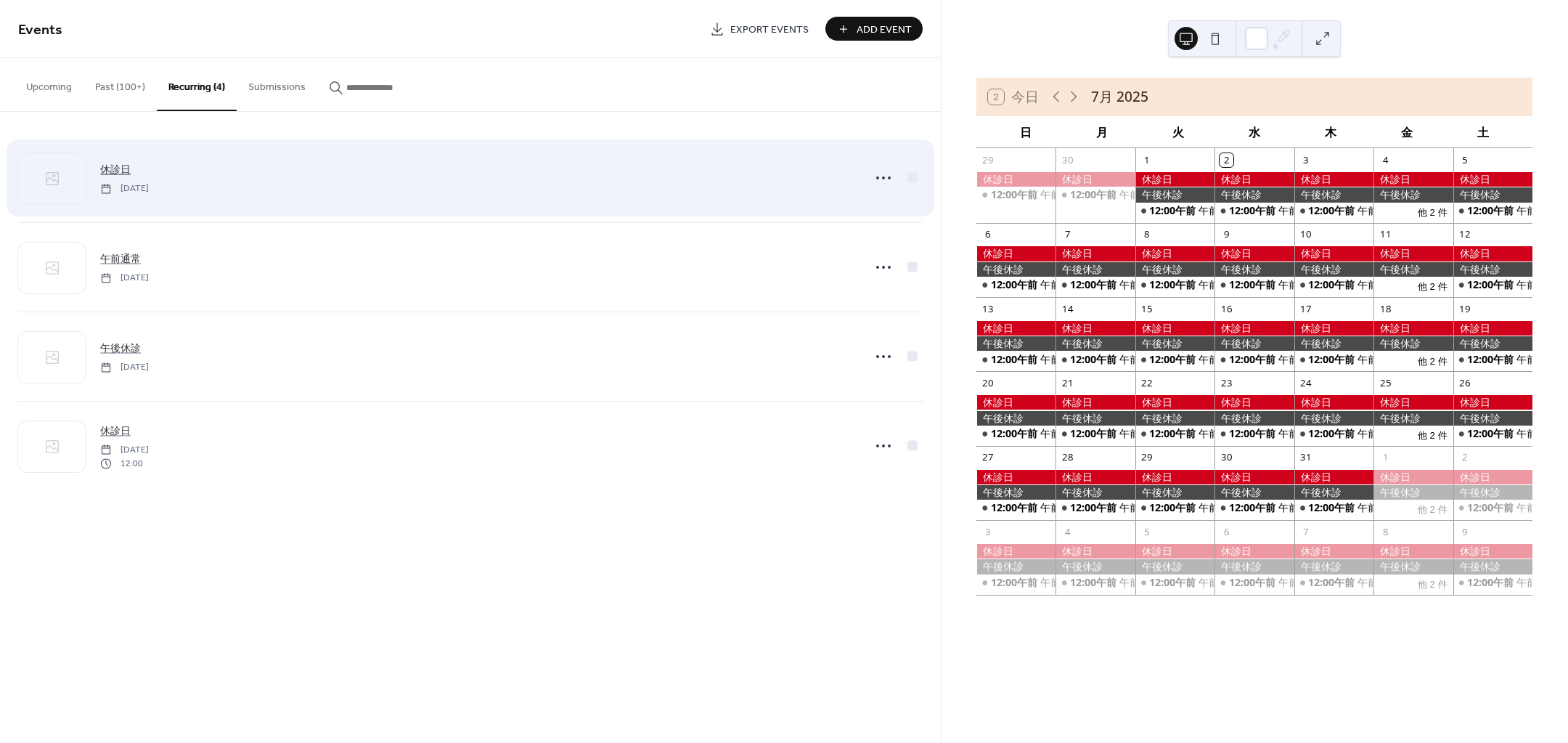 click on "休診日" at bounding box center (115, 170) 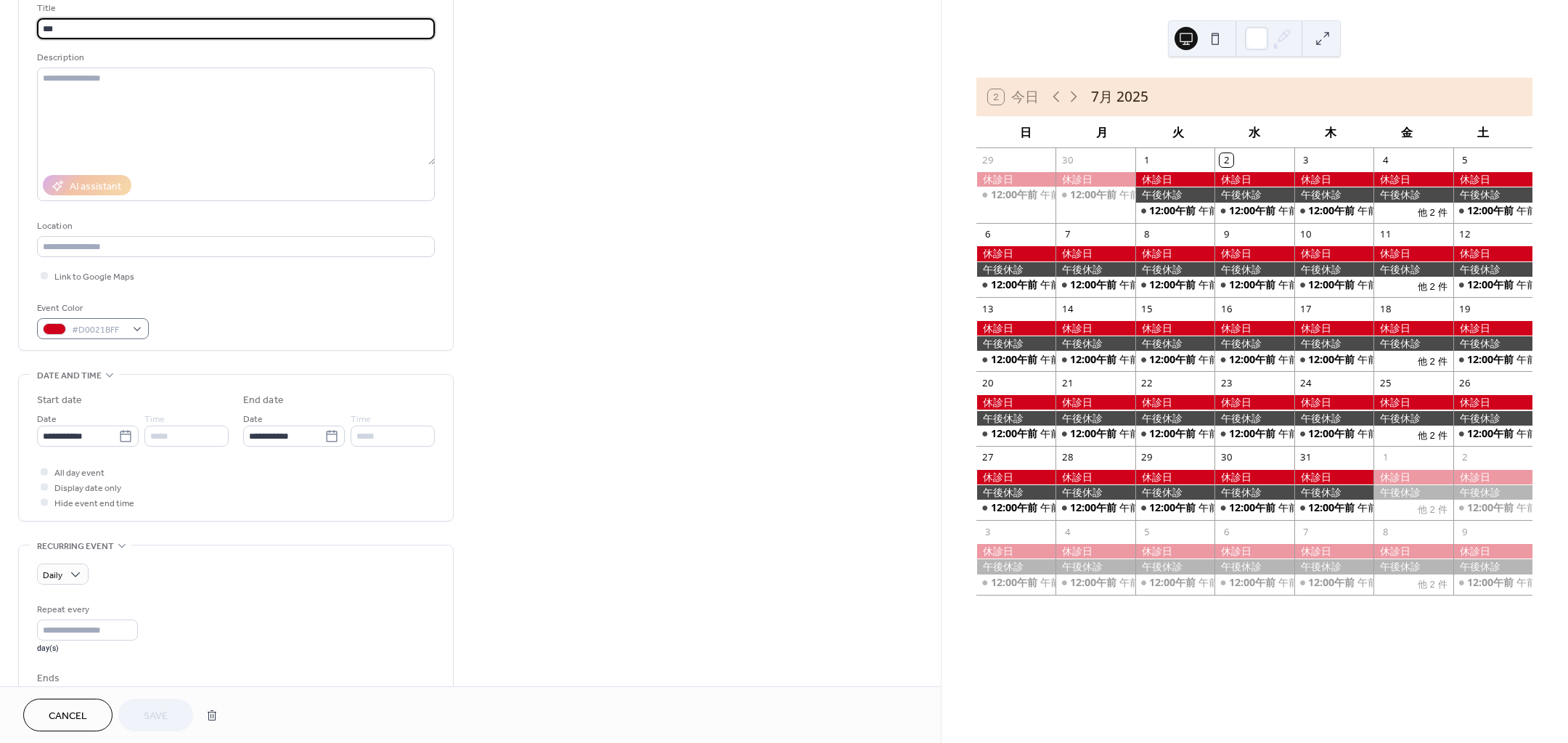 scroll, scrollTop: 182, scrollLeft: 0, axis: vertical 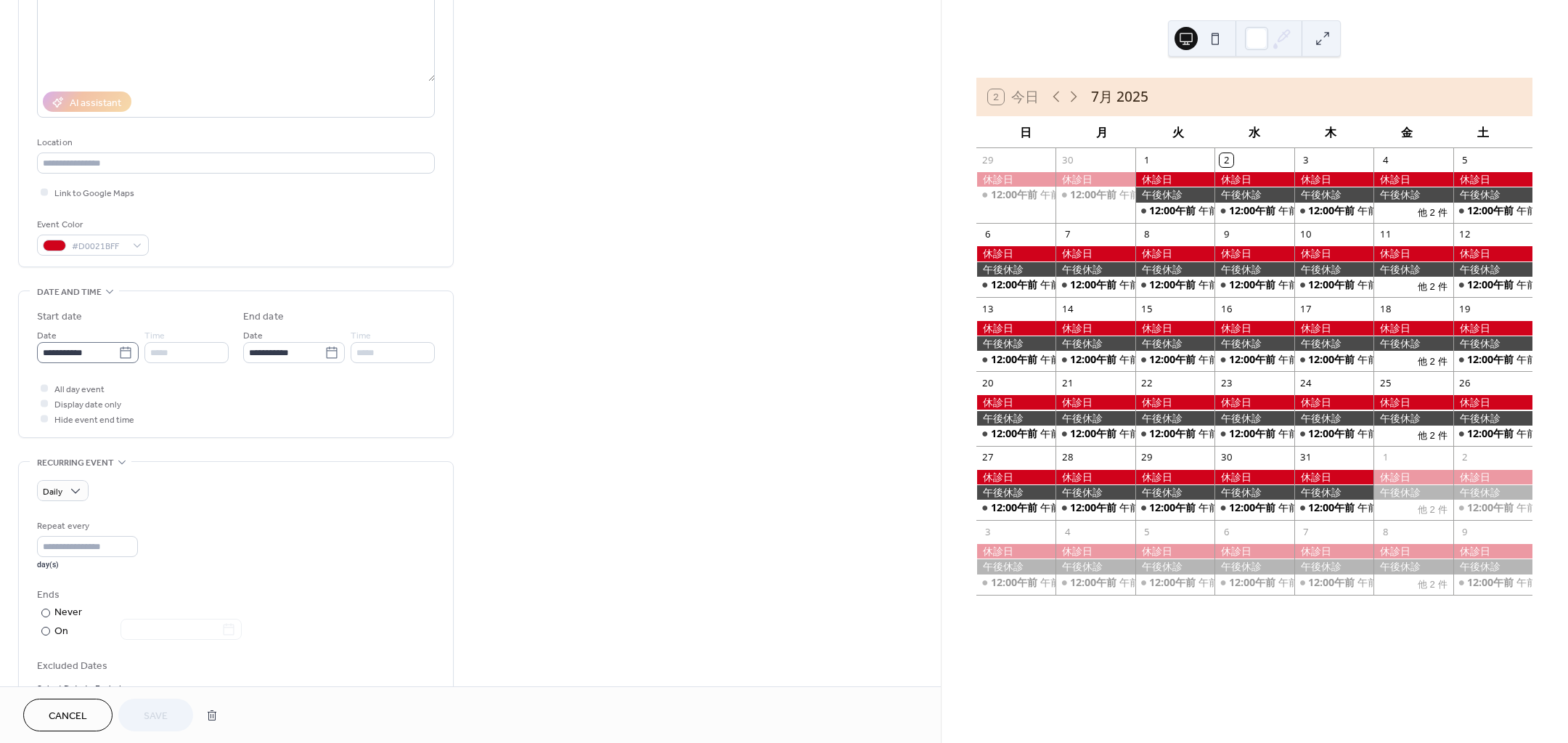 click 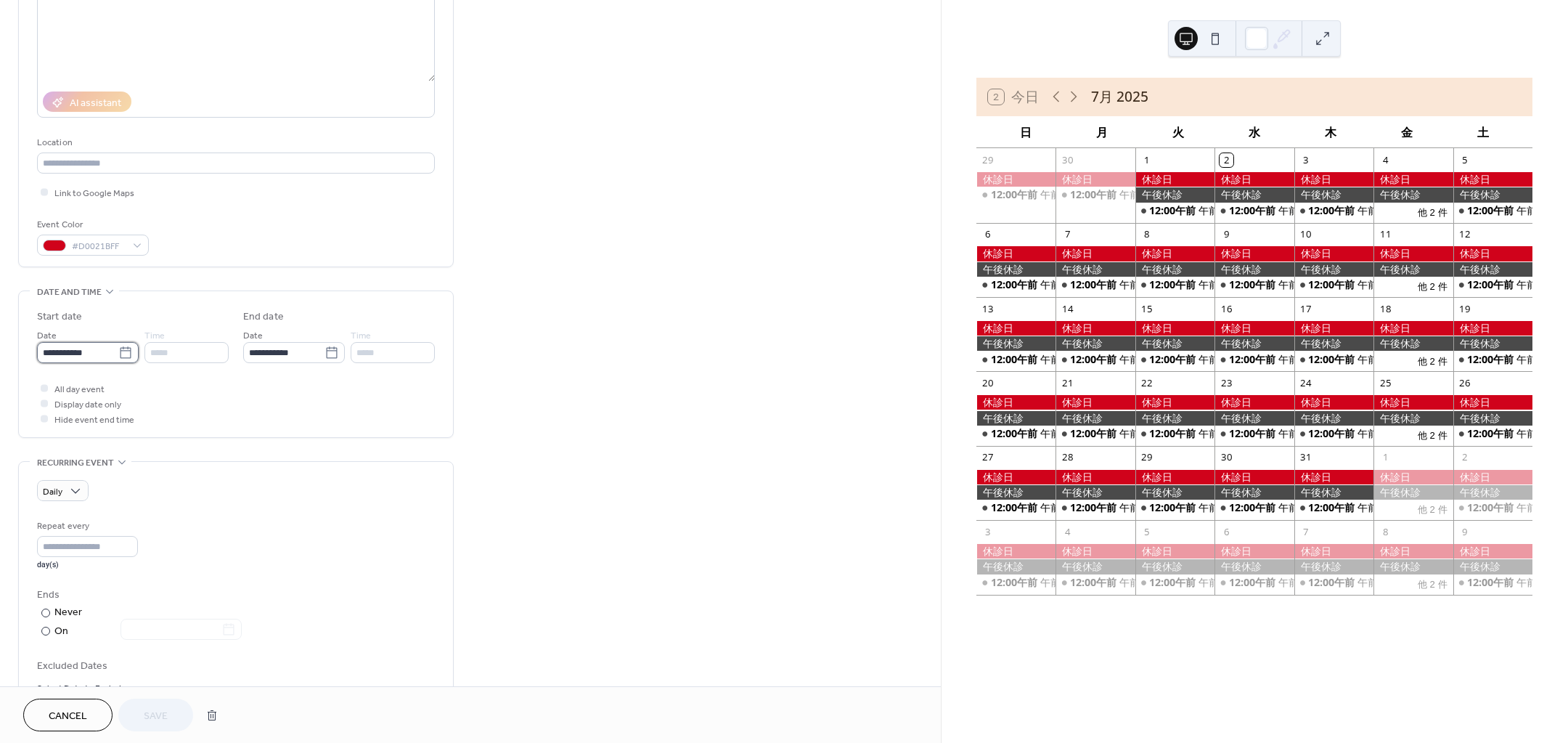 click on "**********" at bounding box center (78, 352) 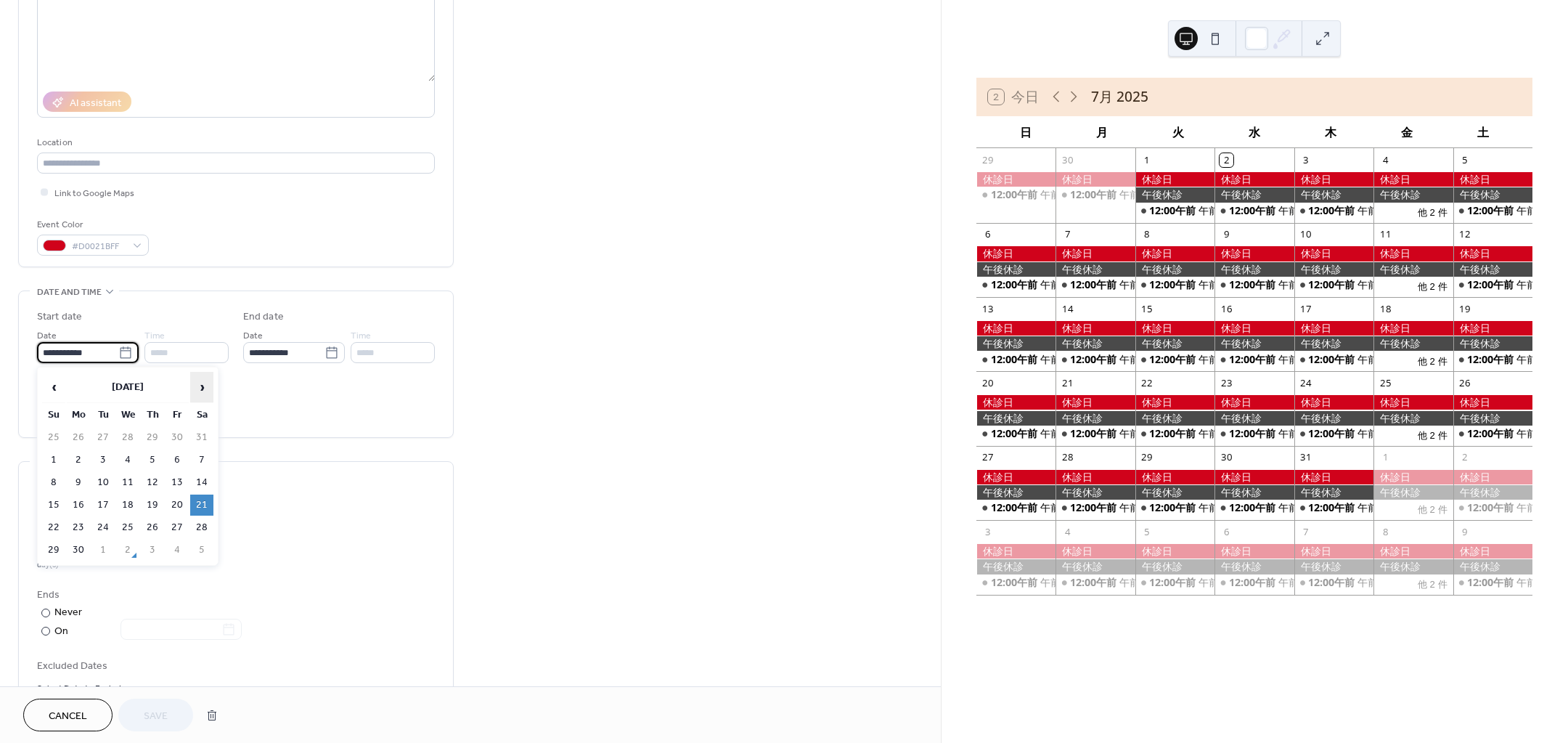 click on "›" at bounding box center (202, 387) 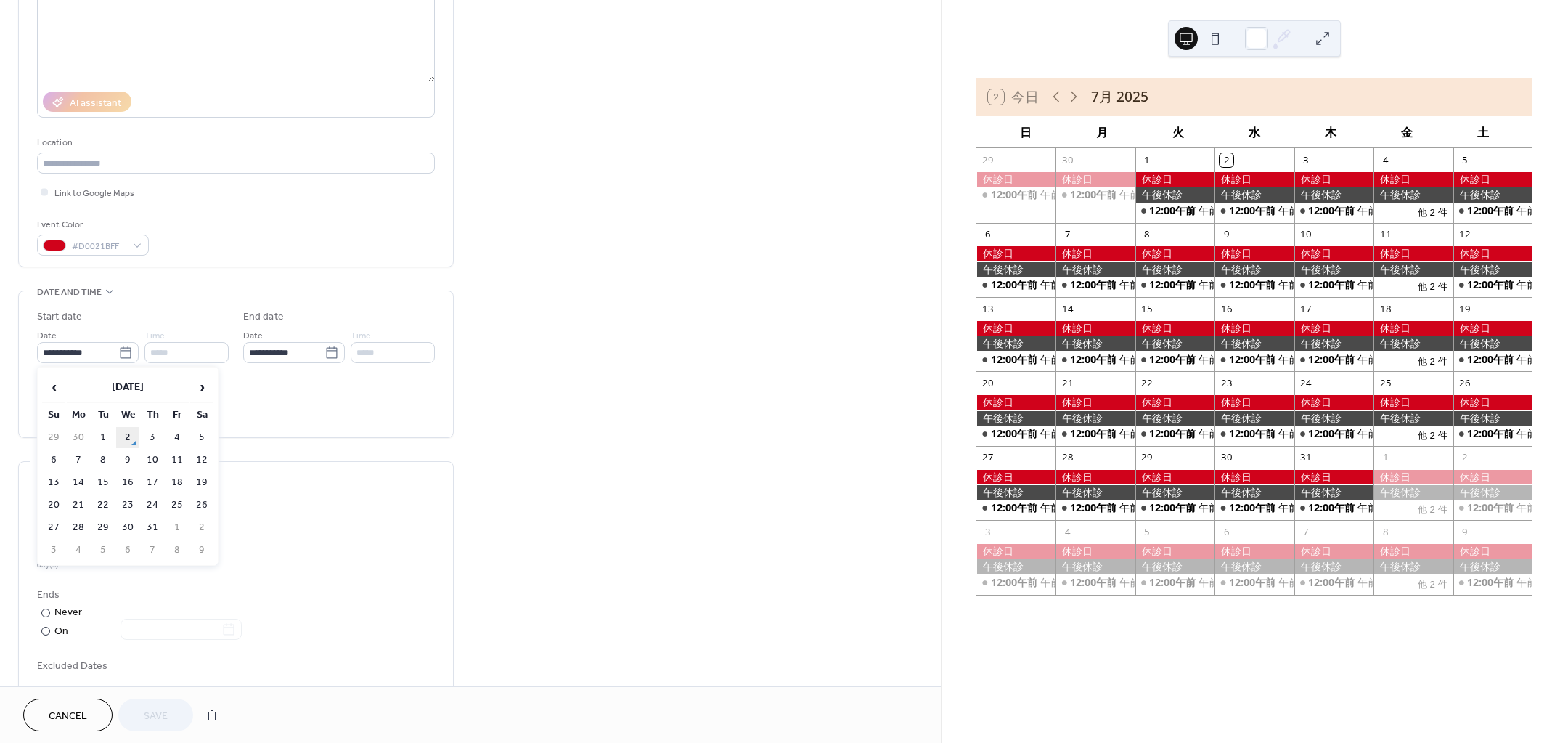 click on "2" at bounding box center (128, 437) 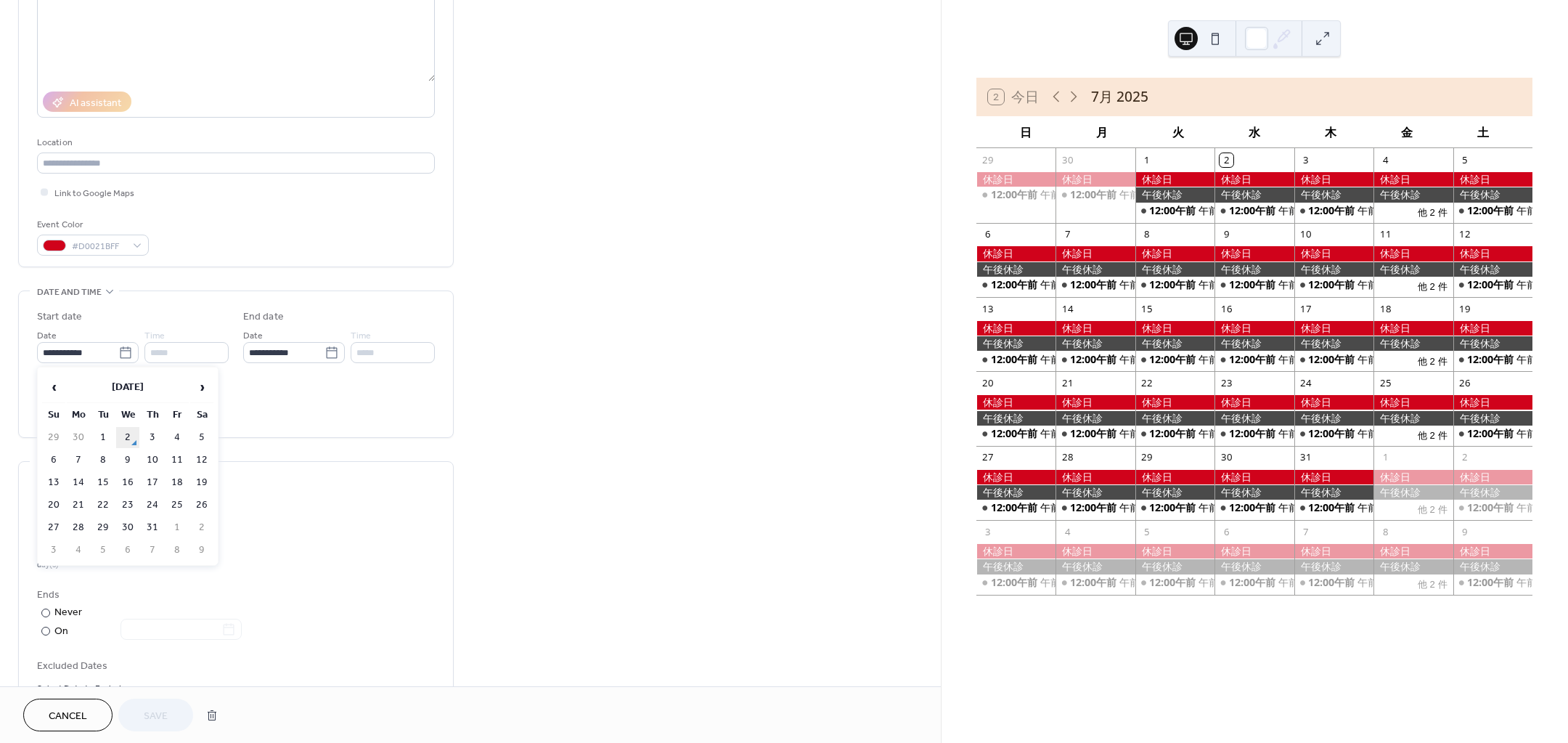 type on "**********" 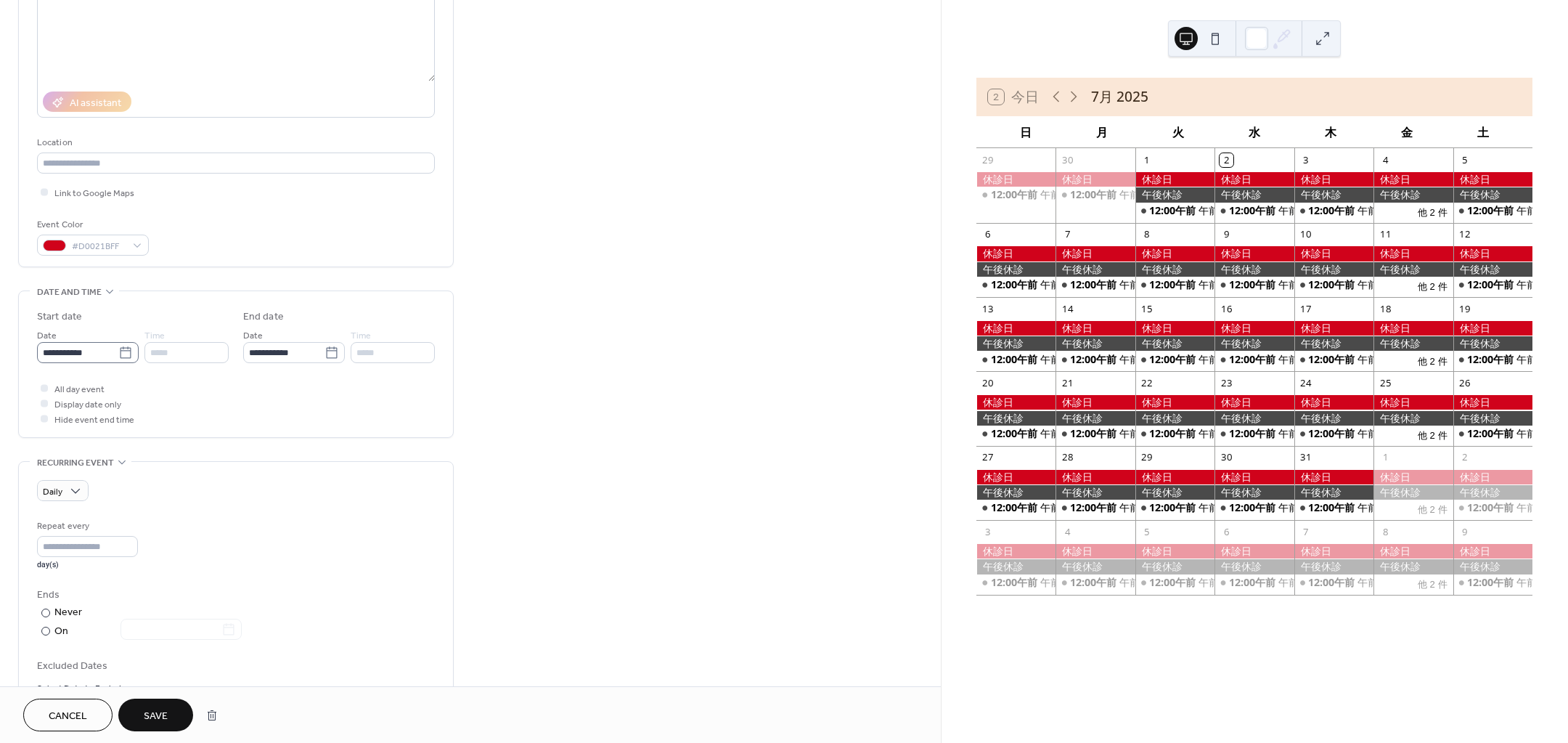 click 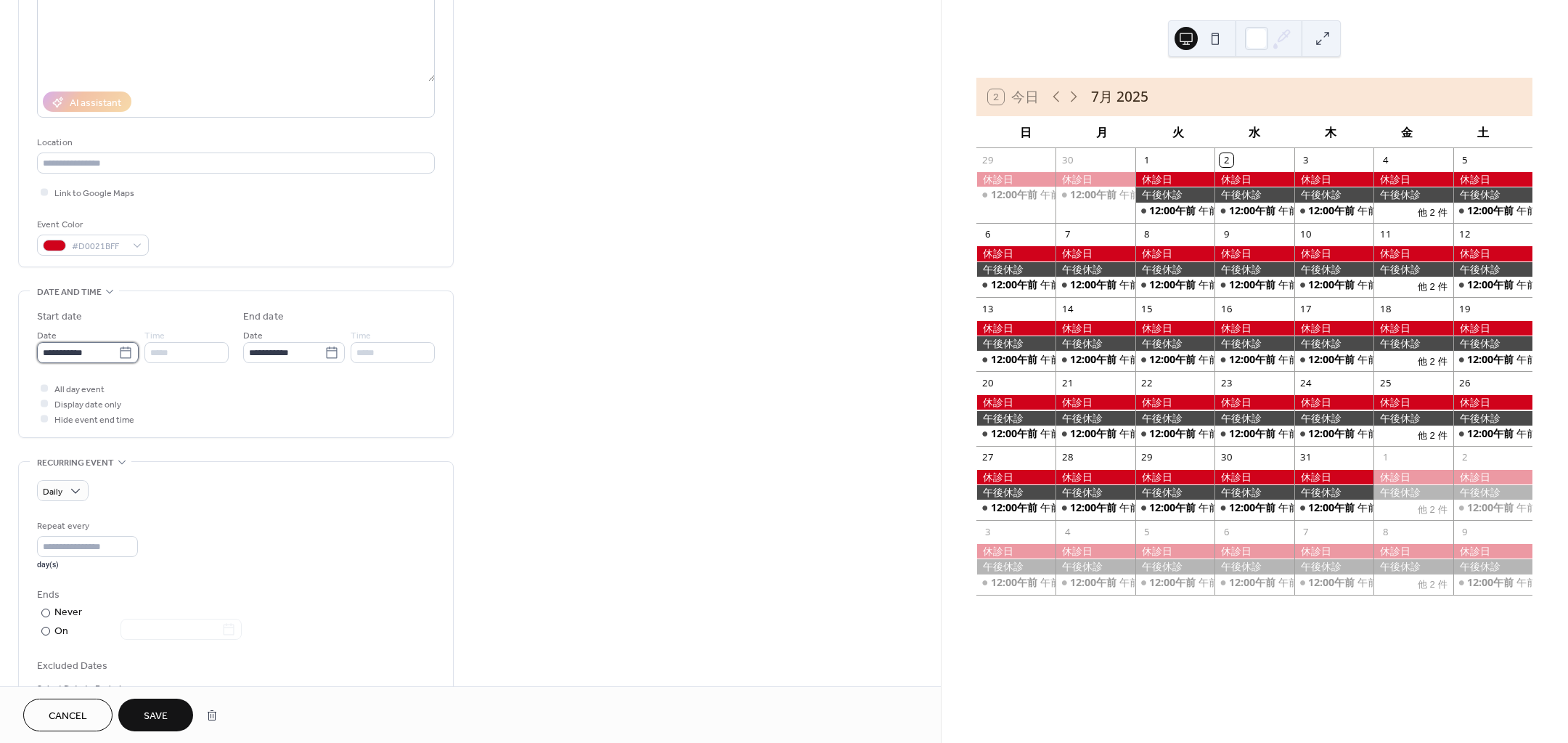 click on "**********" at bounding box center (78, 352) 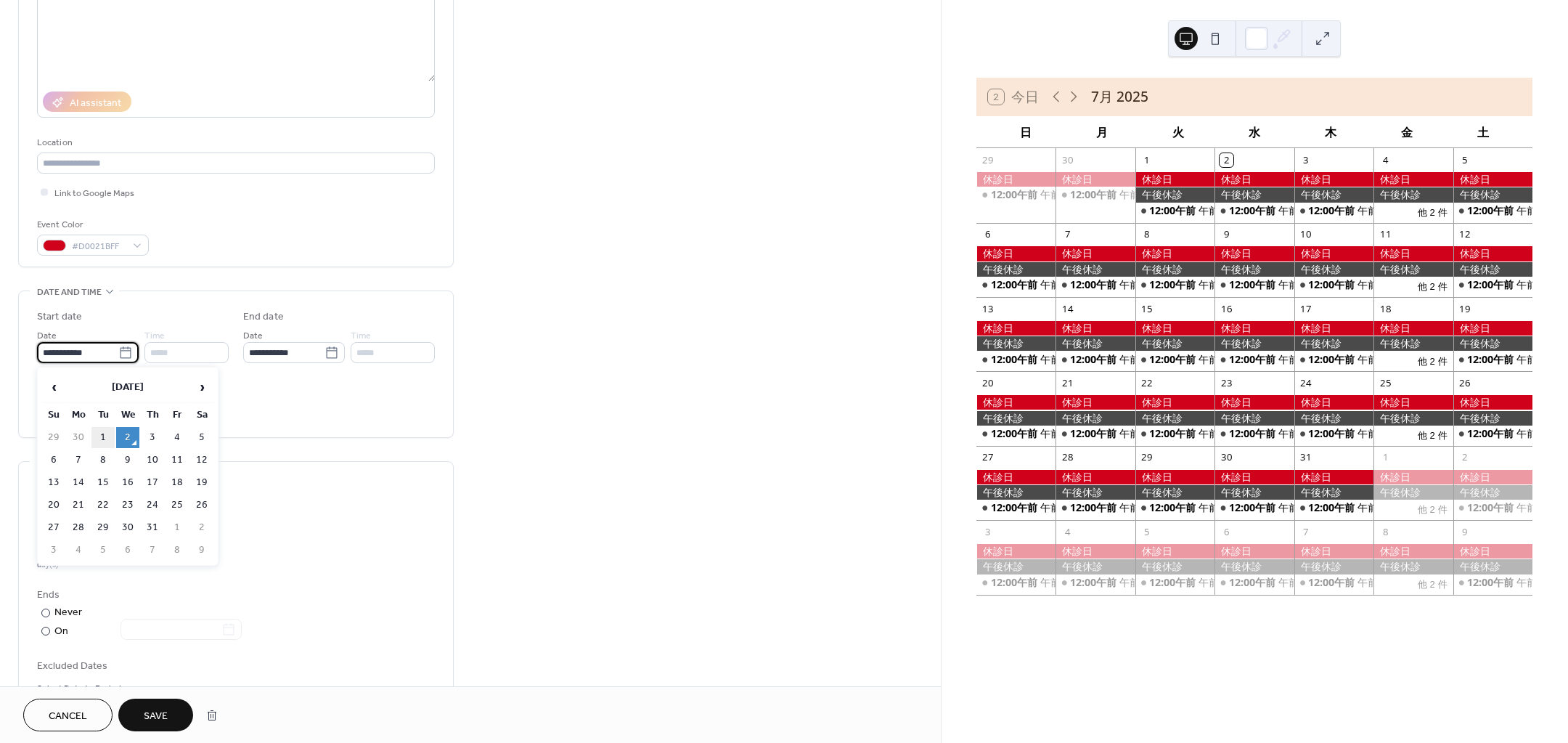 click on "1" at bounding box center [103, 437] 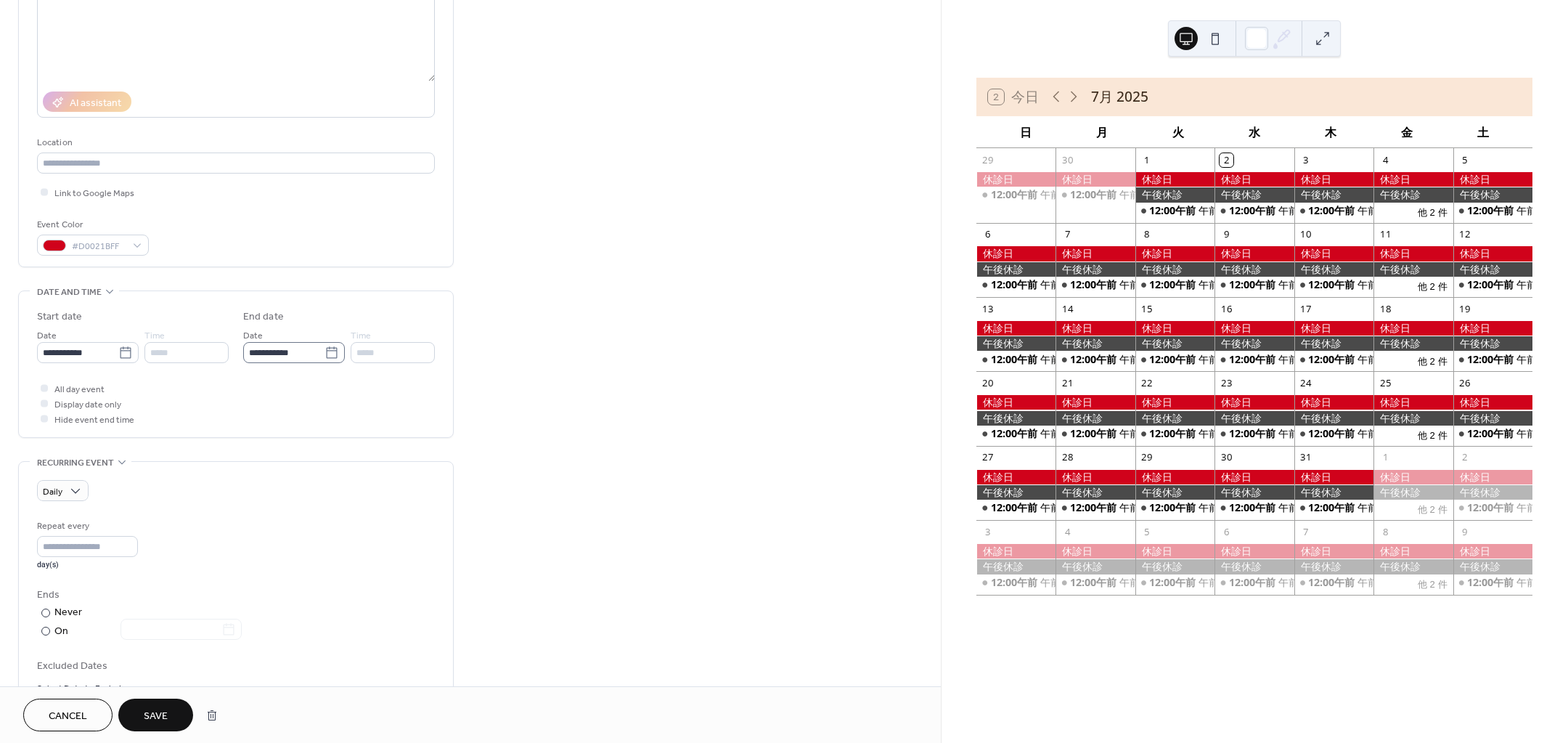 click 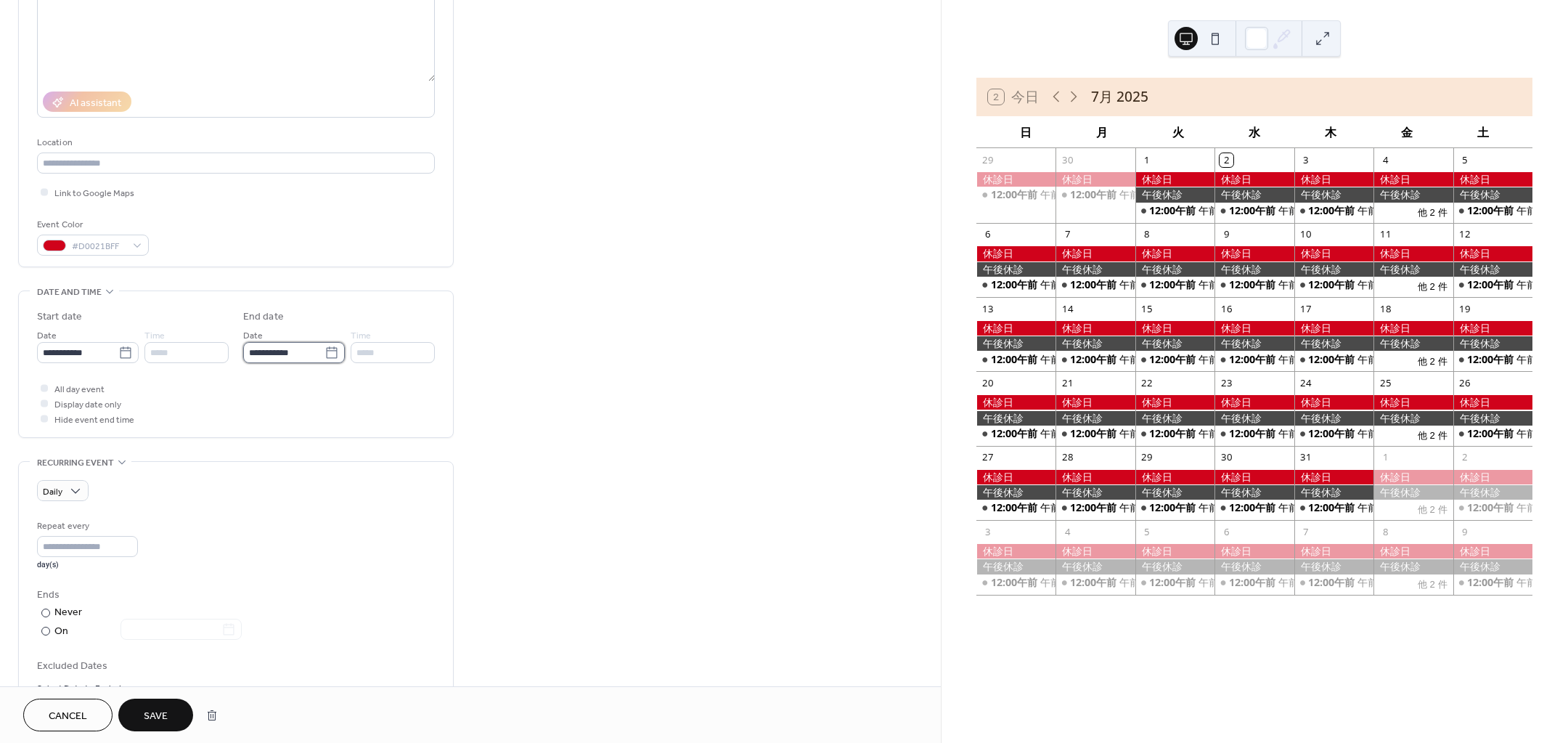 click on "**********" at bounding box center (284, 352) 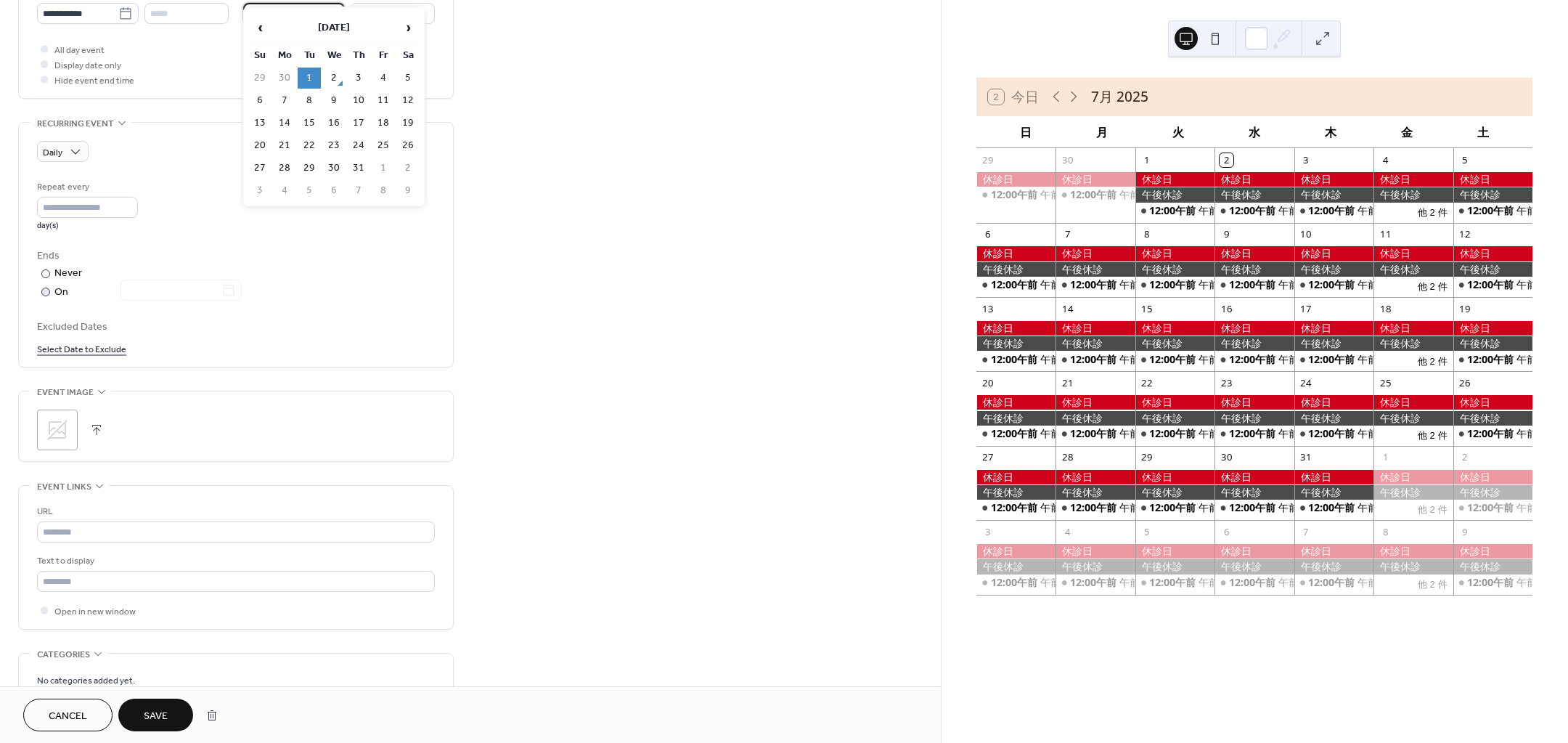 scroll, scrollTop: 545, scrollLeft: 0, axis: vertical 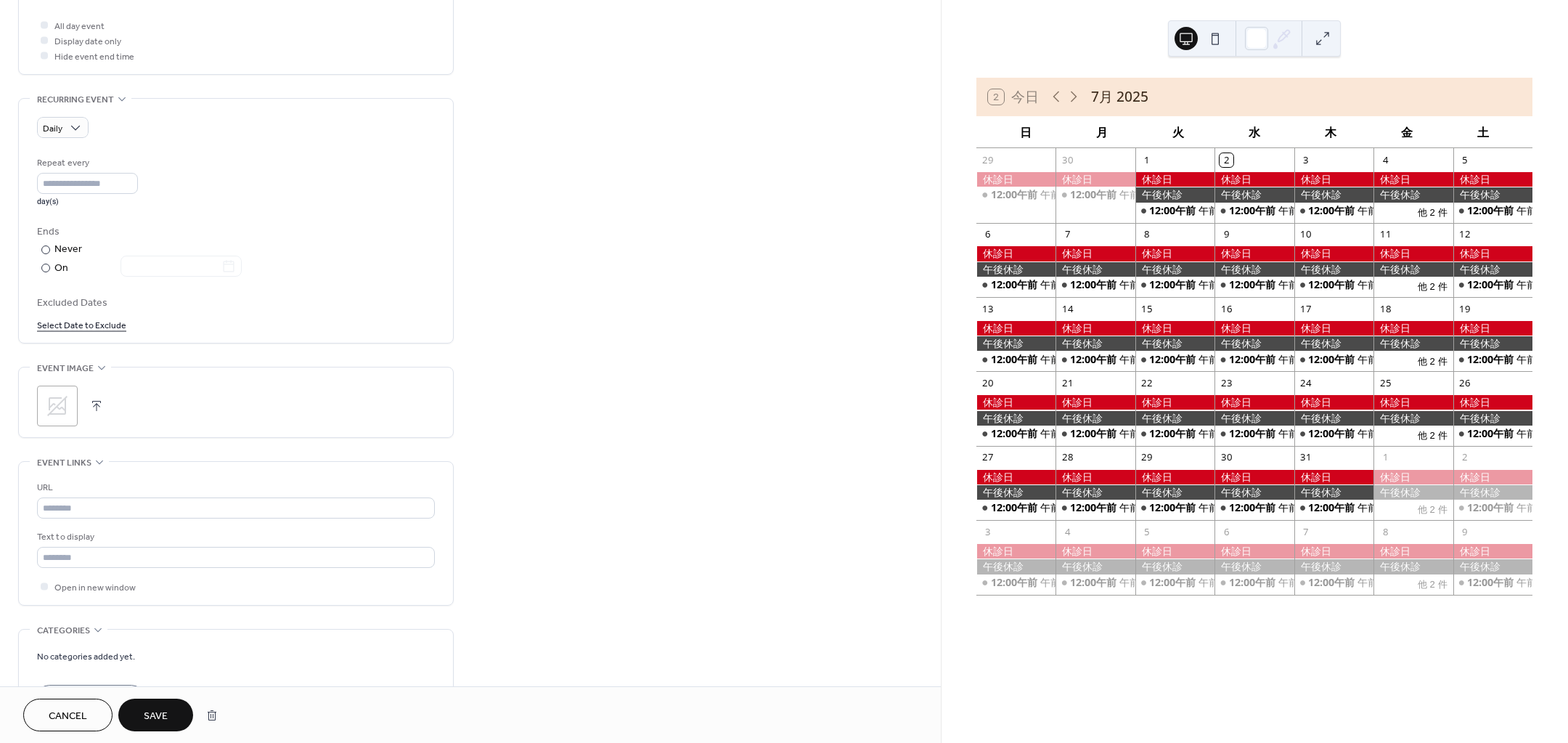 click 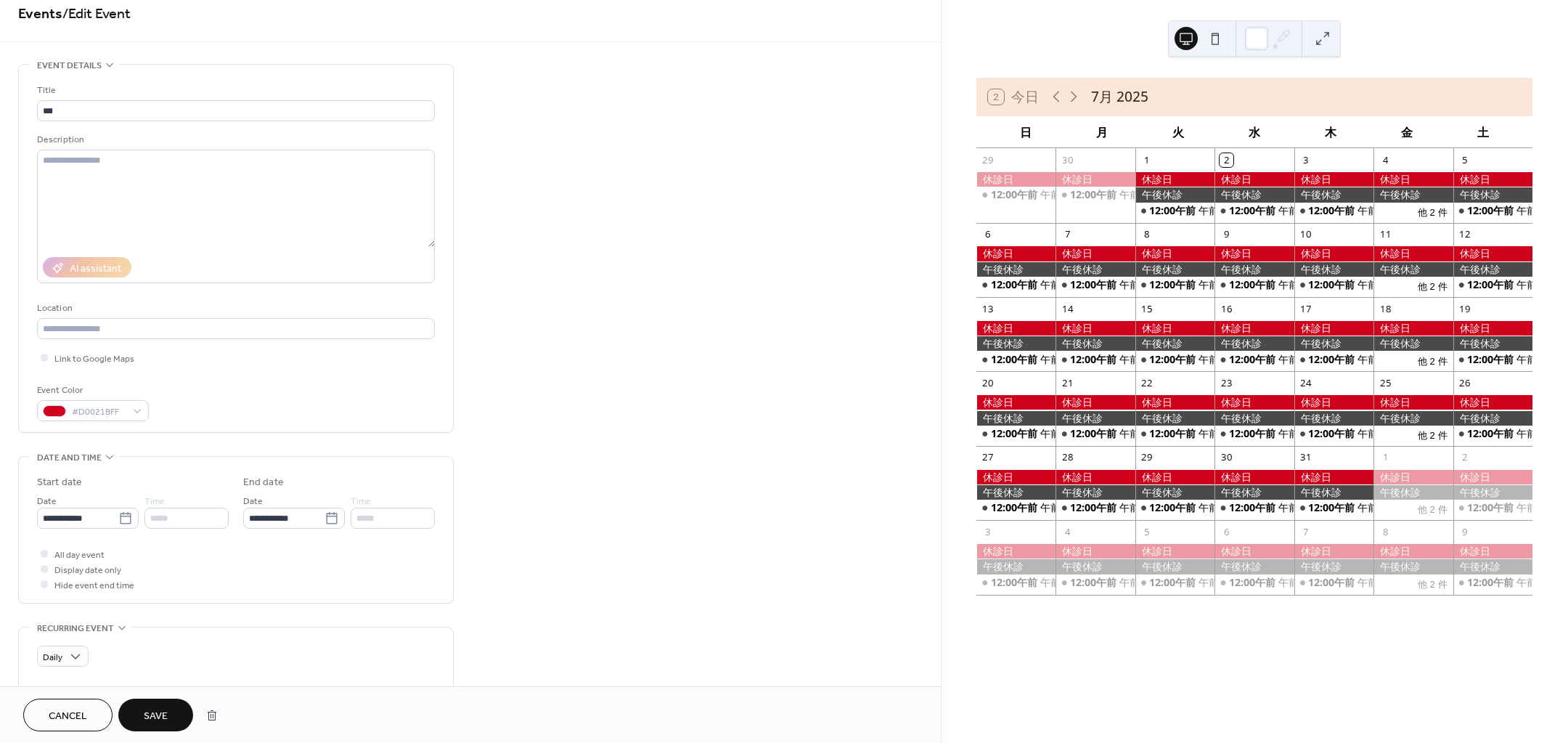 scroll, scrollTop: 0, scrollLeft: 0, axis: both 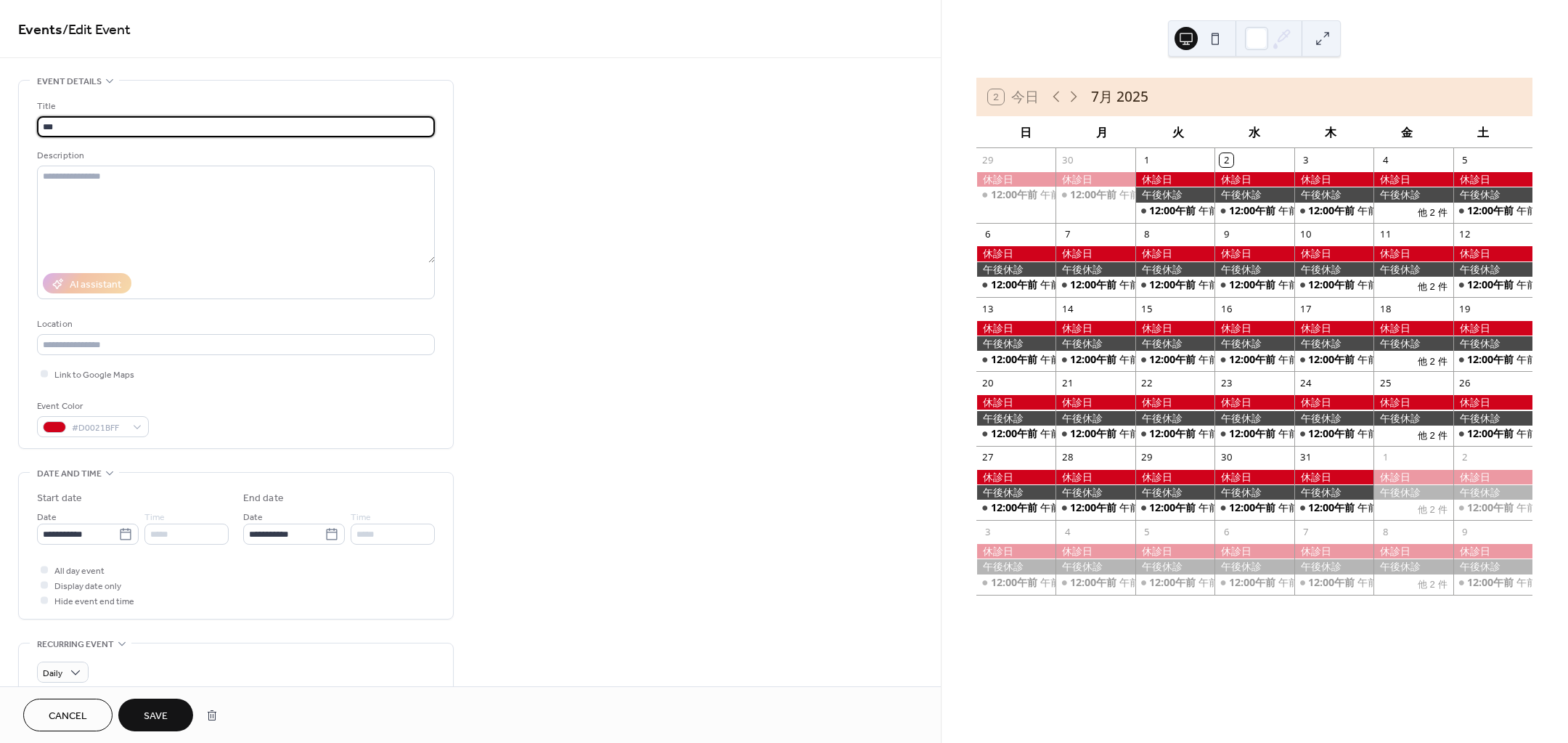 drag, startPoint x: -5, startPoint y: 129, endPoint x: -57, endPoint y: 129, distance: 52 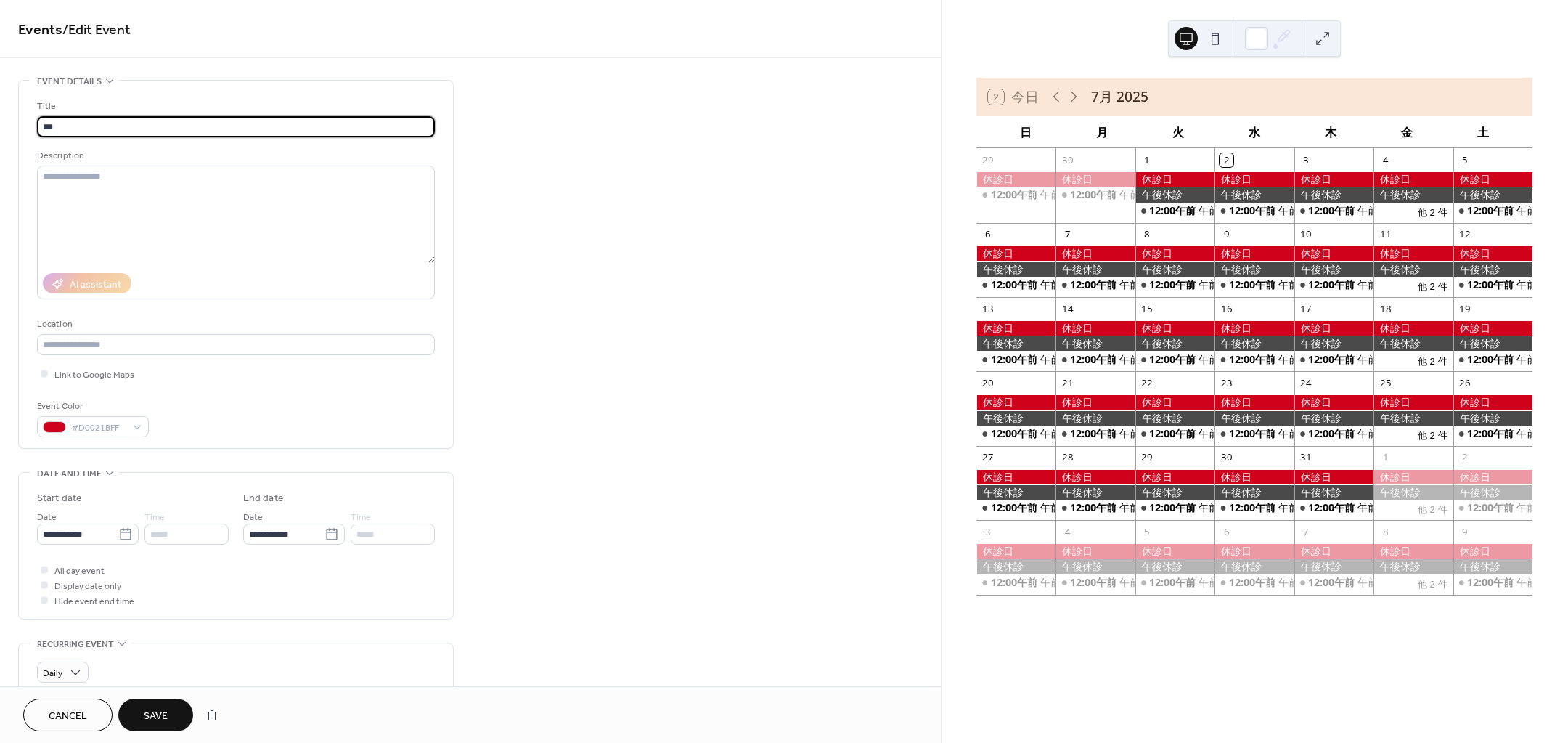 click on "**********" at bounding box center [784, 371] 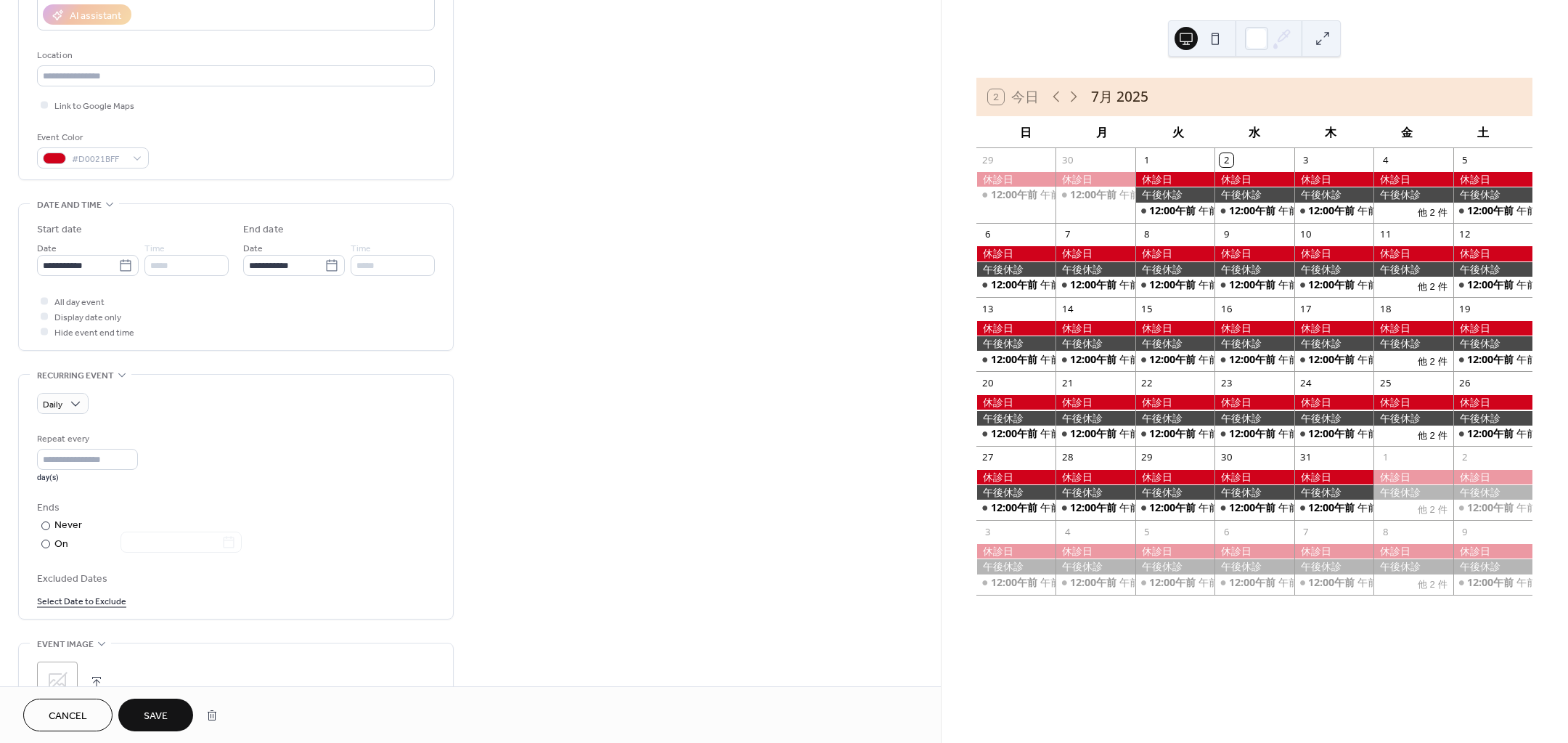 scroll, scrollTop: 272, scrollLeft: 0, axis: vertical 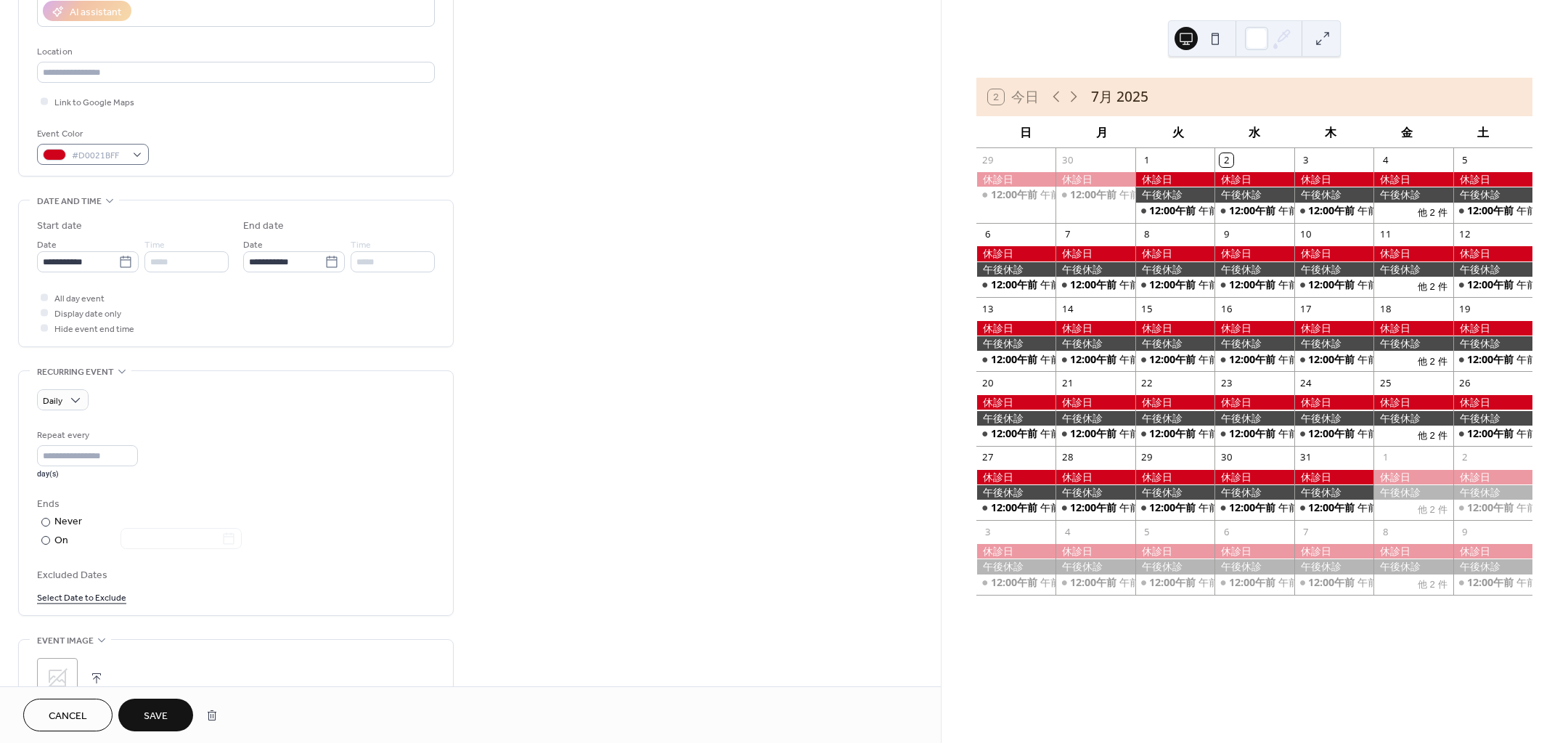 type 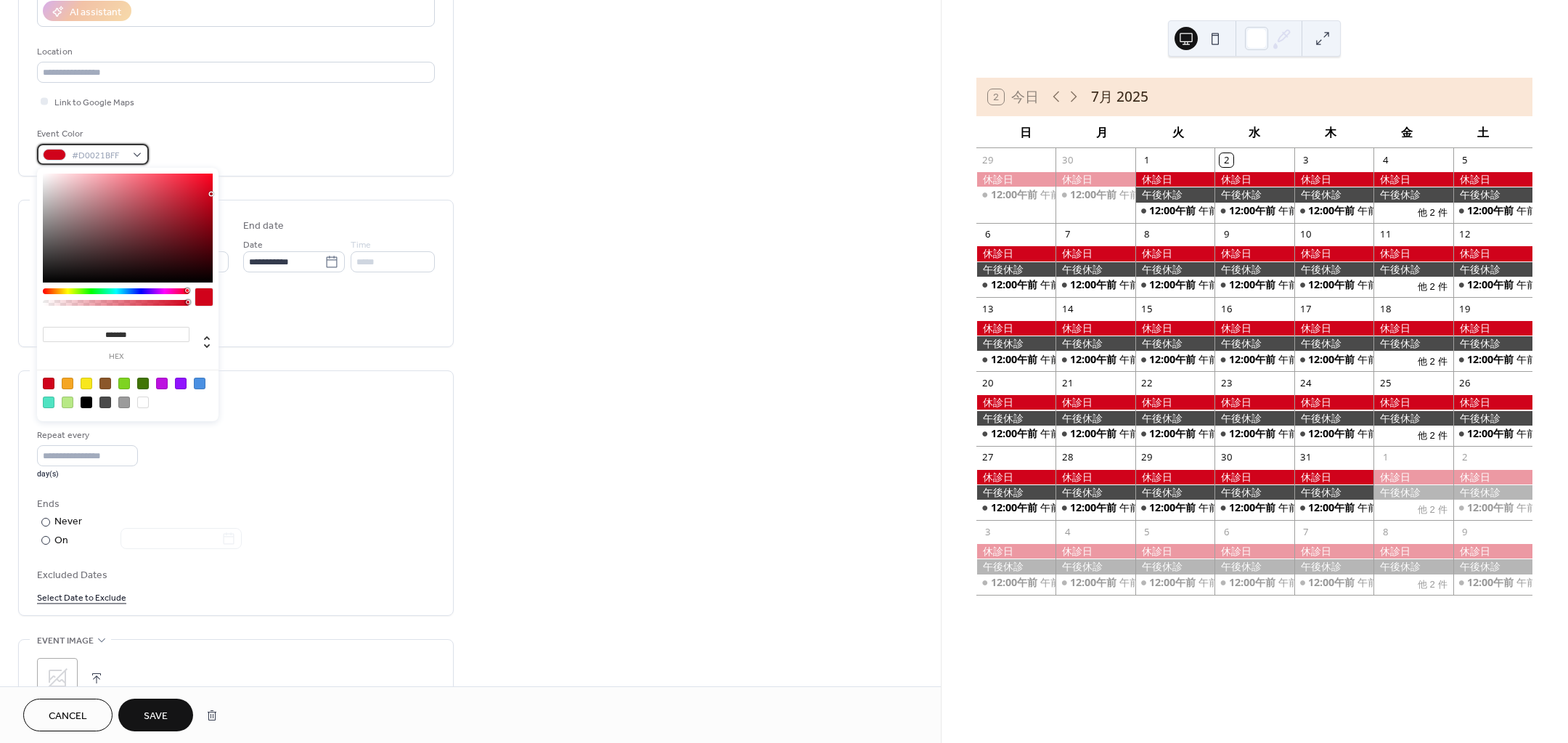 click on "#D0021BFF" at bounding box center (93, 154) 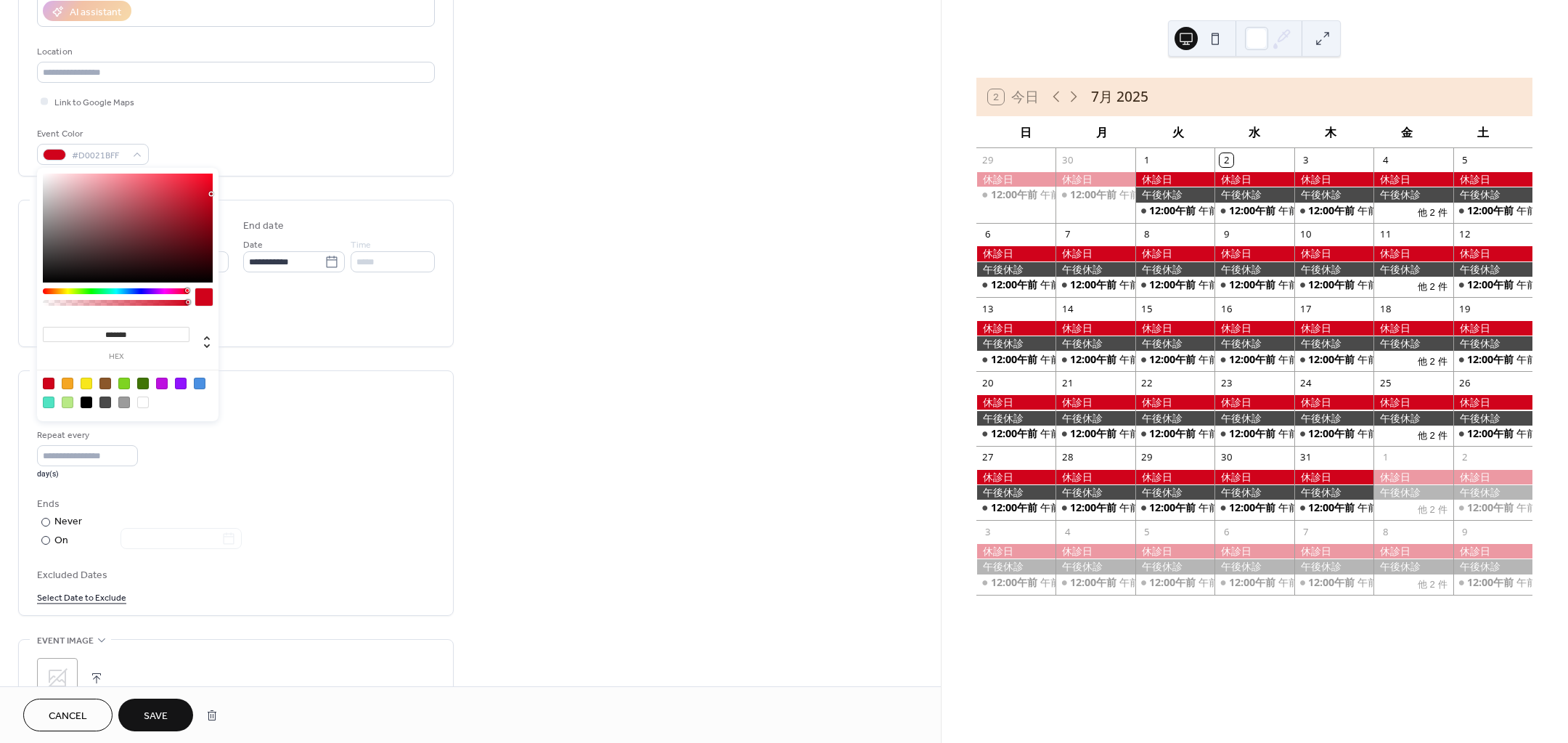 click at bounding box center (124, 402) 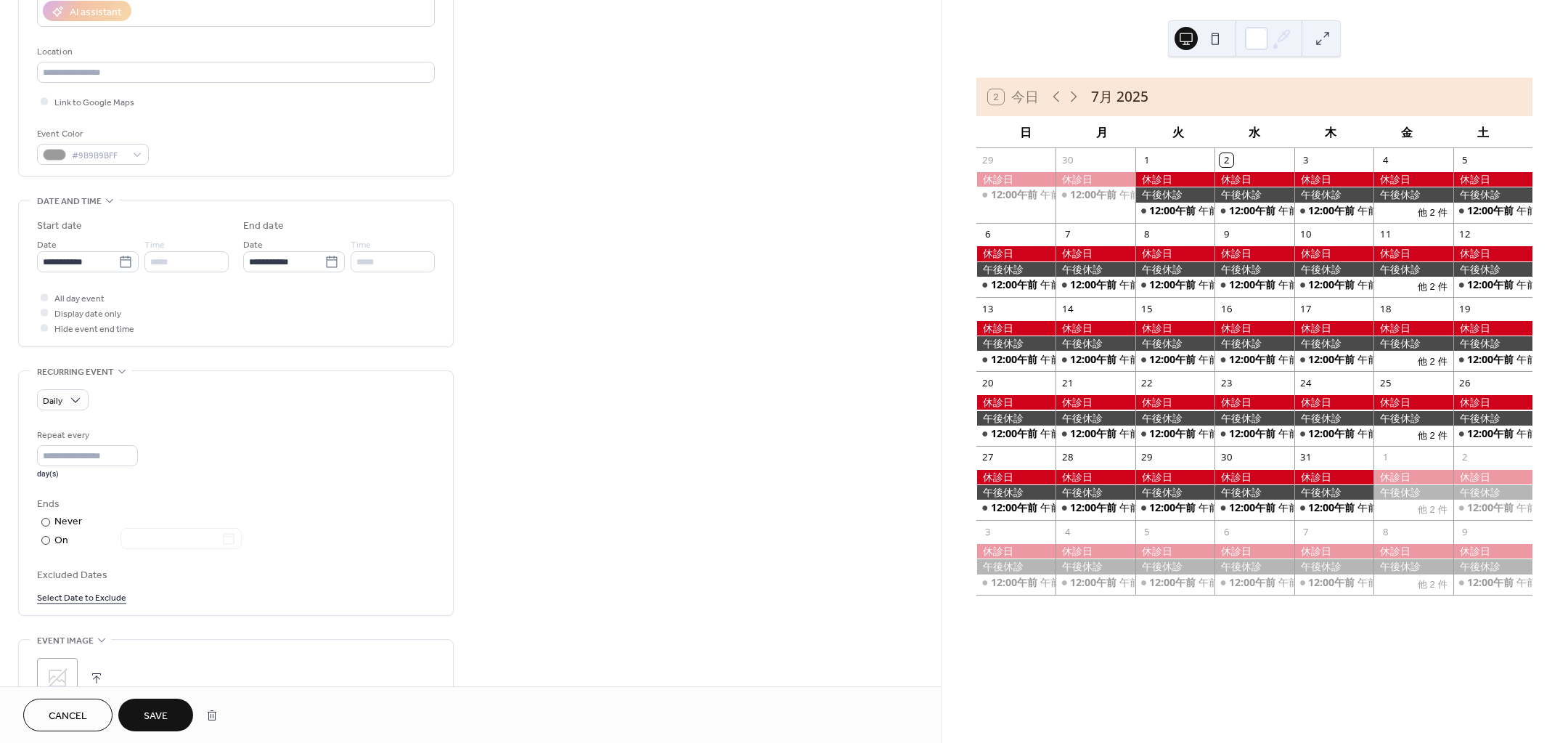 click on "Daily Repeat every * day(s) Ends ​ Never ​ On Excluded Dates Select Date to Exclude" at bounding box center [236, 497] 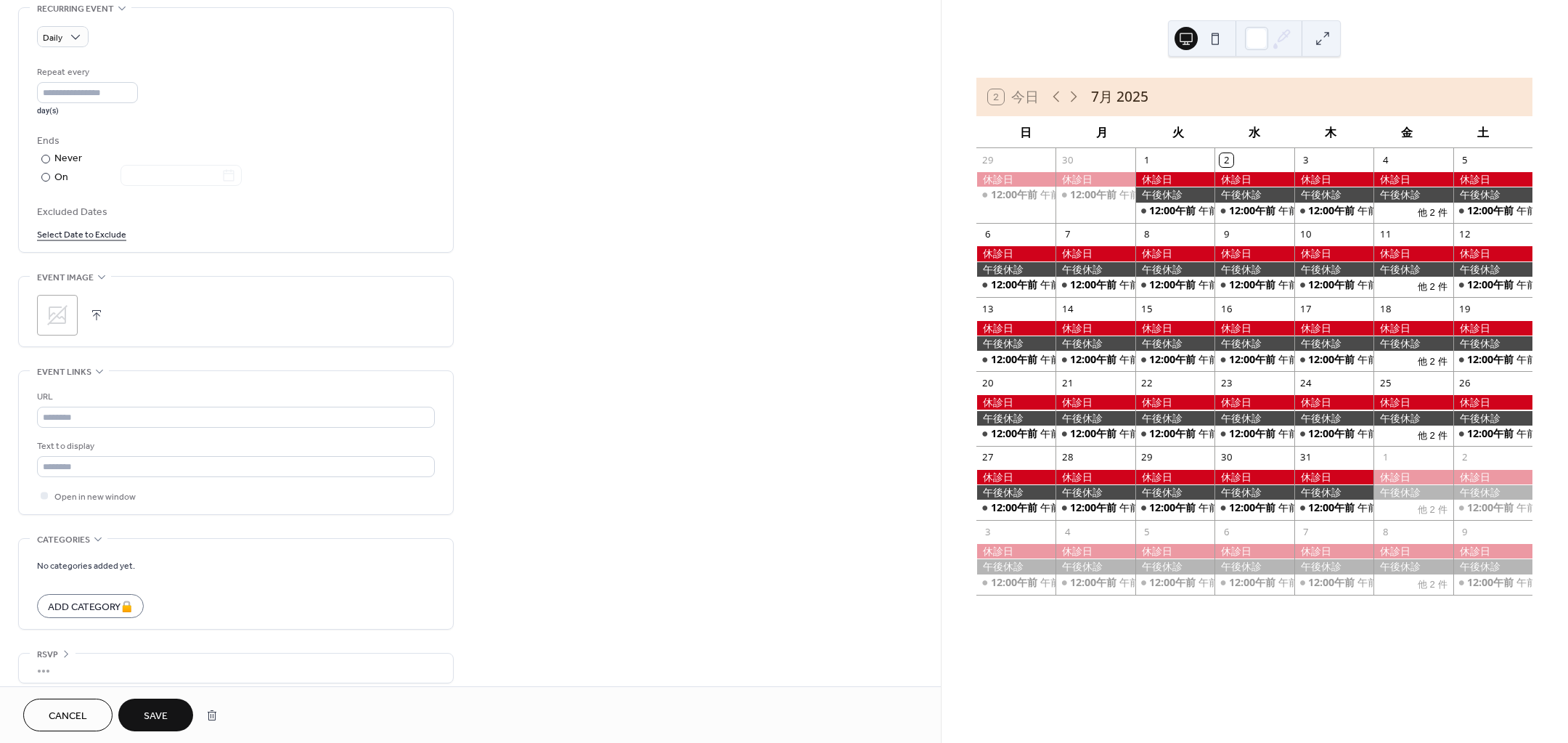 scroll, scrollTop: 651, scrollLeft: 0, axis: vertical 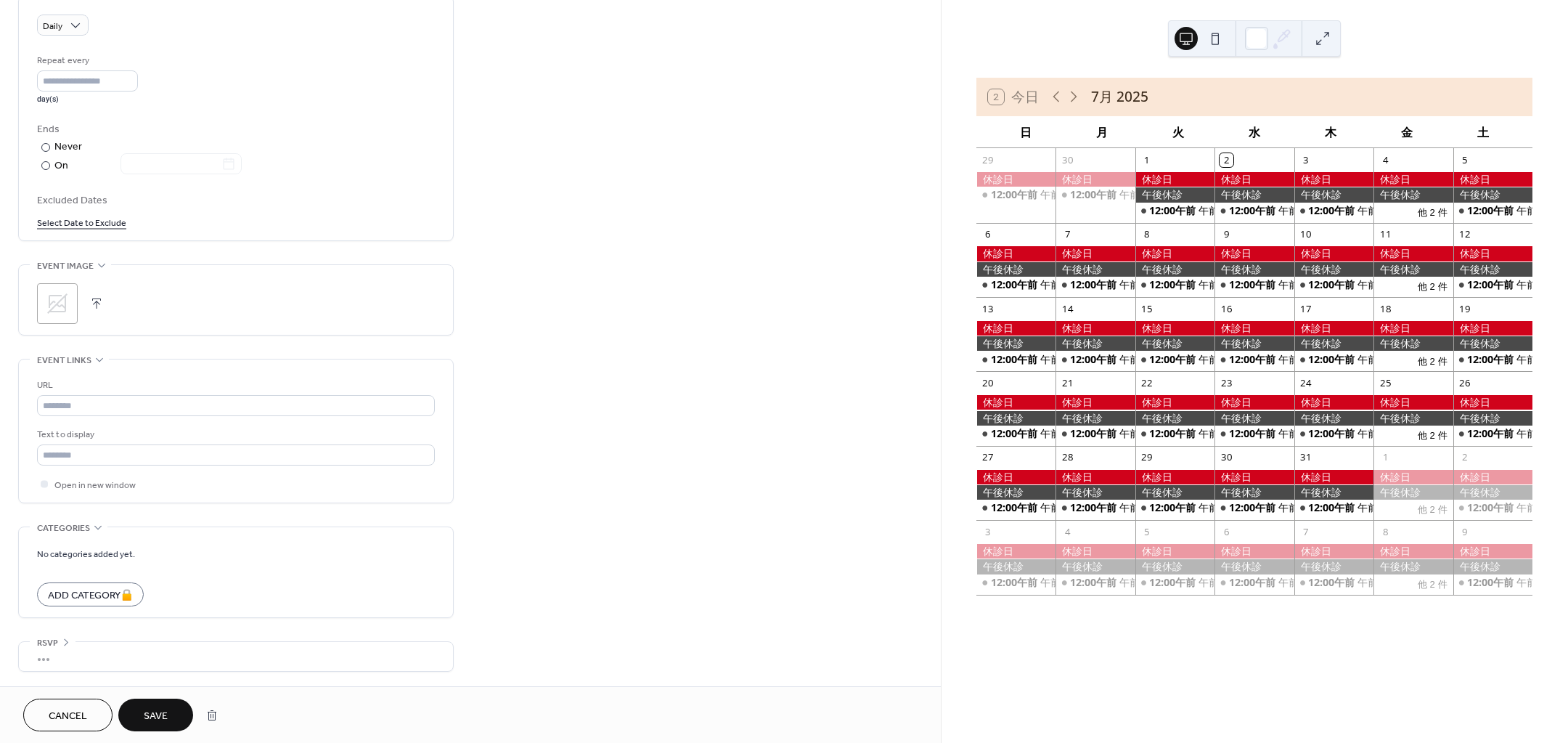 click on "Save" at bounding box center (155, 716) 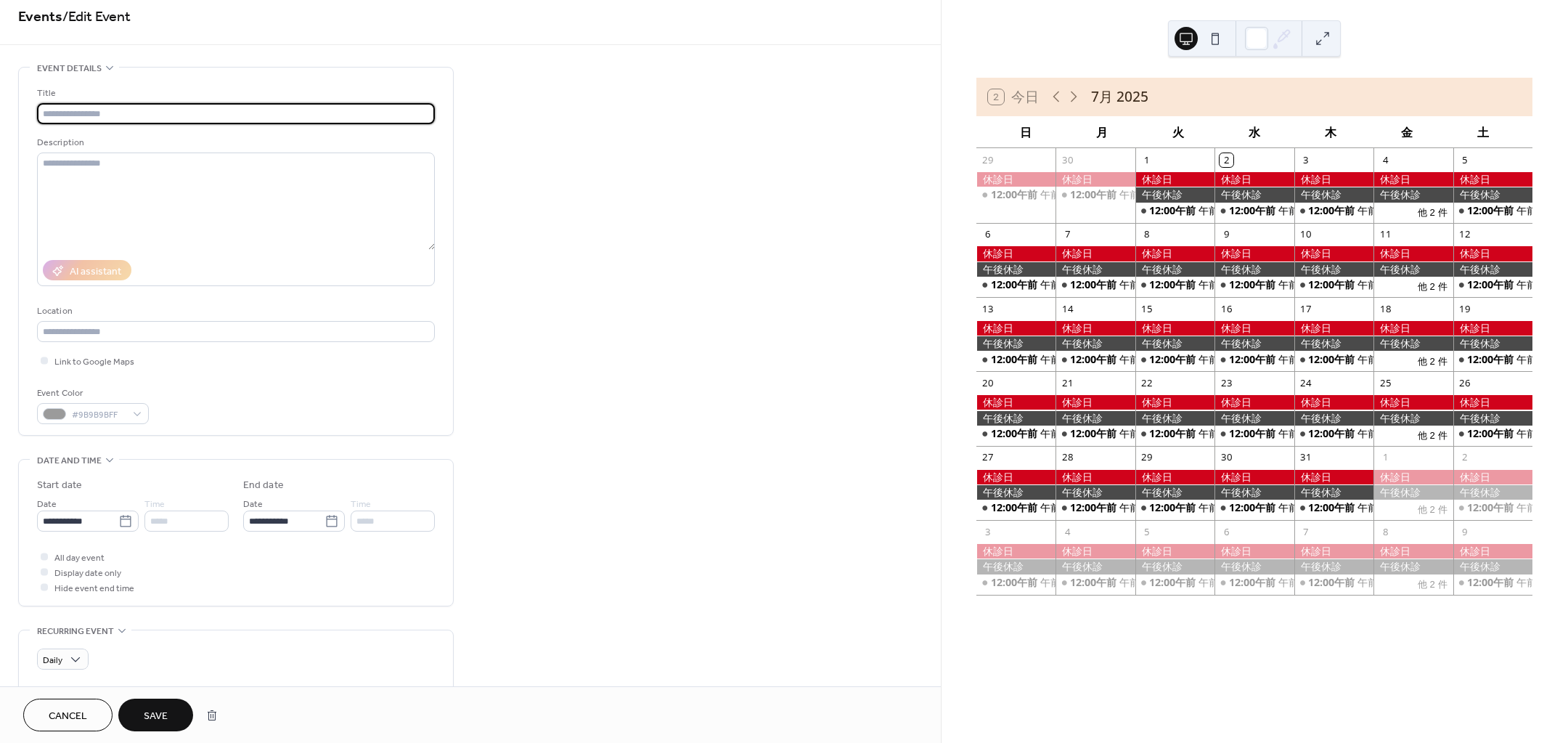 scroll, scrollTop: 0, scrollLeft: 0, axis: both 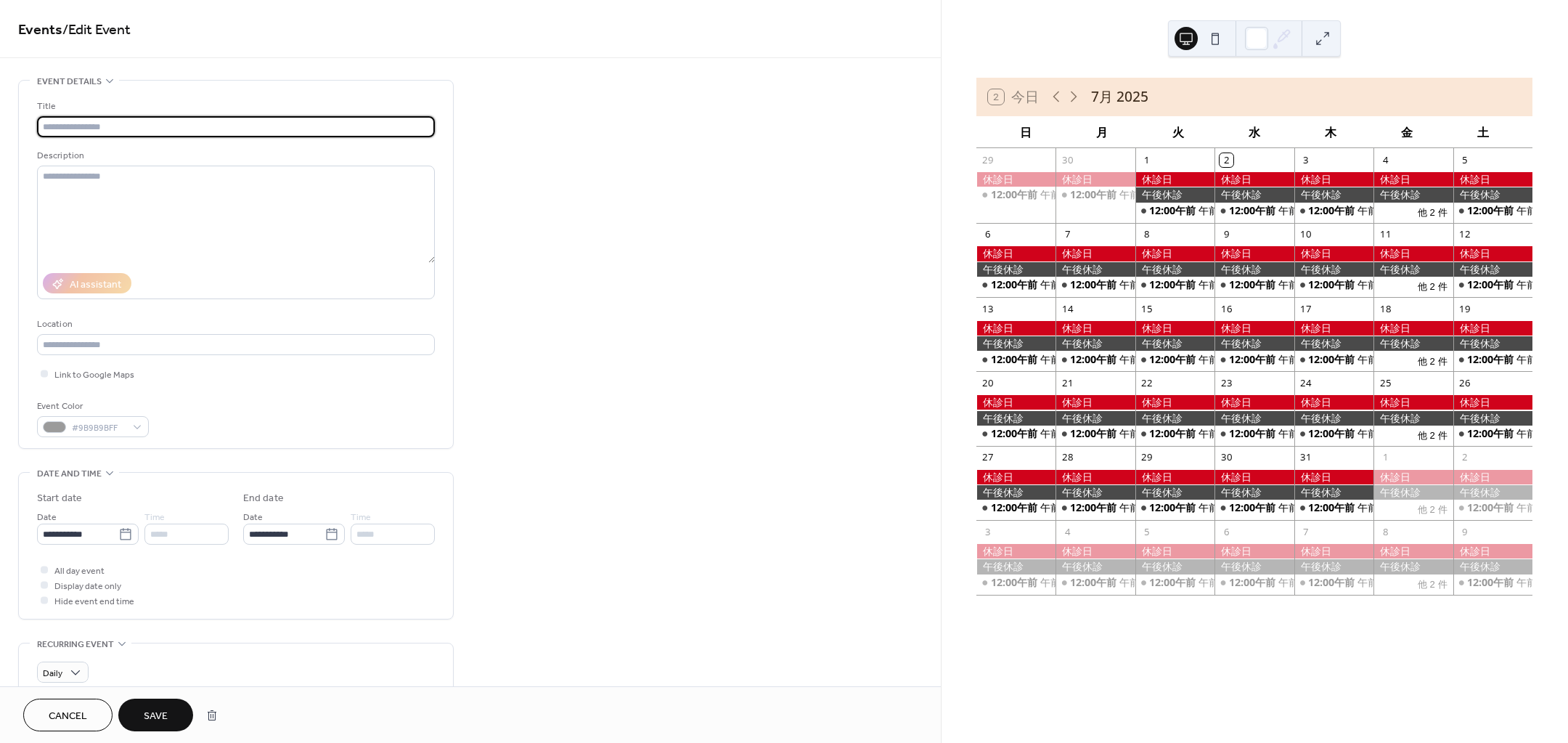 click at bounding box center (236, 126) 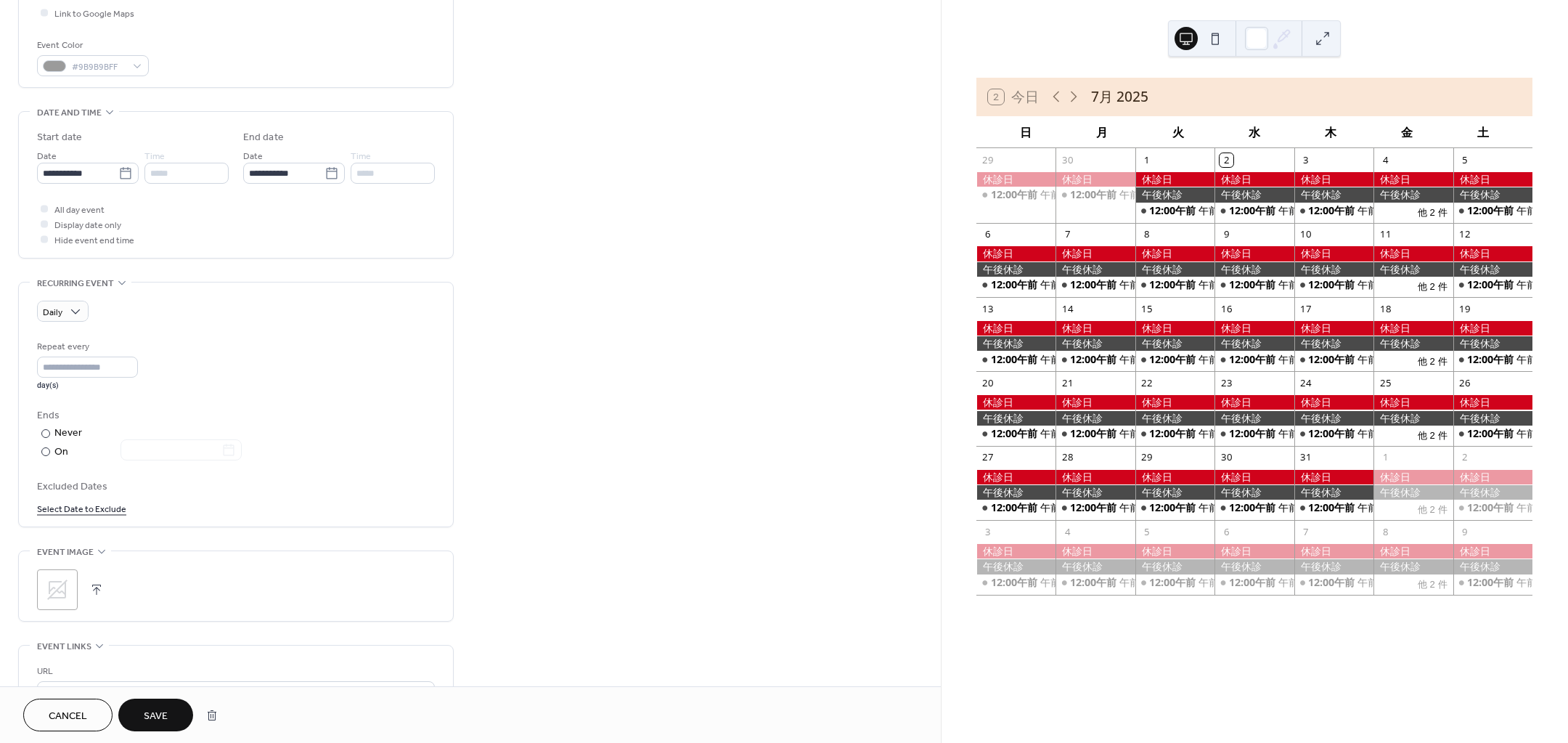 scroll, scrollTop: 363, scrollLeft: 0, axis: vertical 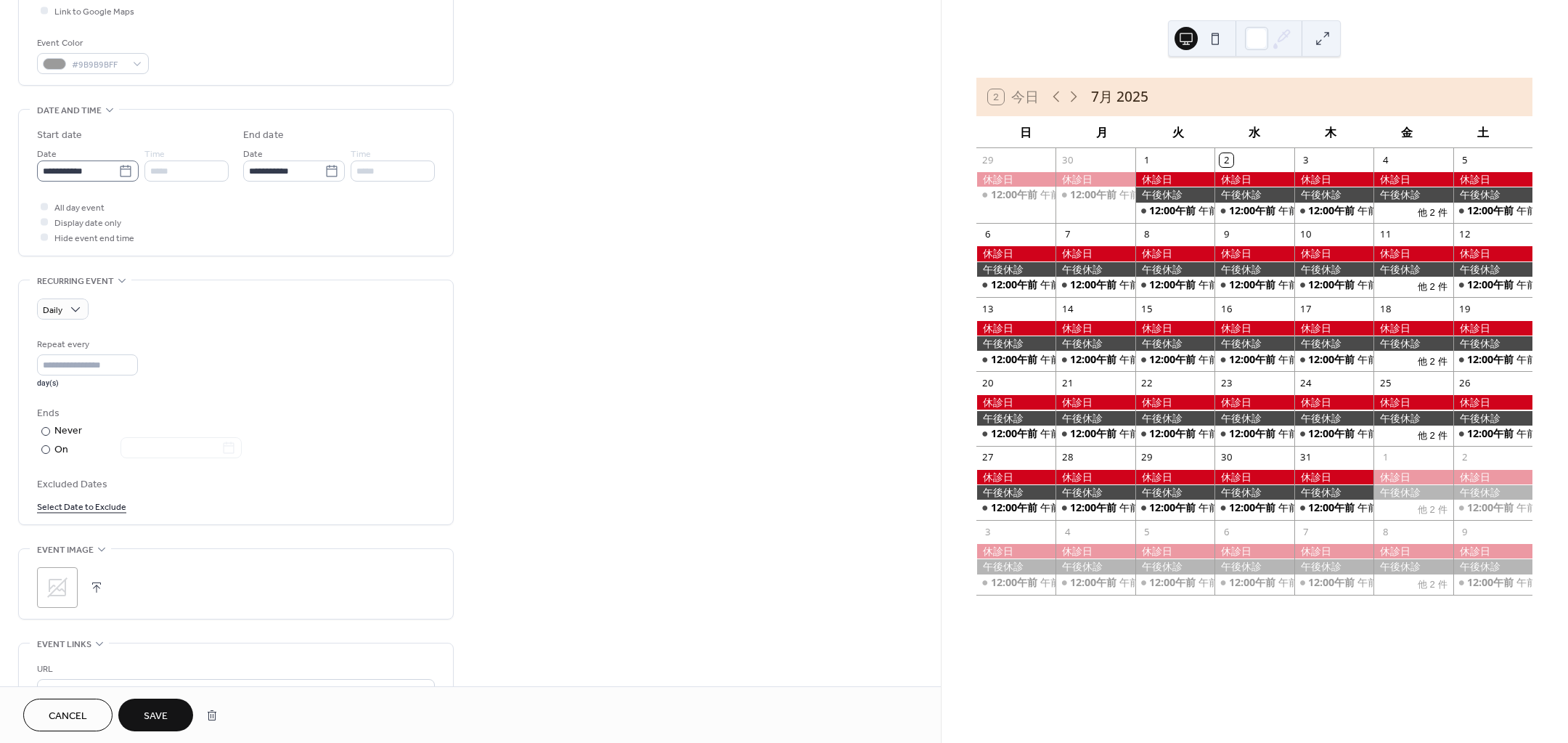 click 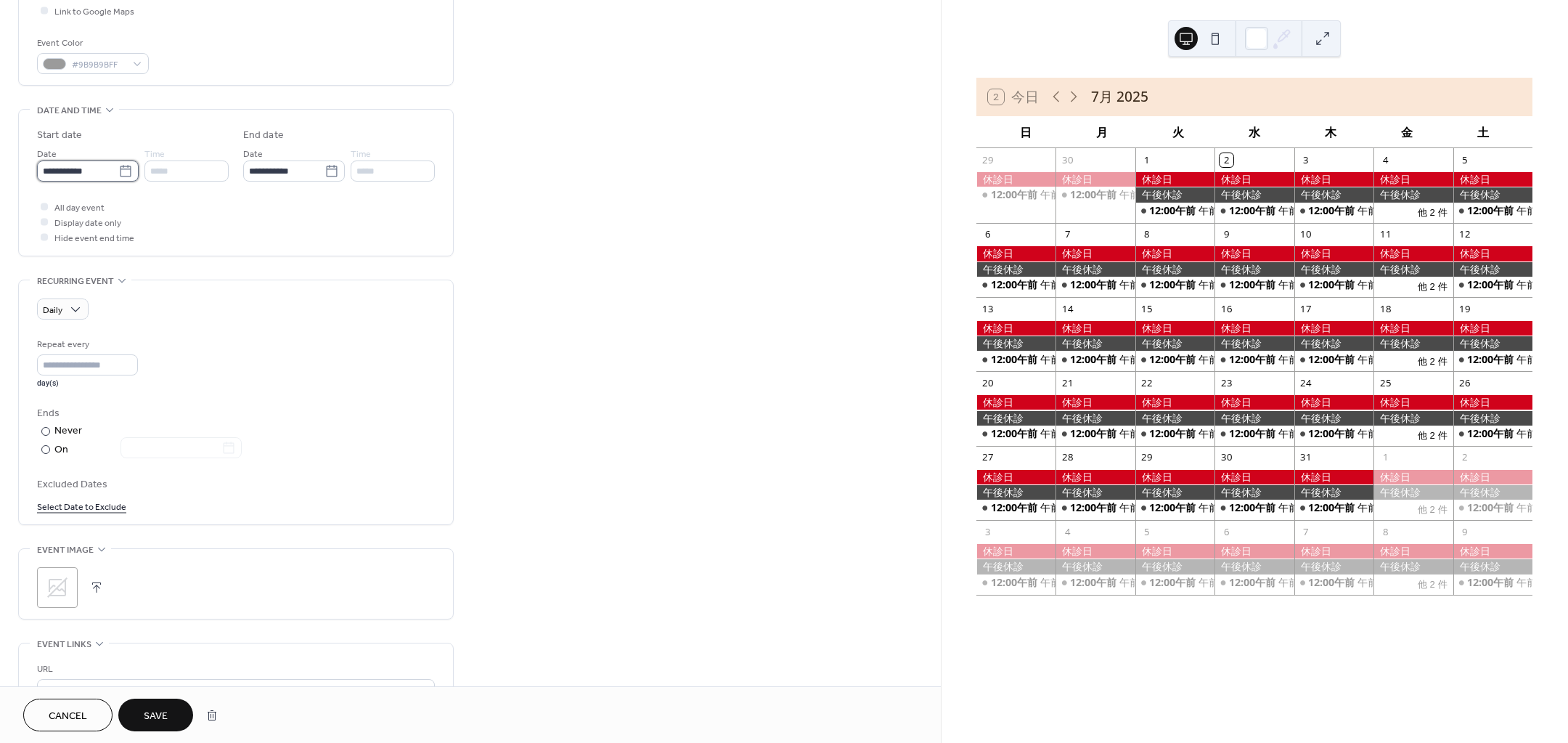 click on "**********" at bounding box center (78, 171) 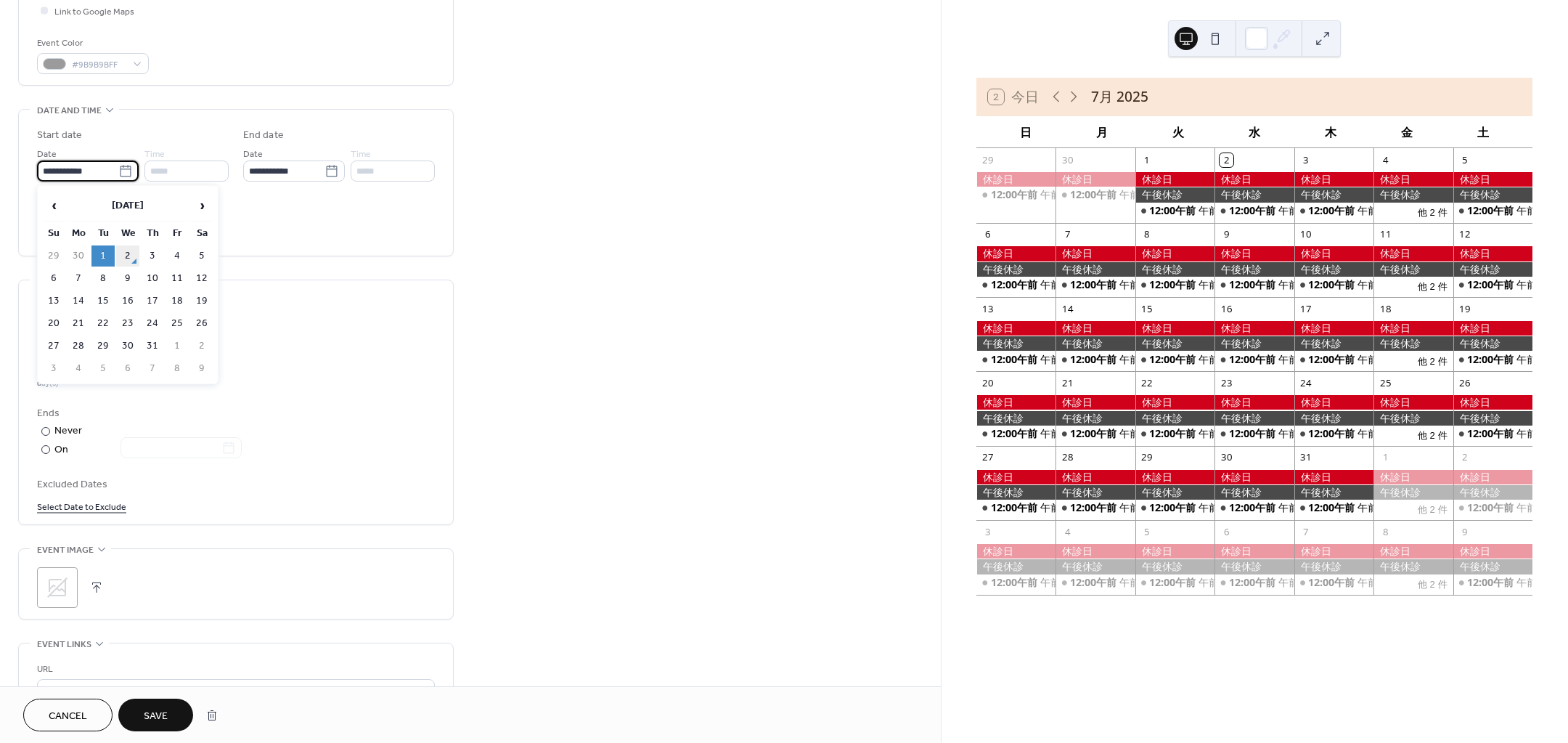 click on "2" at bounding box center (128, 256) 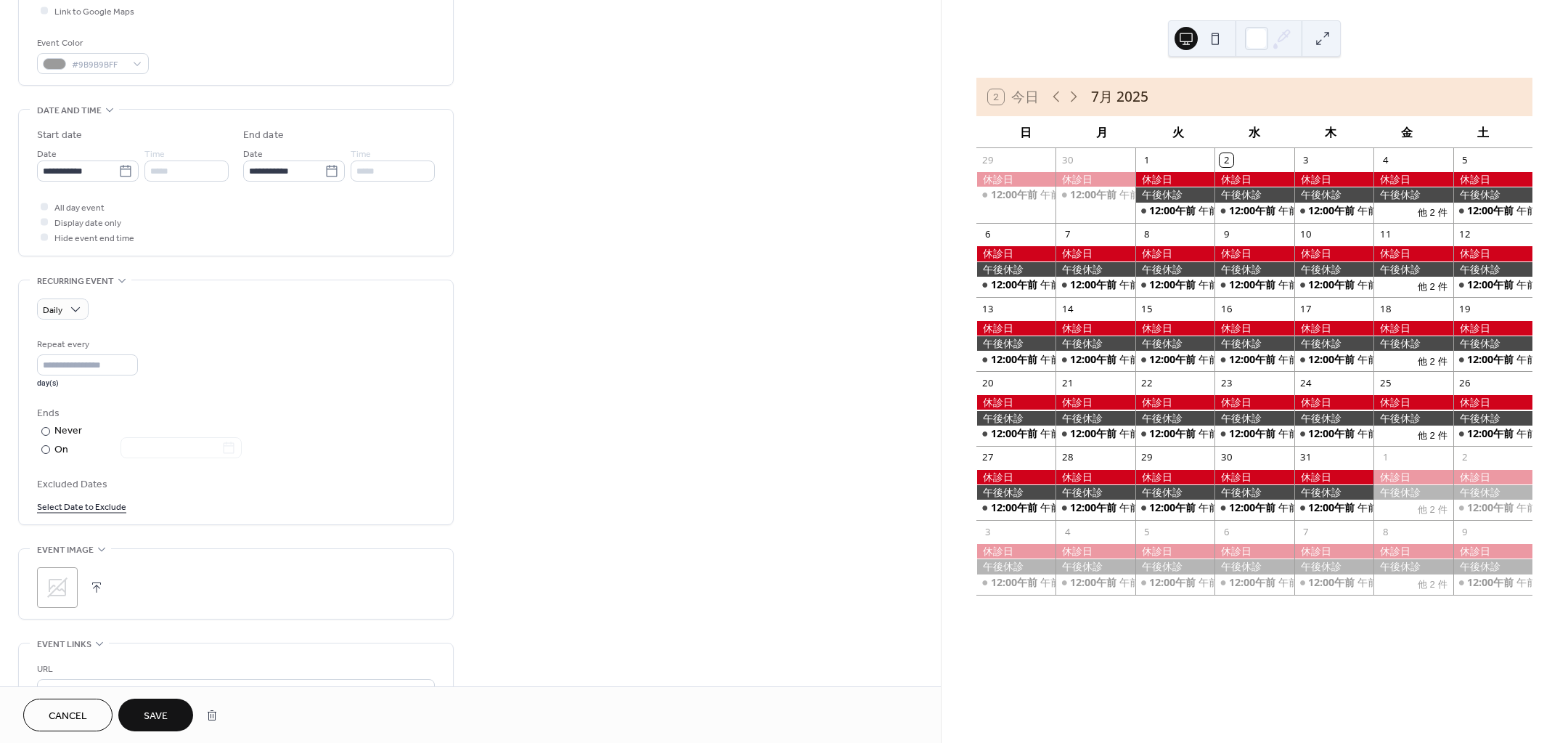 type on "**********" 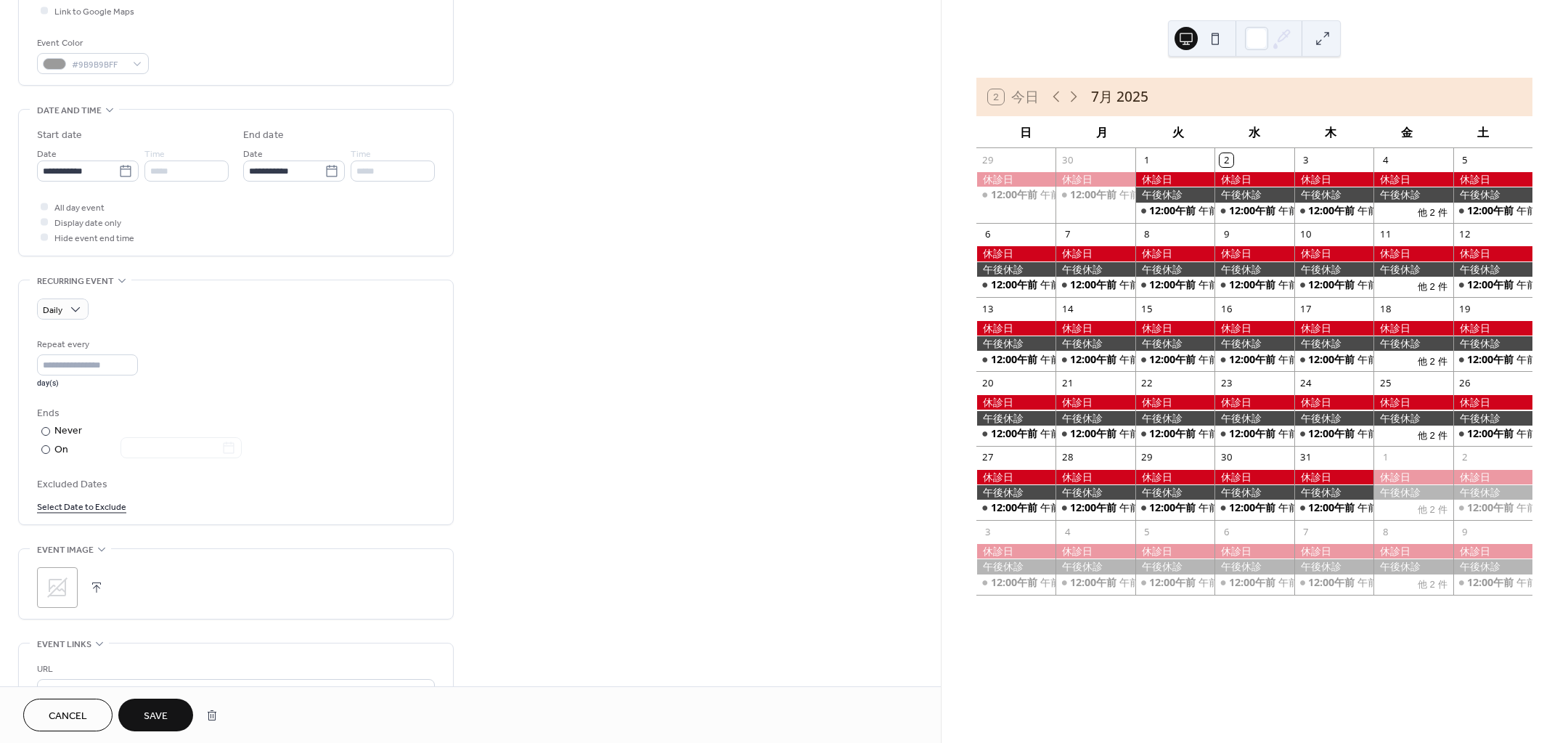 type on "**********" 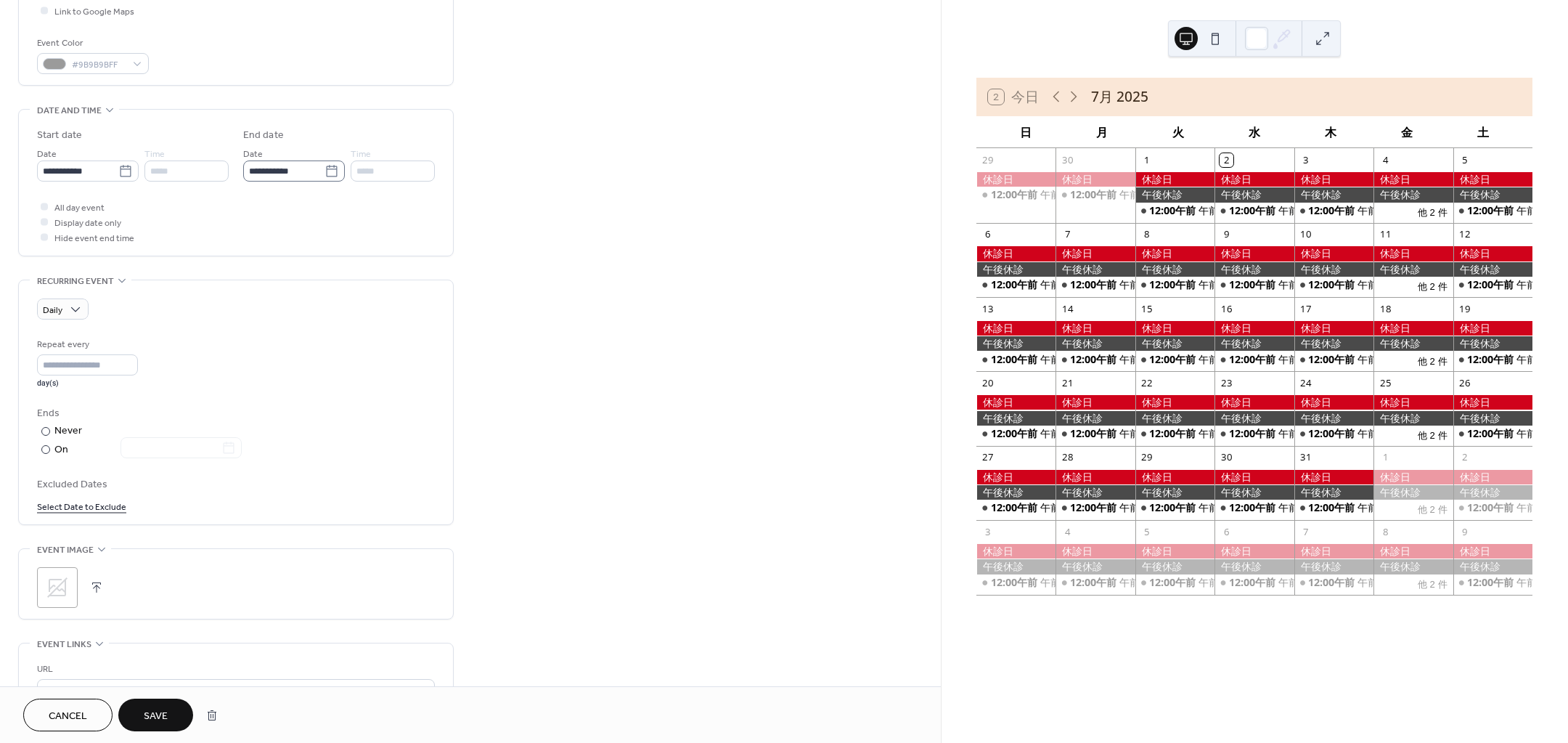 click 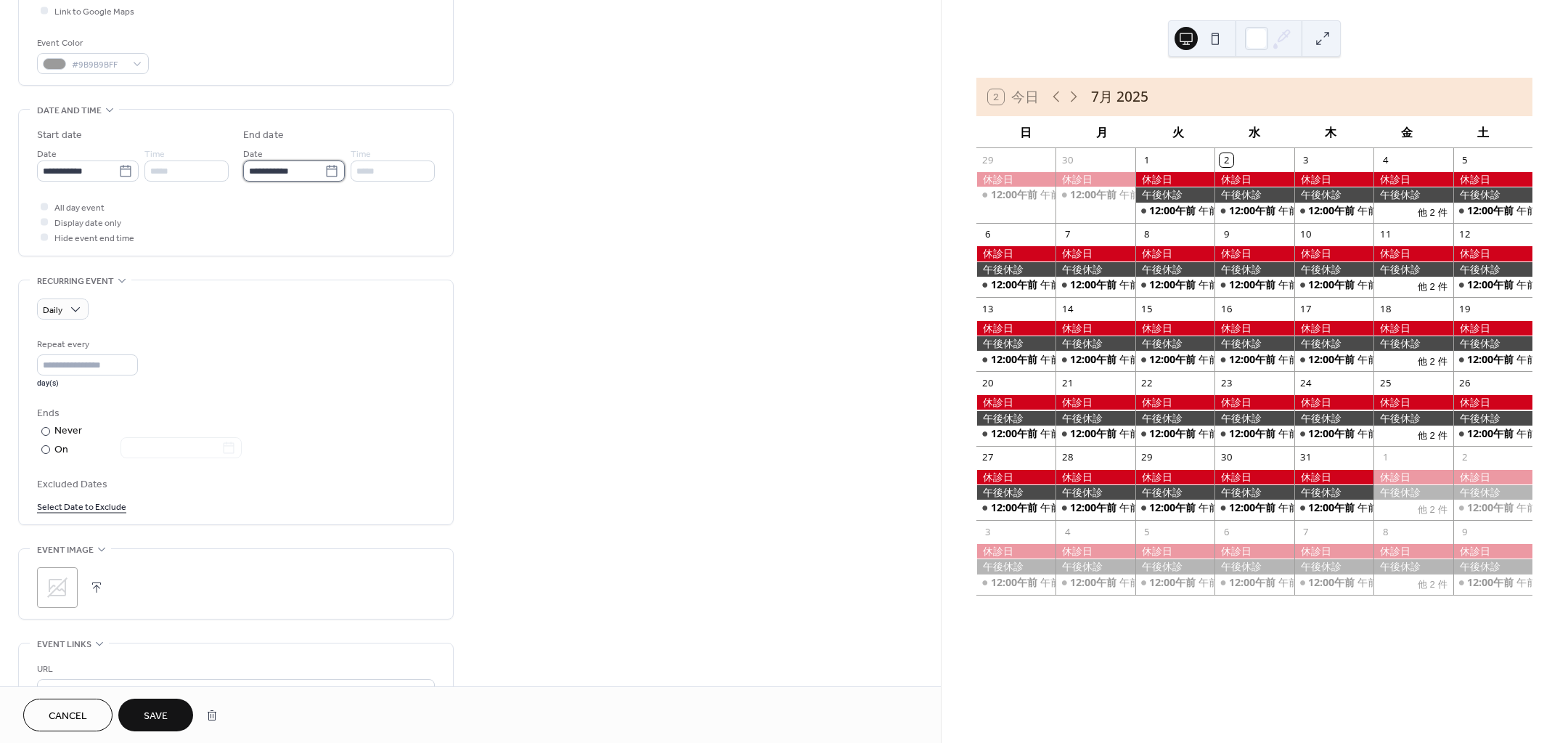 click on "**********" at bounding box center [284, 171] 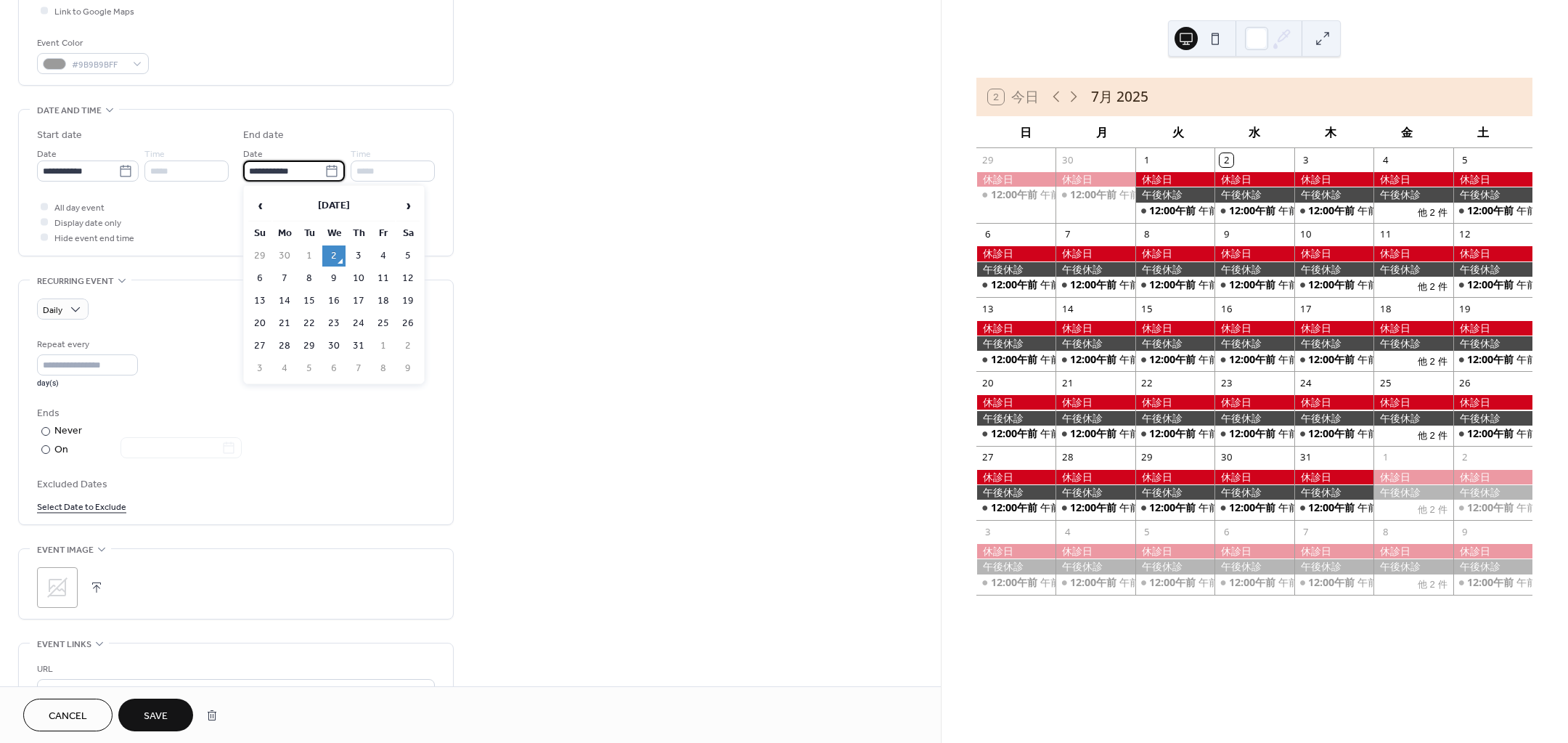 click on "2" at bounding box center [334, 256] 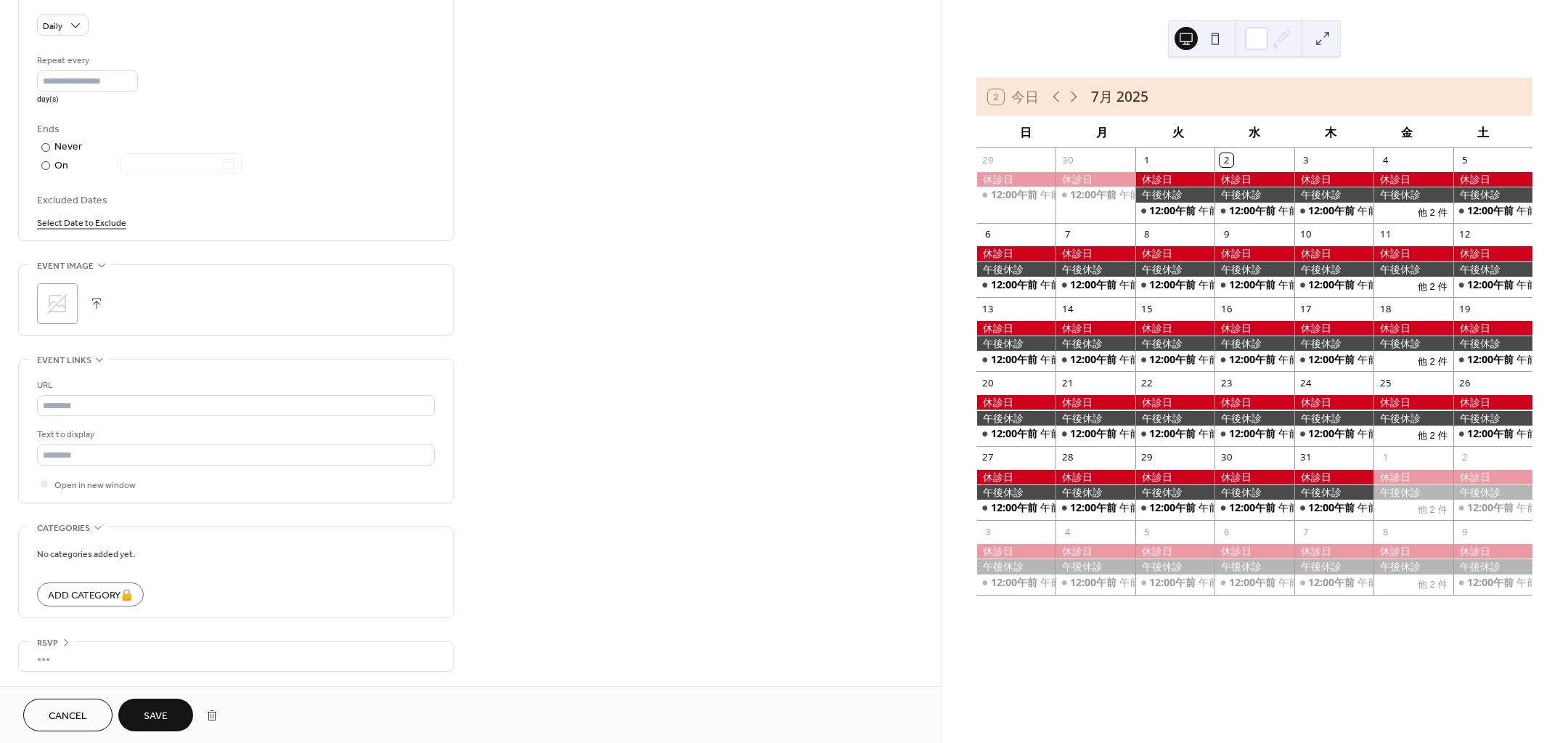 scroll, scrollTop: 651, scrollLeft: 0, axis: vertical 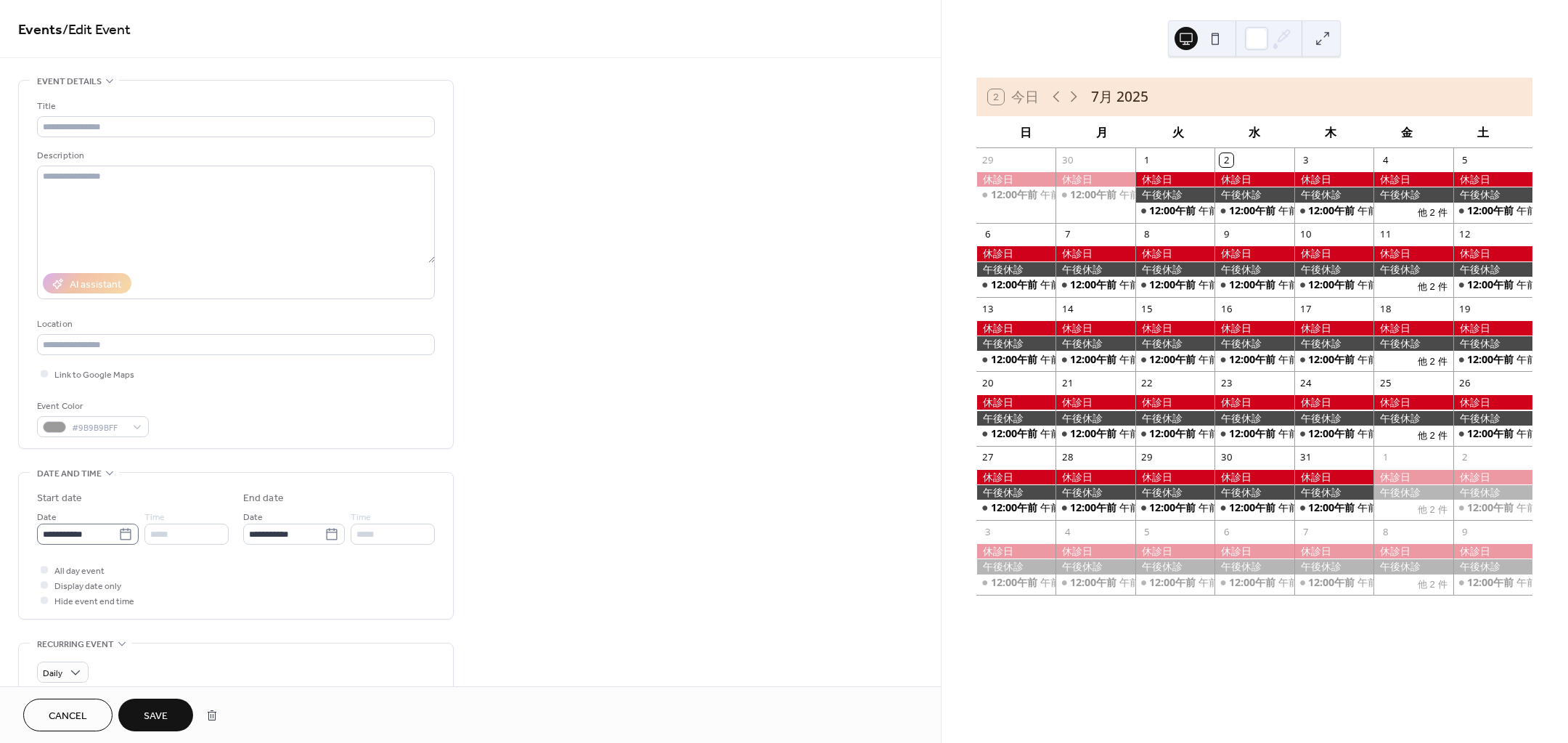 click 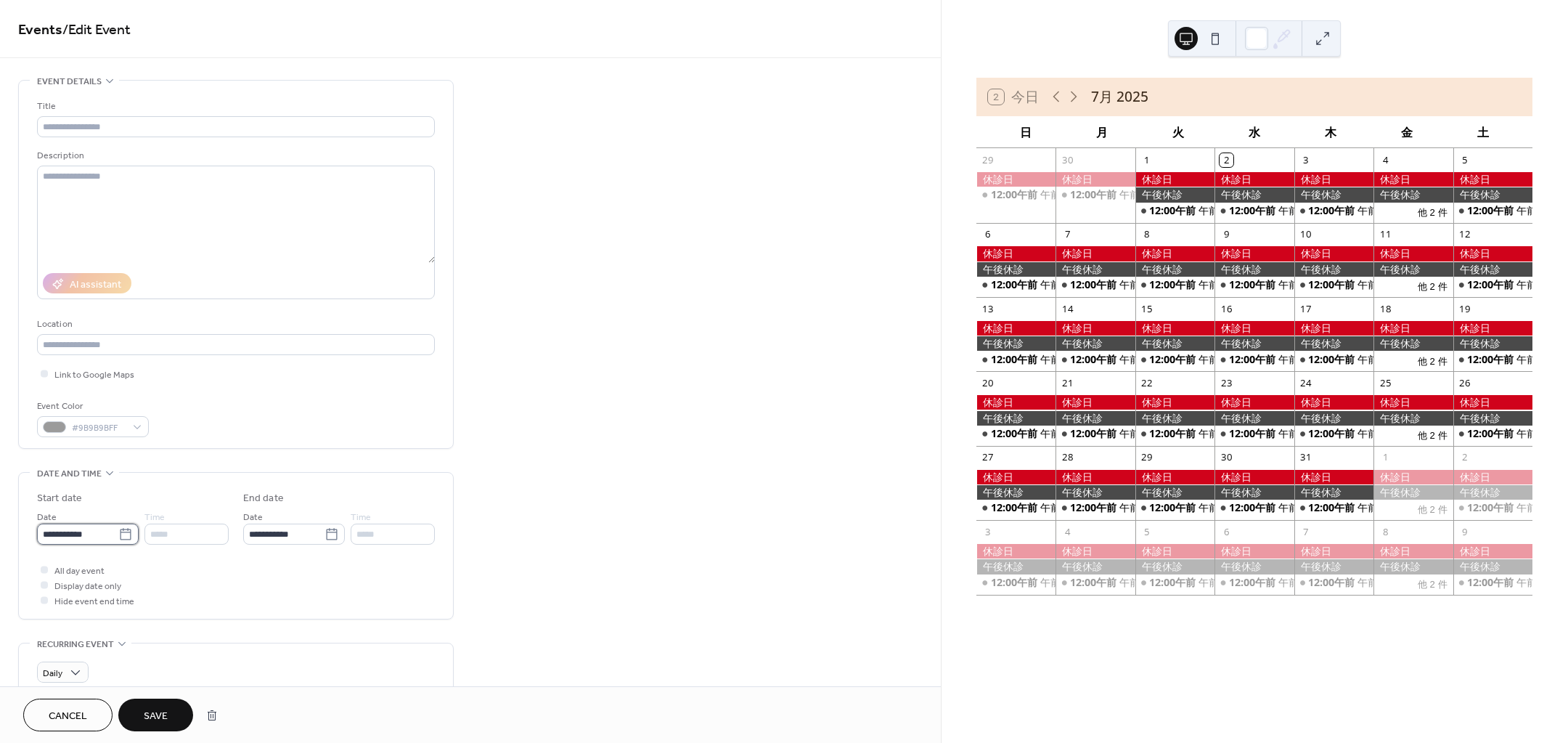 click on "**********" at bounding box center [78, 534] 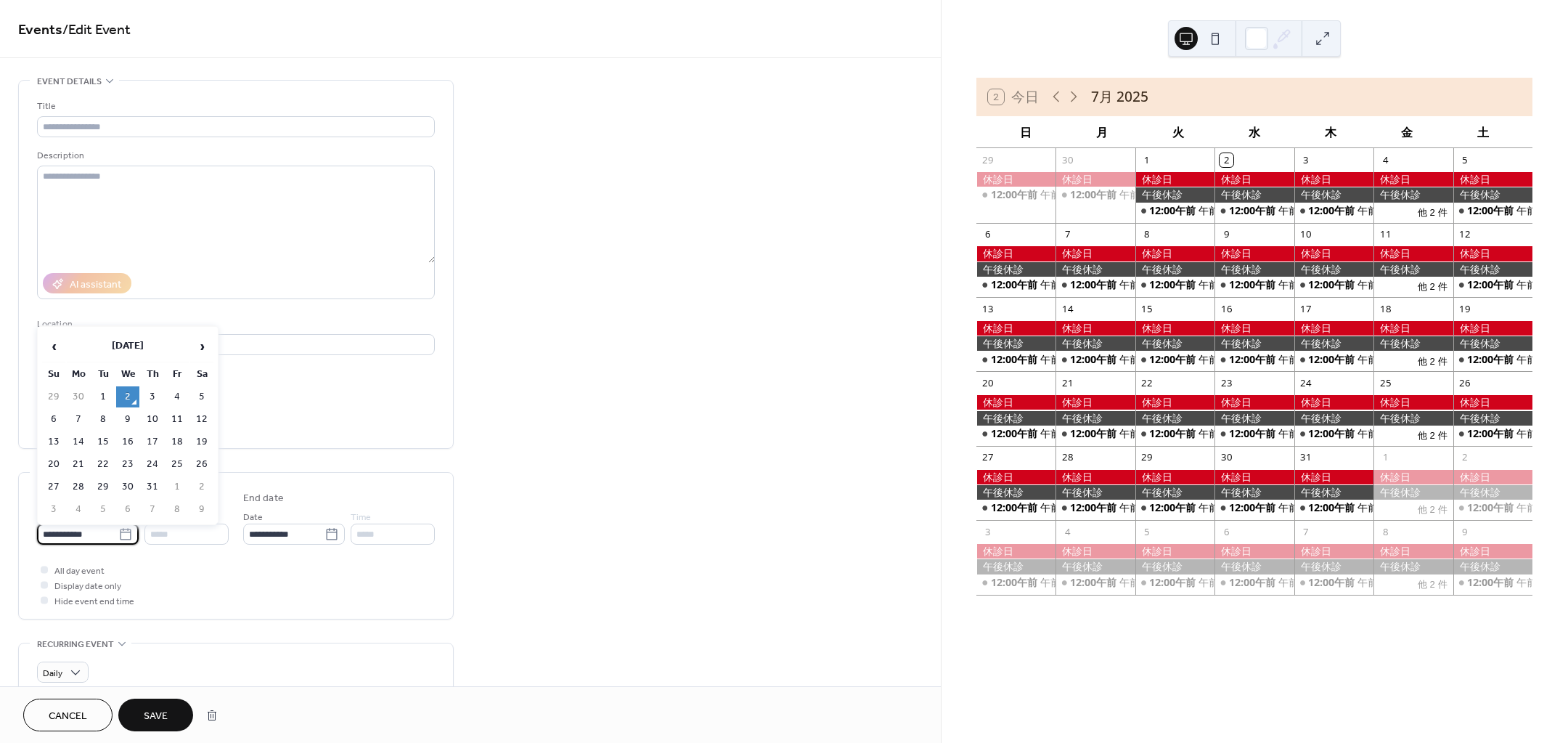 drag, startPoint x: 607, startPoint y: 468, endPoint x: 603, endPoint y: 439, distance: 29.2746 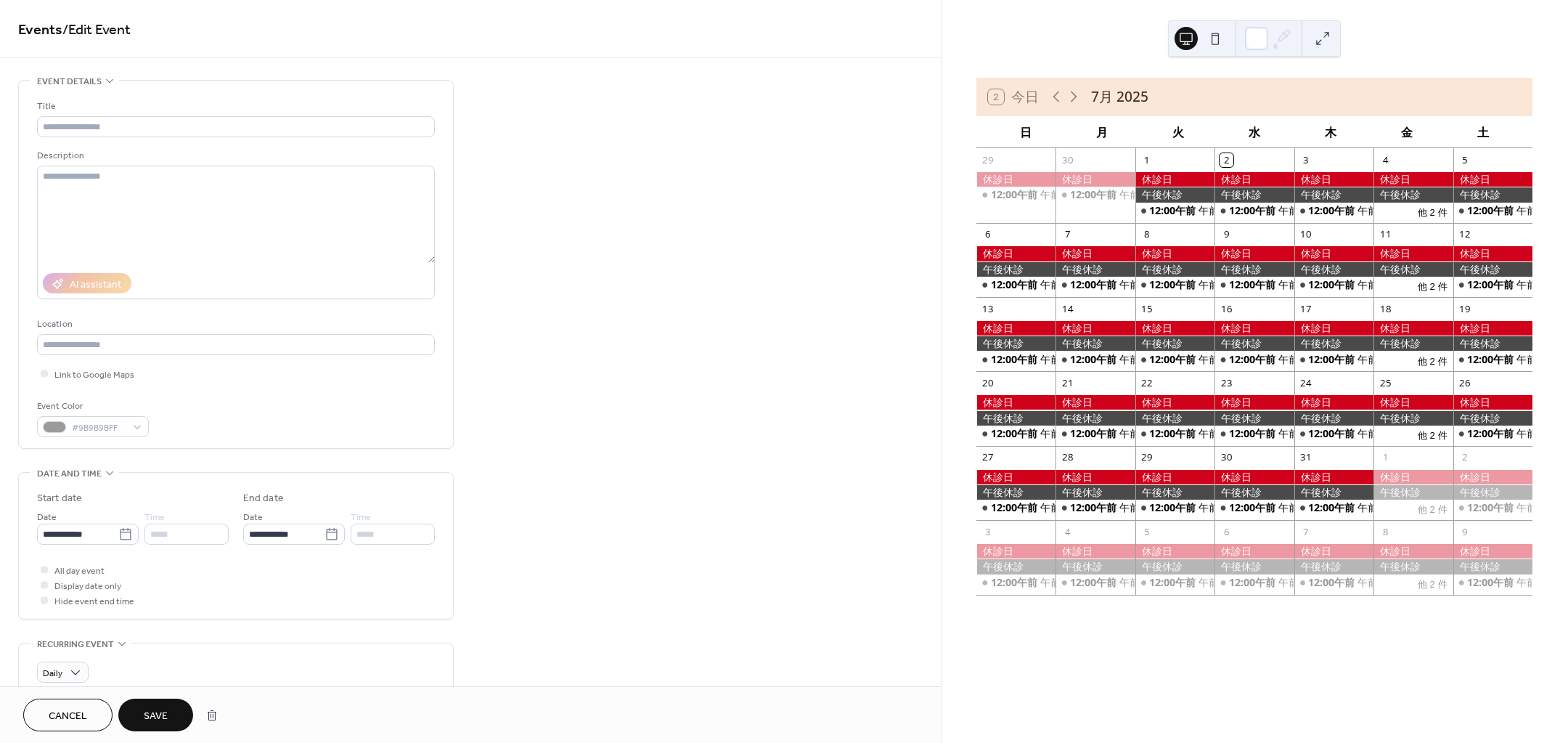 click on "Title Description AI assistant Location Link to Google Maps Event Color #9B9B9BFF" at bounding box center (236, 268) 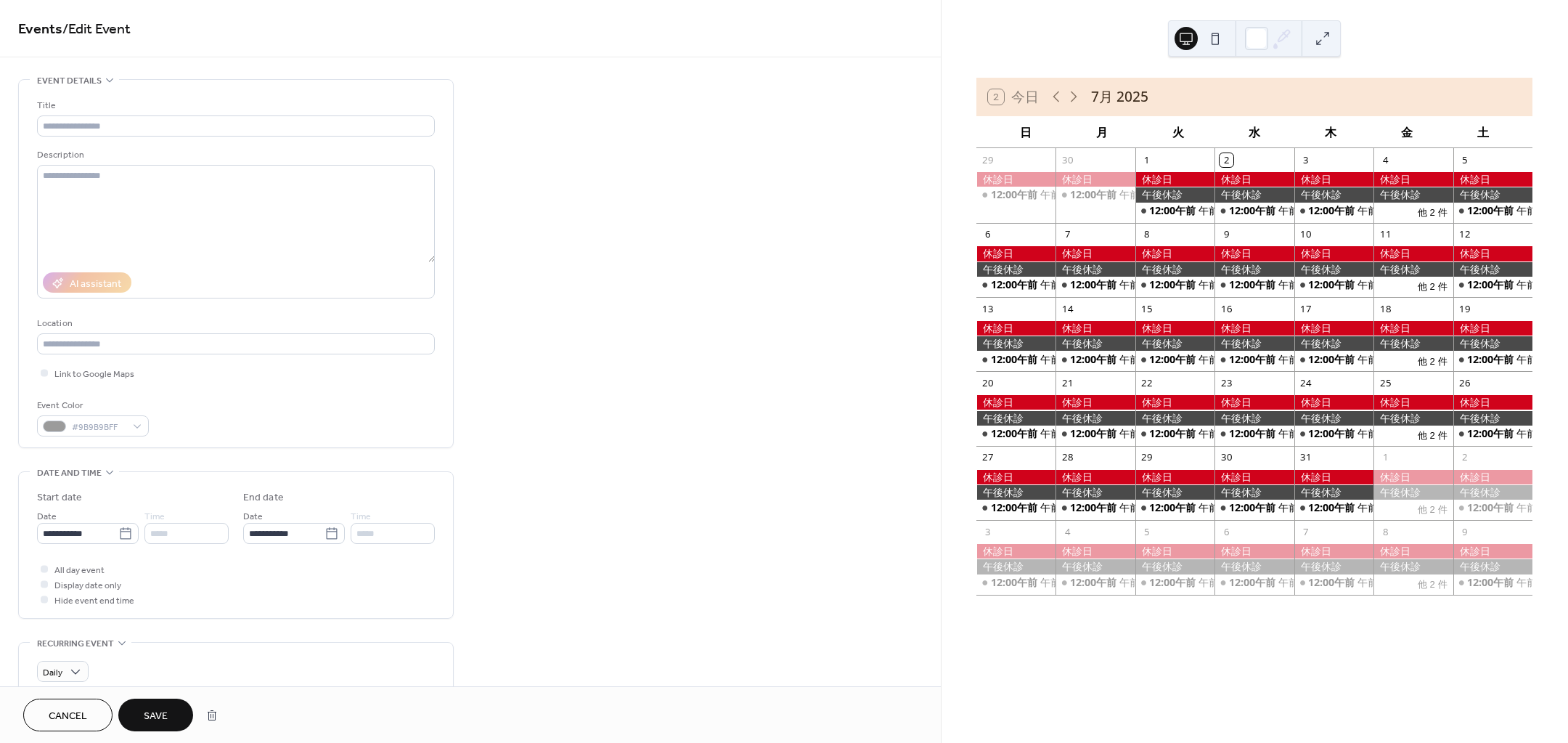 scroll, scrollTop: 0, scrollLeft: 0, axis: both 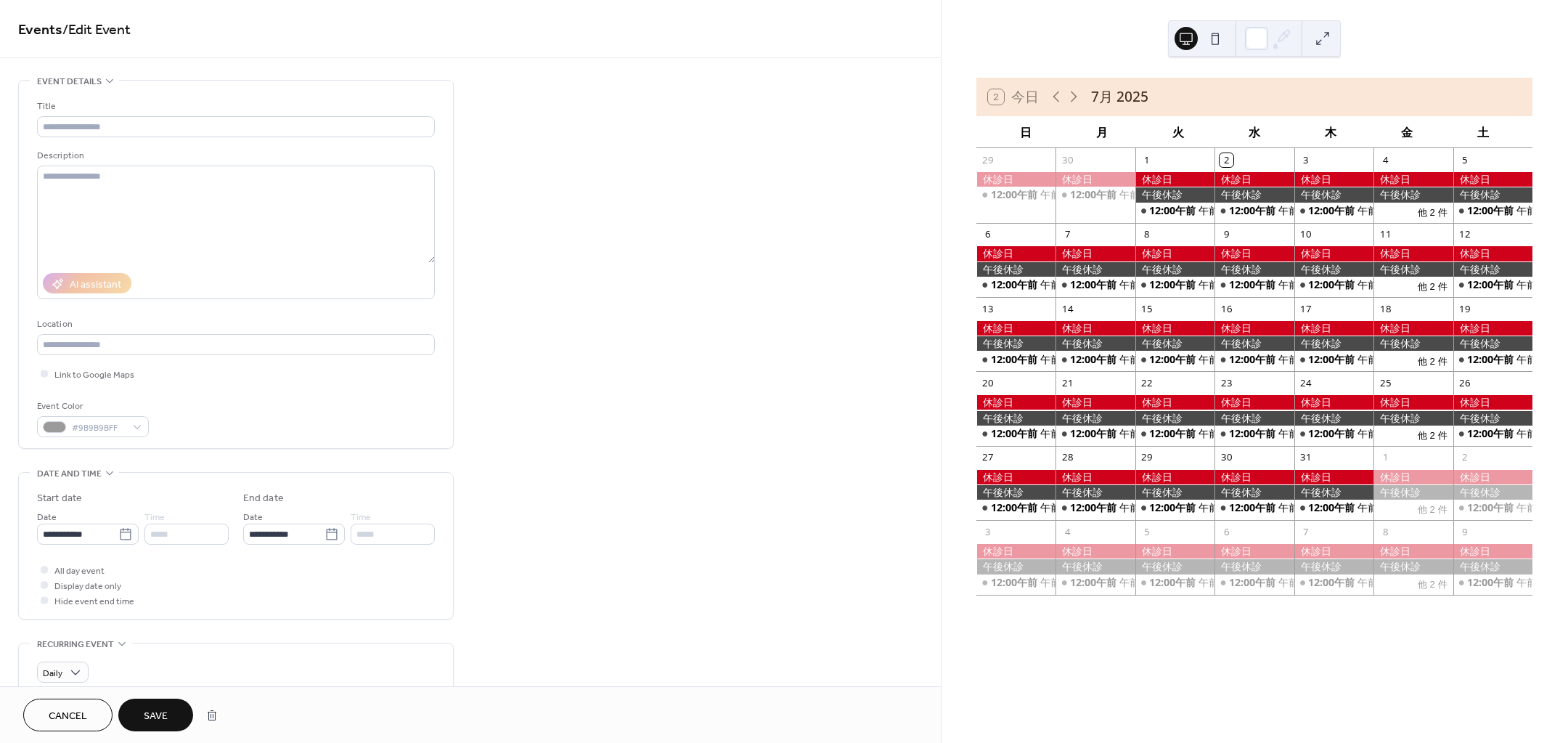click on "Display date only" at bounding box center (88, 586) 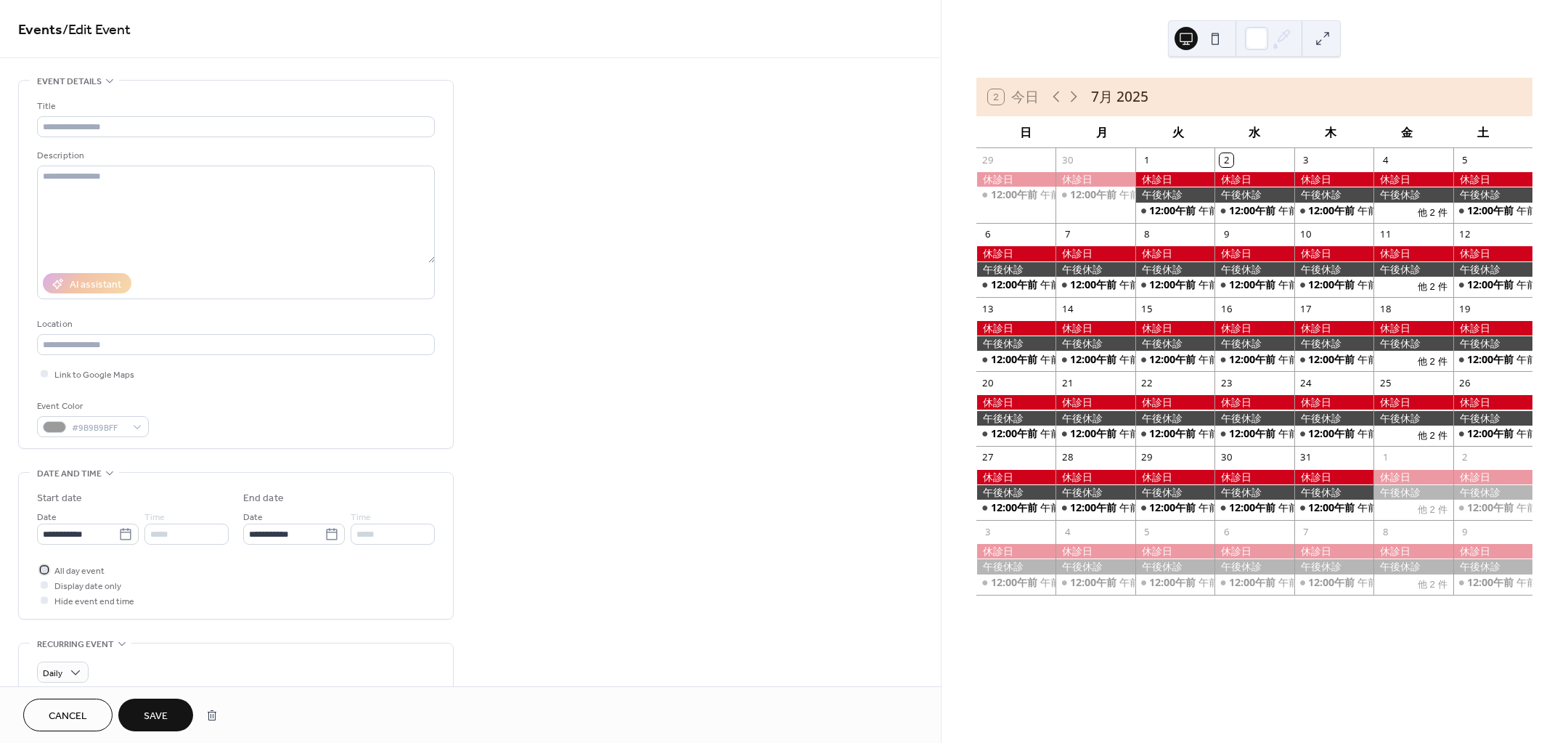 click at bounding box center [44, 569] 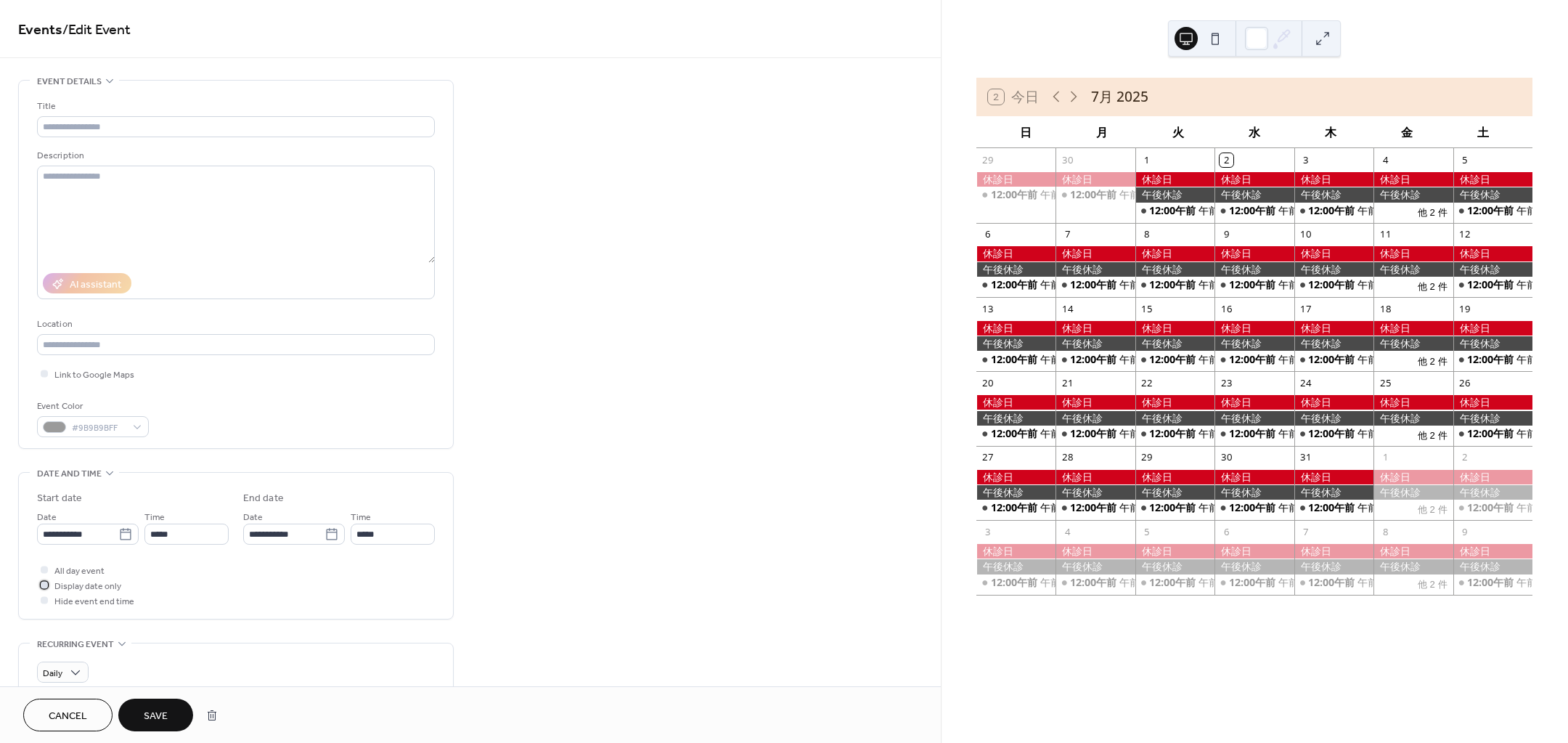 click on "Display date only" at bounding box center (88, 586) 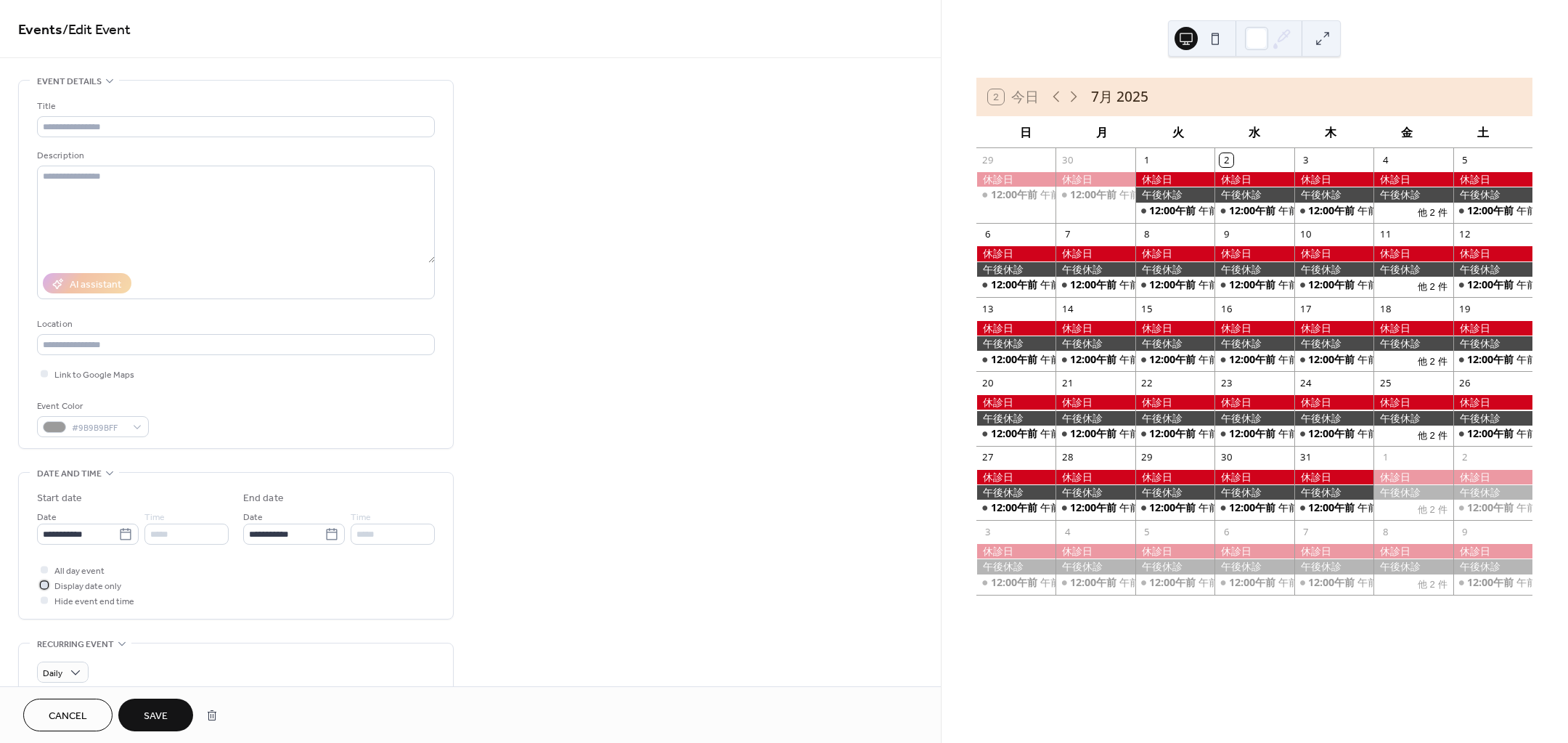 click on "Display date only" at bounding box center [88, 586] 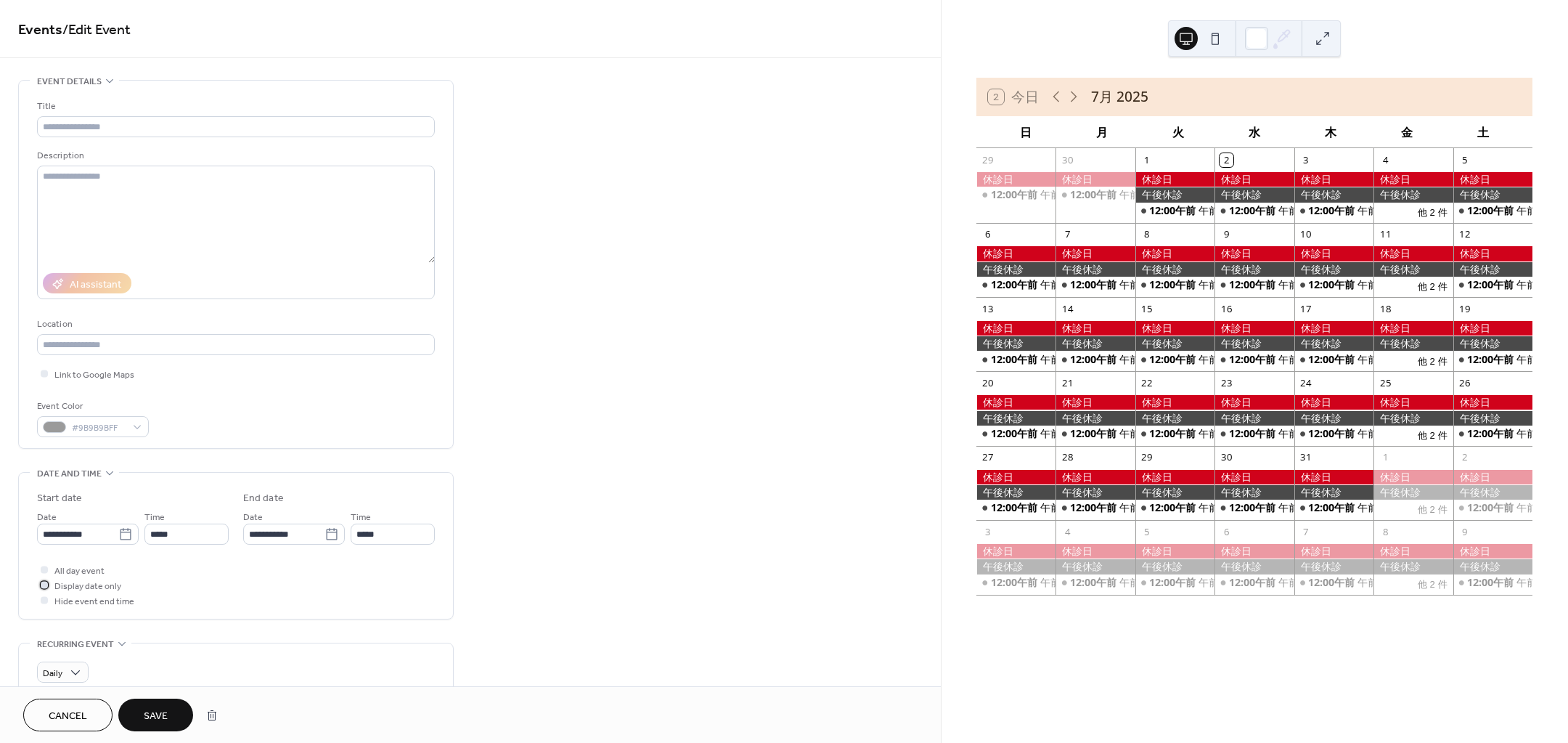 click at bounding box center [44, 585] 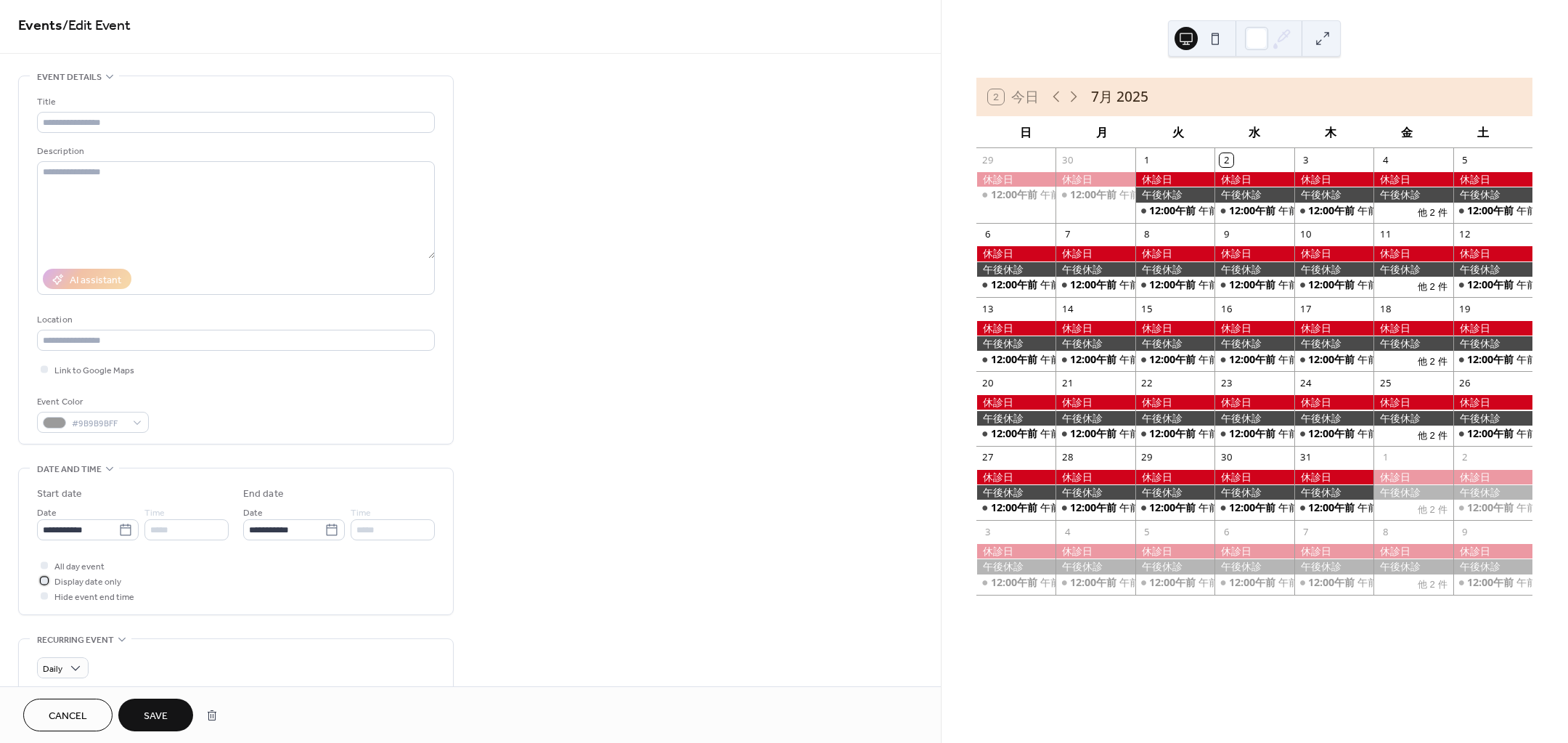 scroll, scrollTop: 0, scrollLeft: 0, axis: both 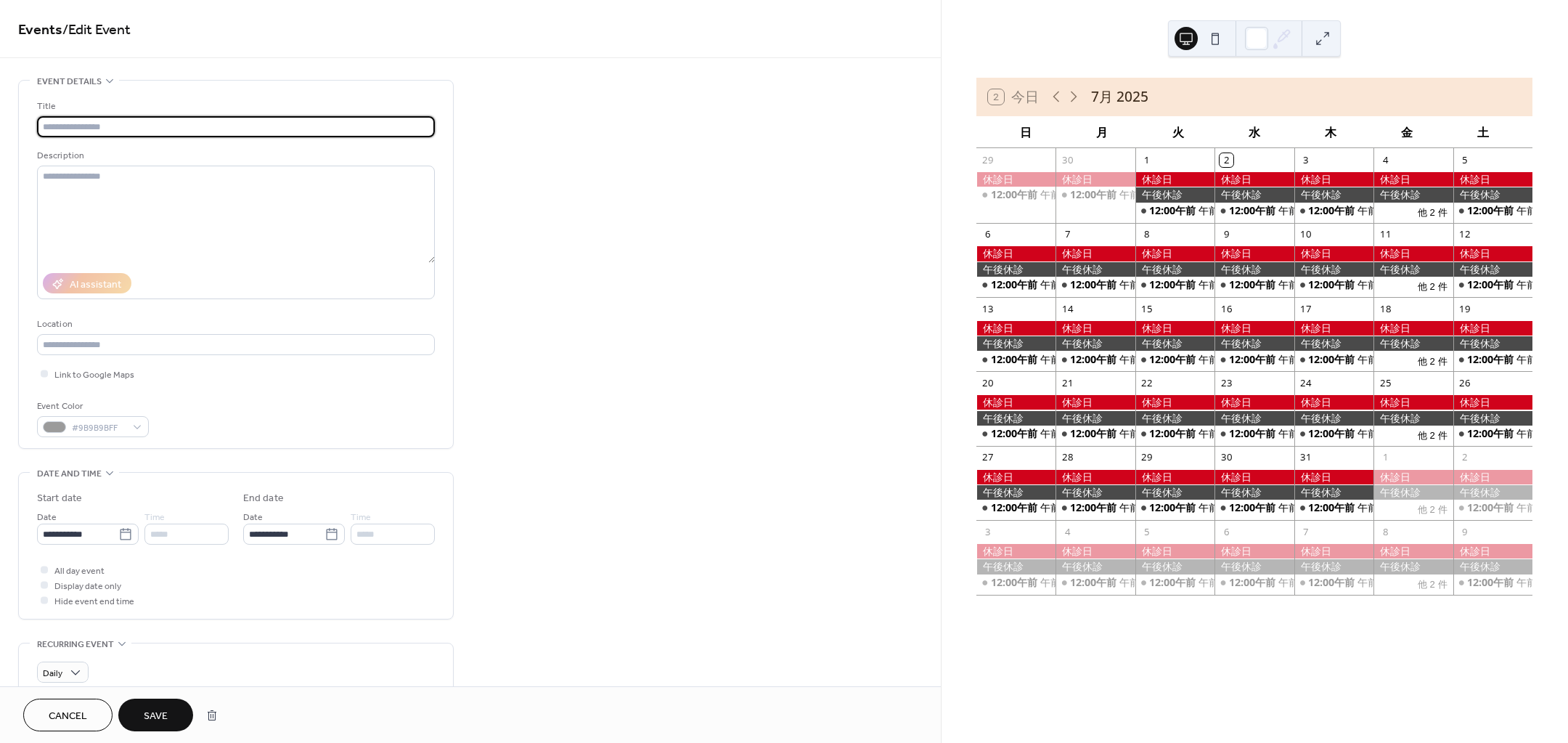 click at bounding box center (236, 126) 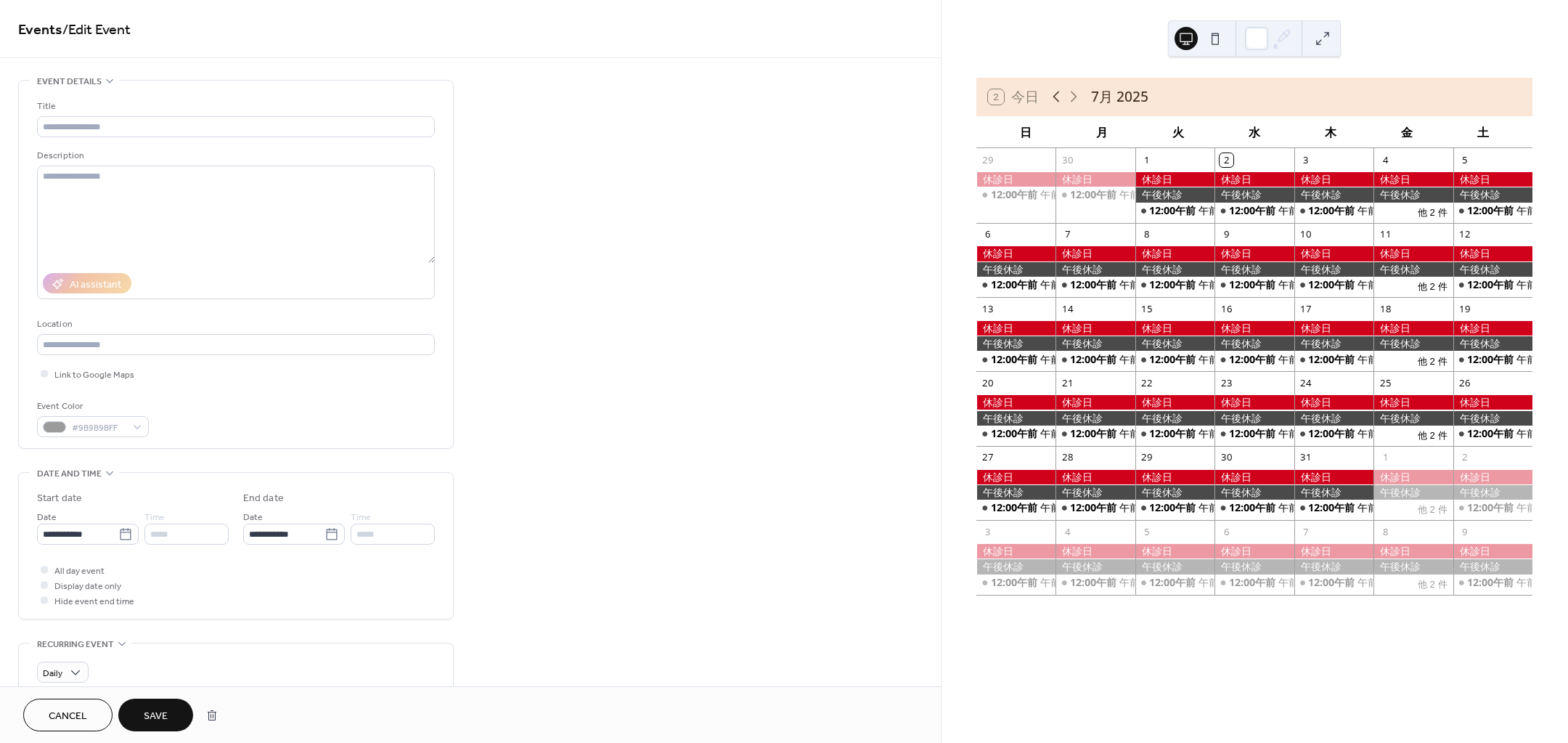 click 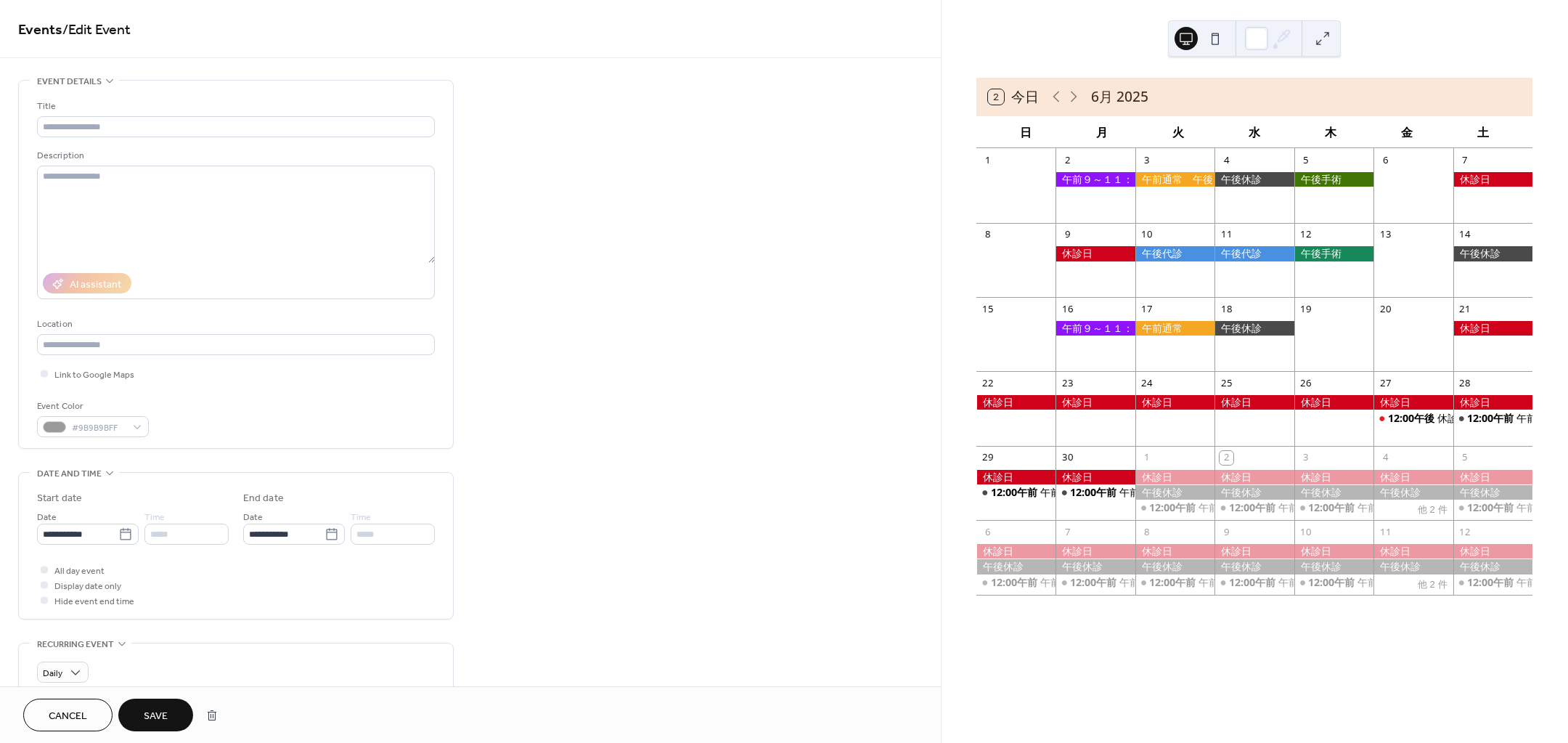 click at bounding box center (1095, 179) 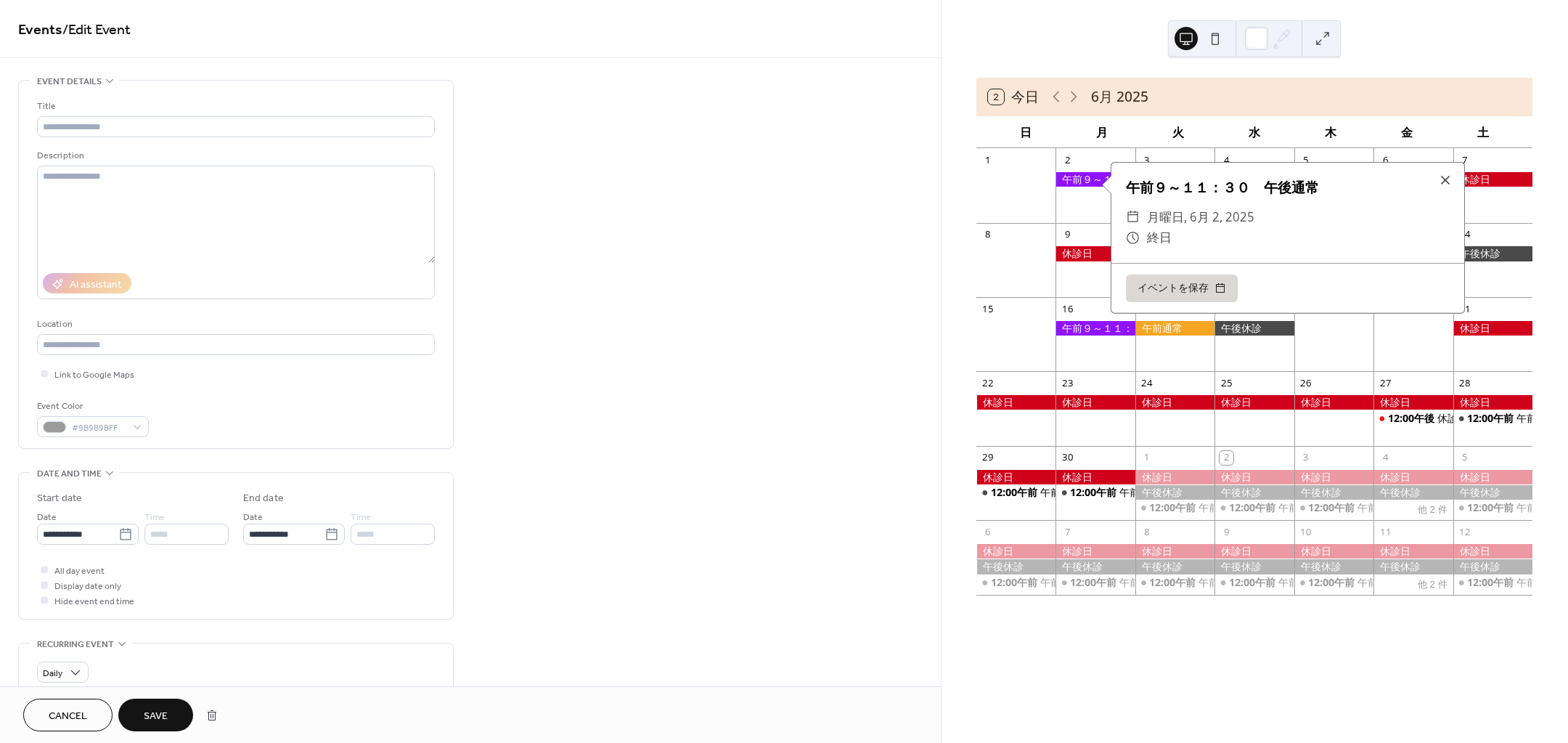 click on "**********" at bounding box center [470, 731] 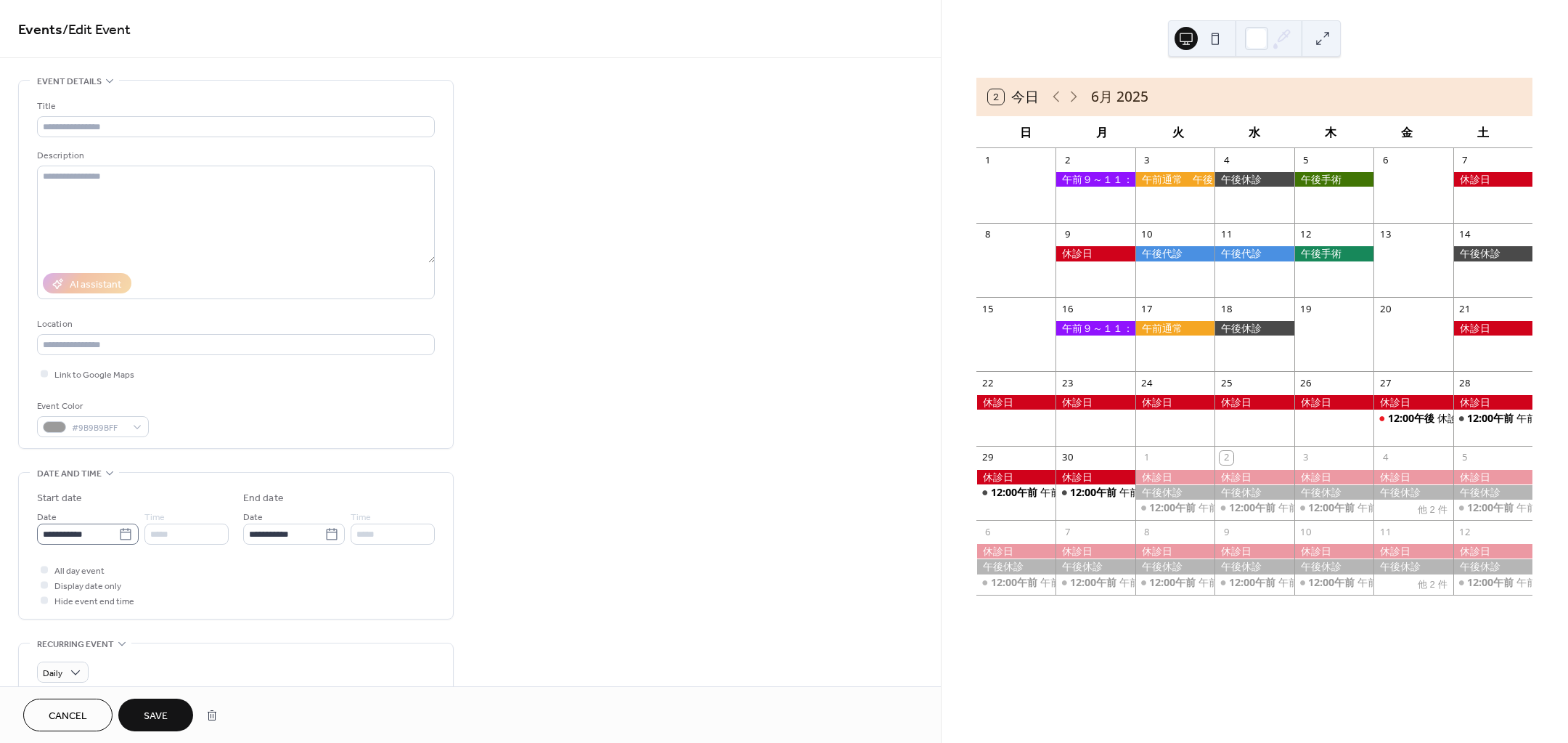 click 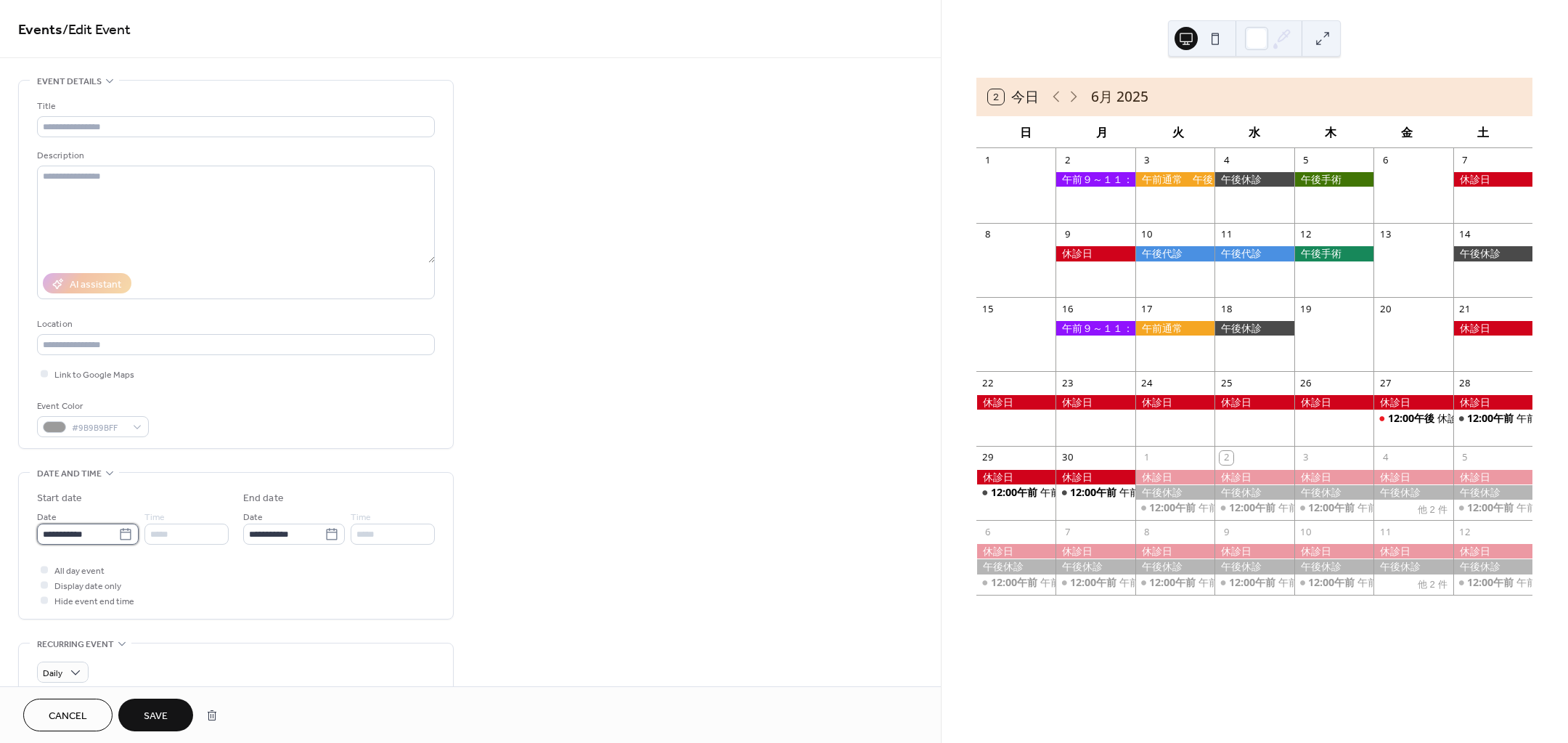 click on "**********" at bounding box center (78, 534) 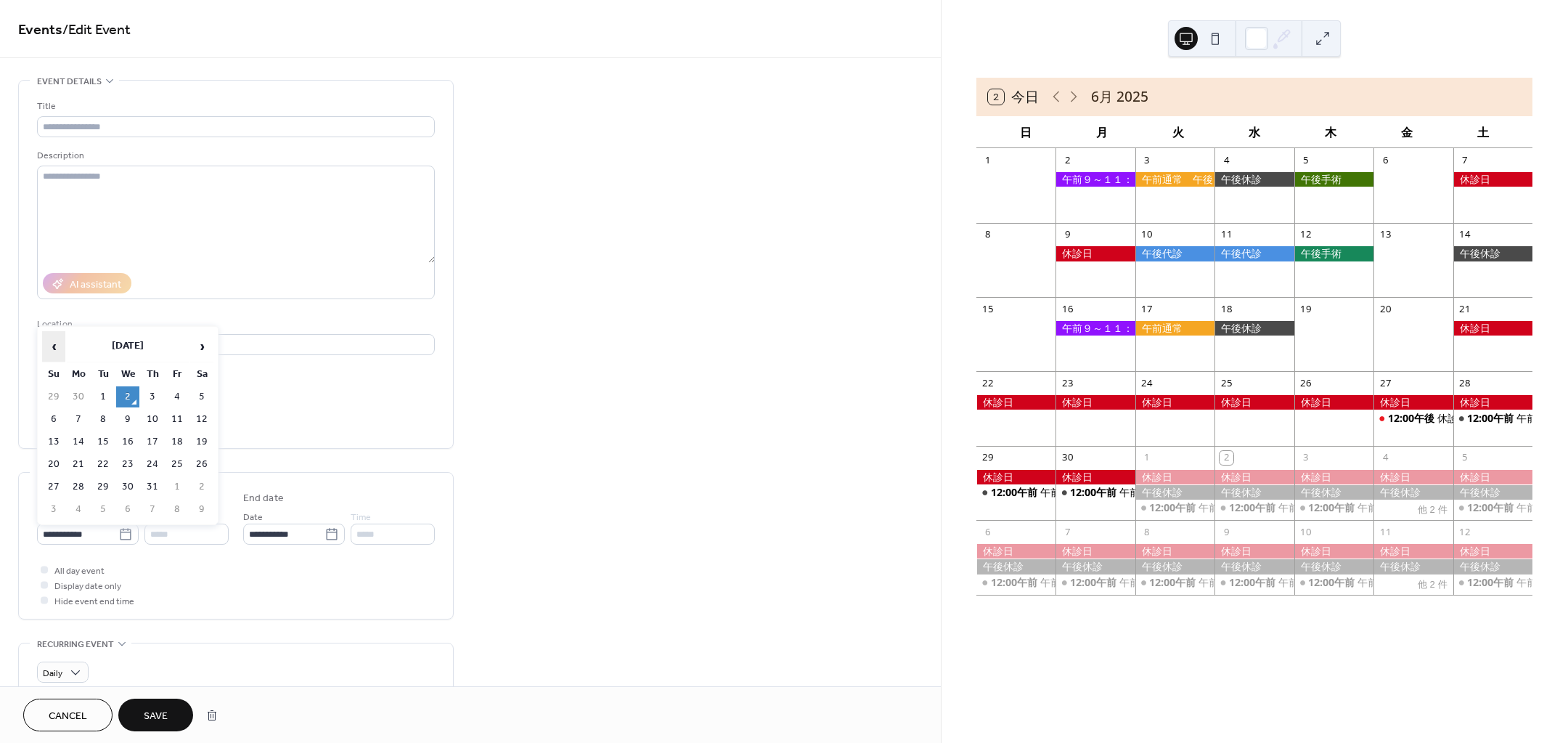 click on "‹" at bounding box center (54, 346) 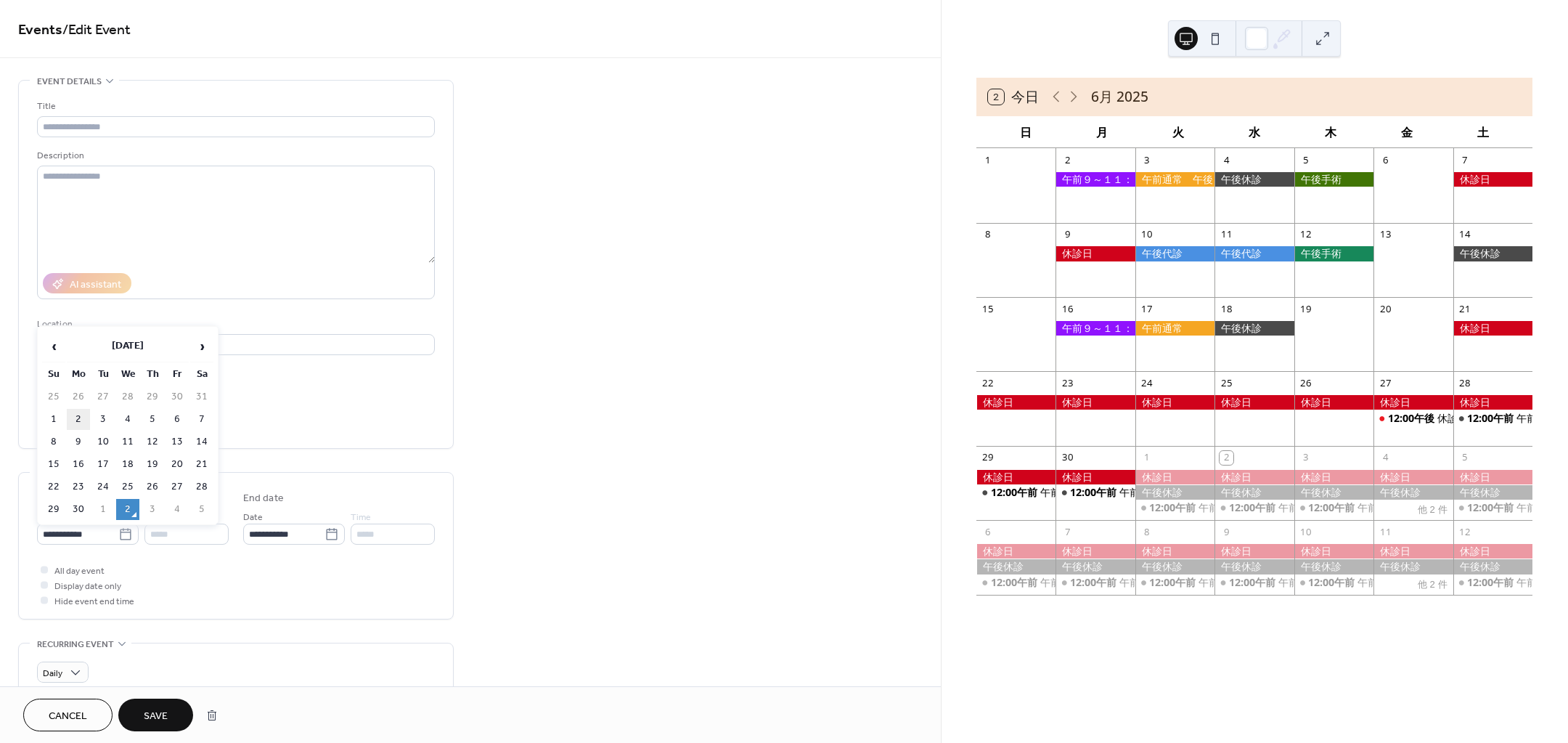click on "2" at bounding box center [78, 419] 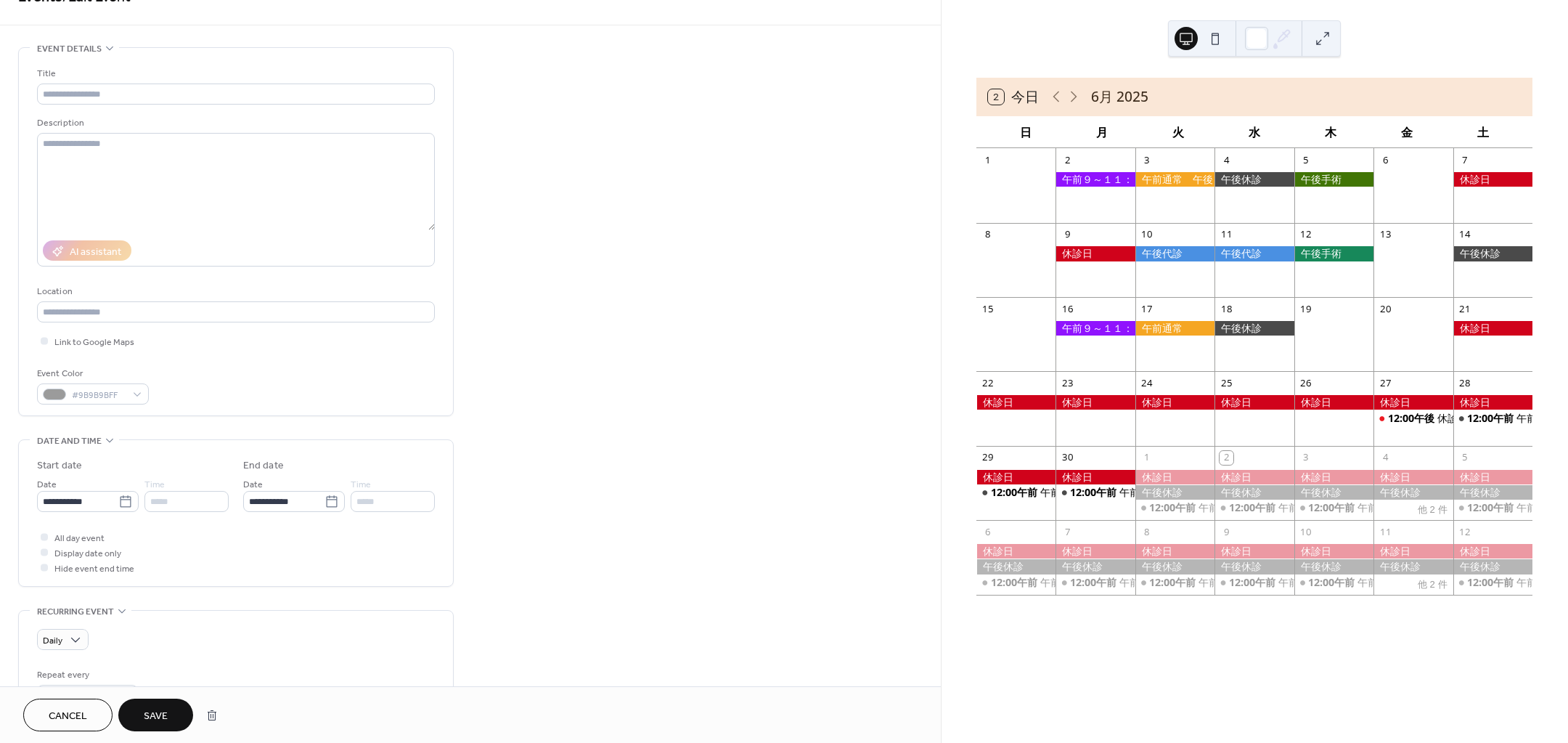 scroll, scrollTop: 0, scrollLeft: 0, axis: both 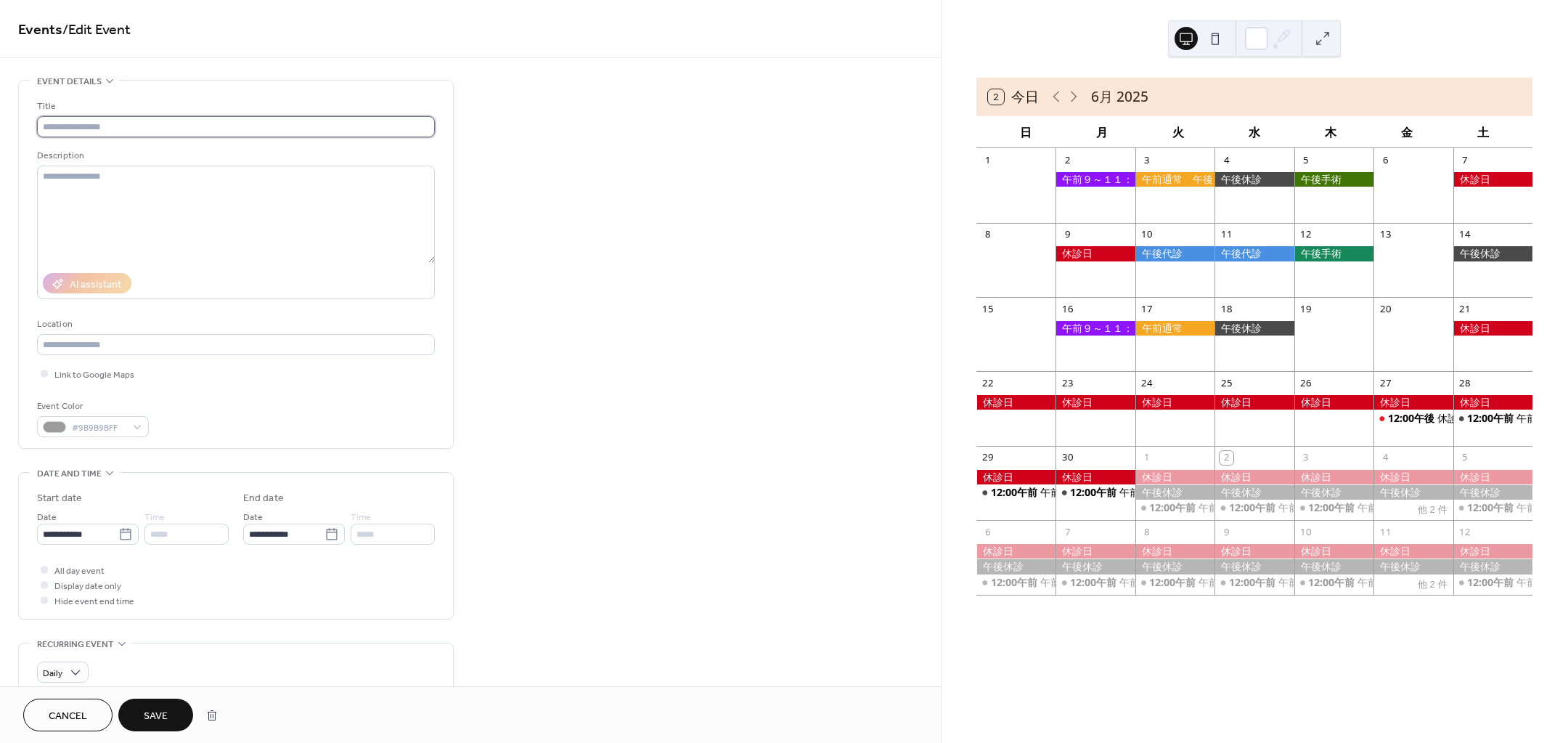 click at bounding box center [236, 126] 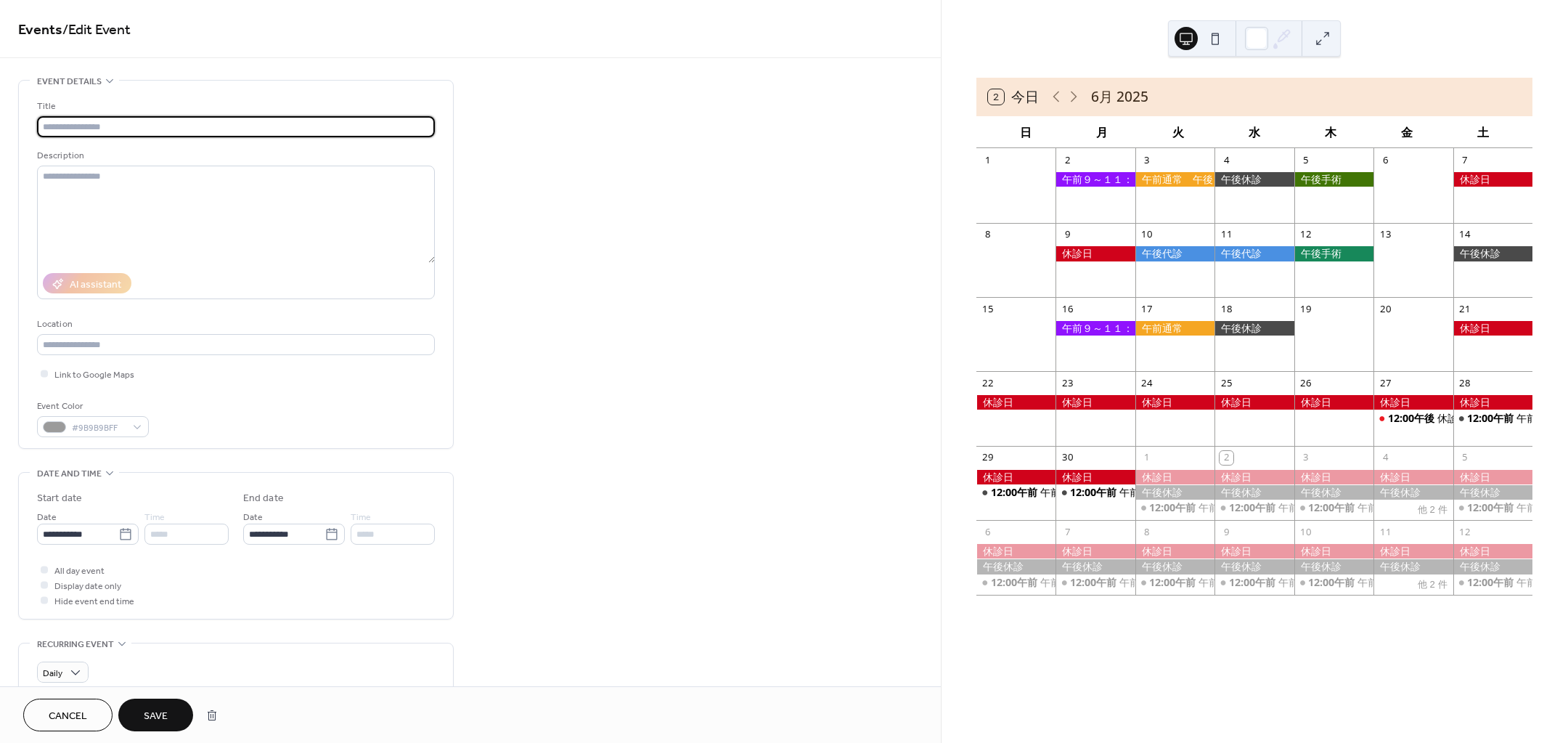 click on "15" at bounding box center [1016, 309] 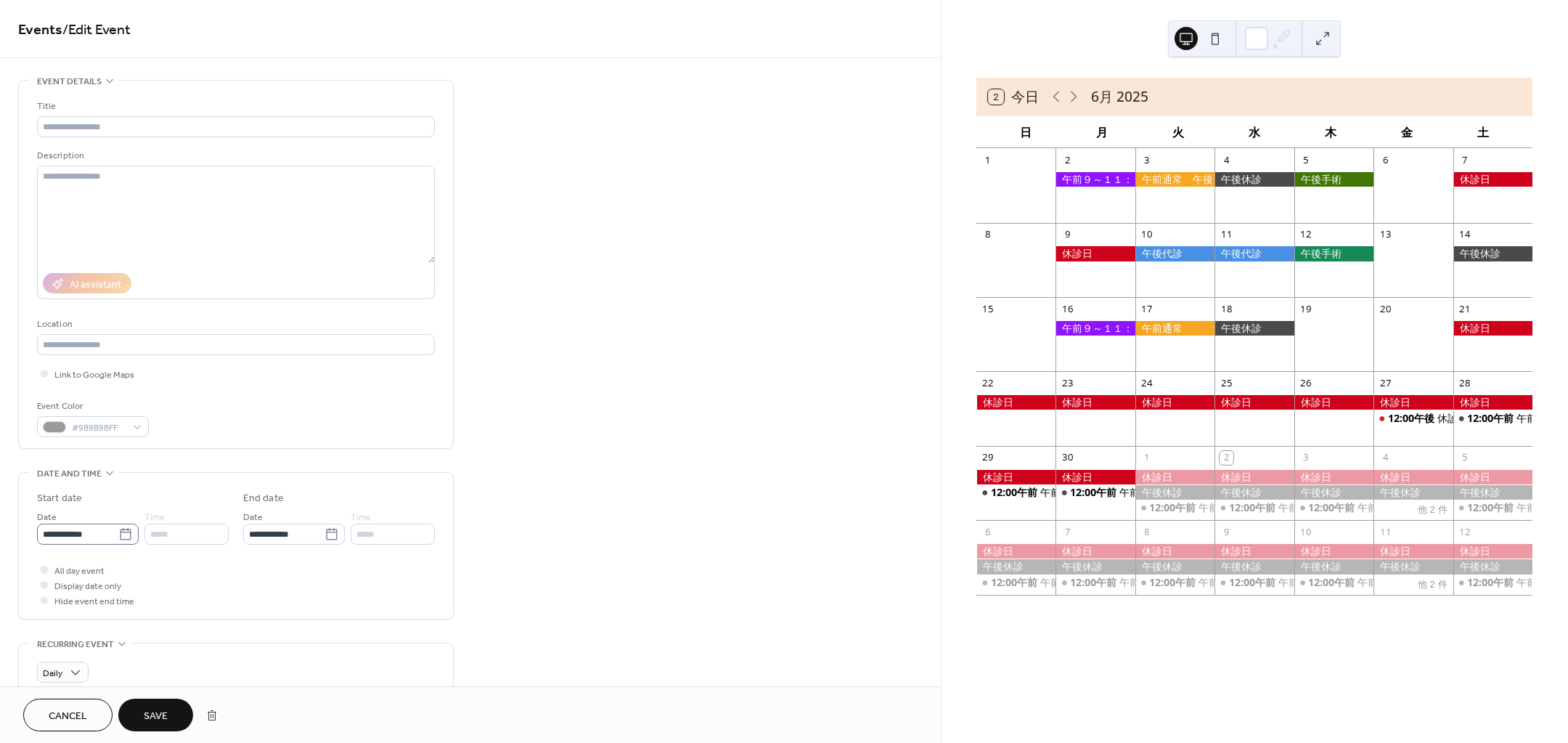 click 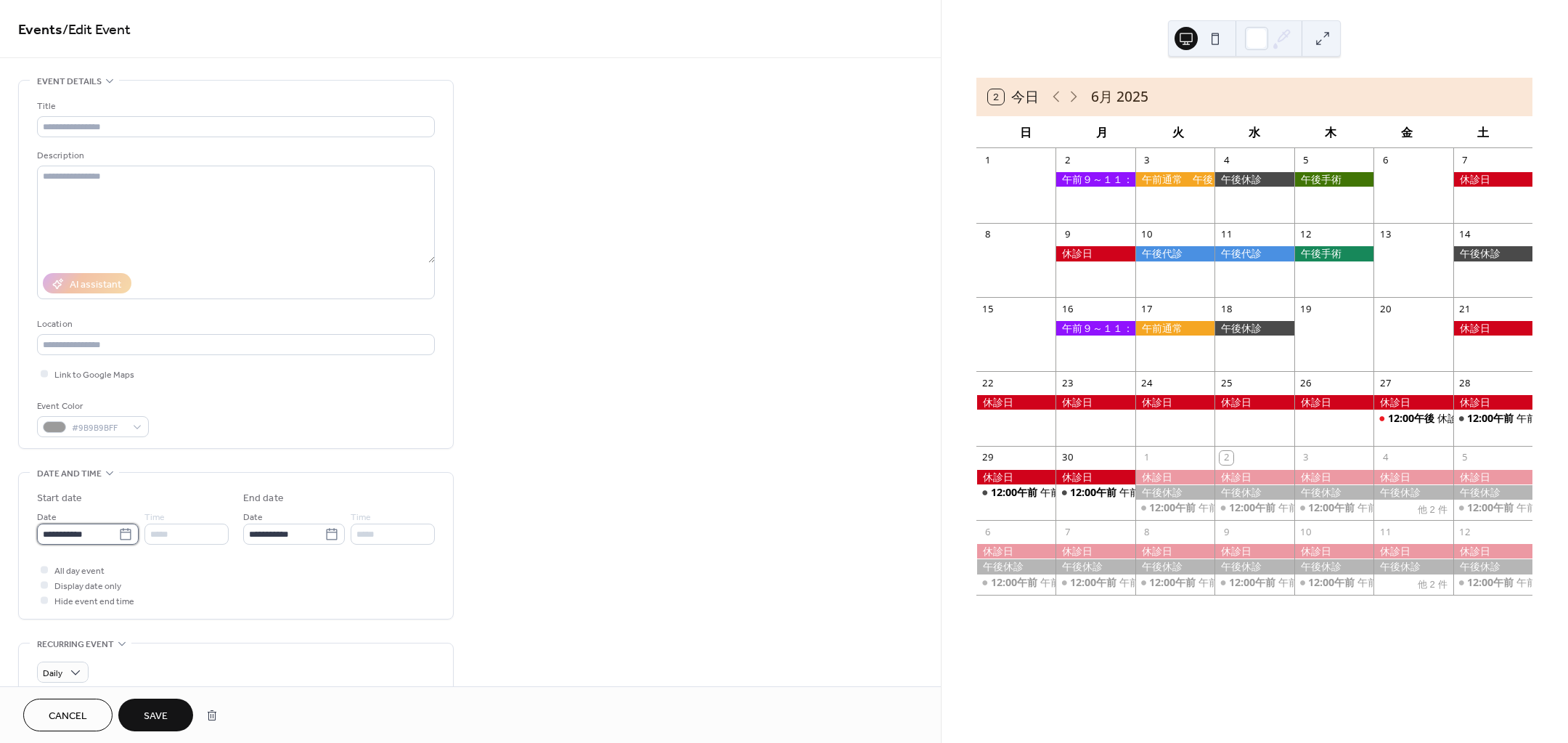 click on "**********" at bounding box center [78, 534] 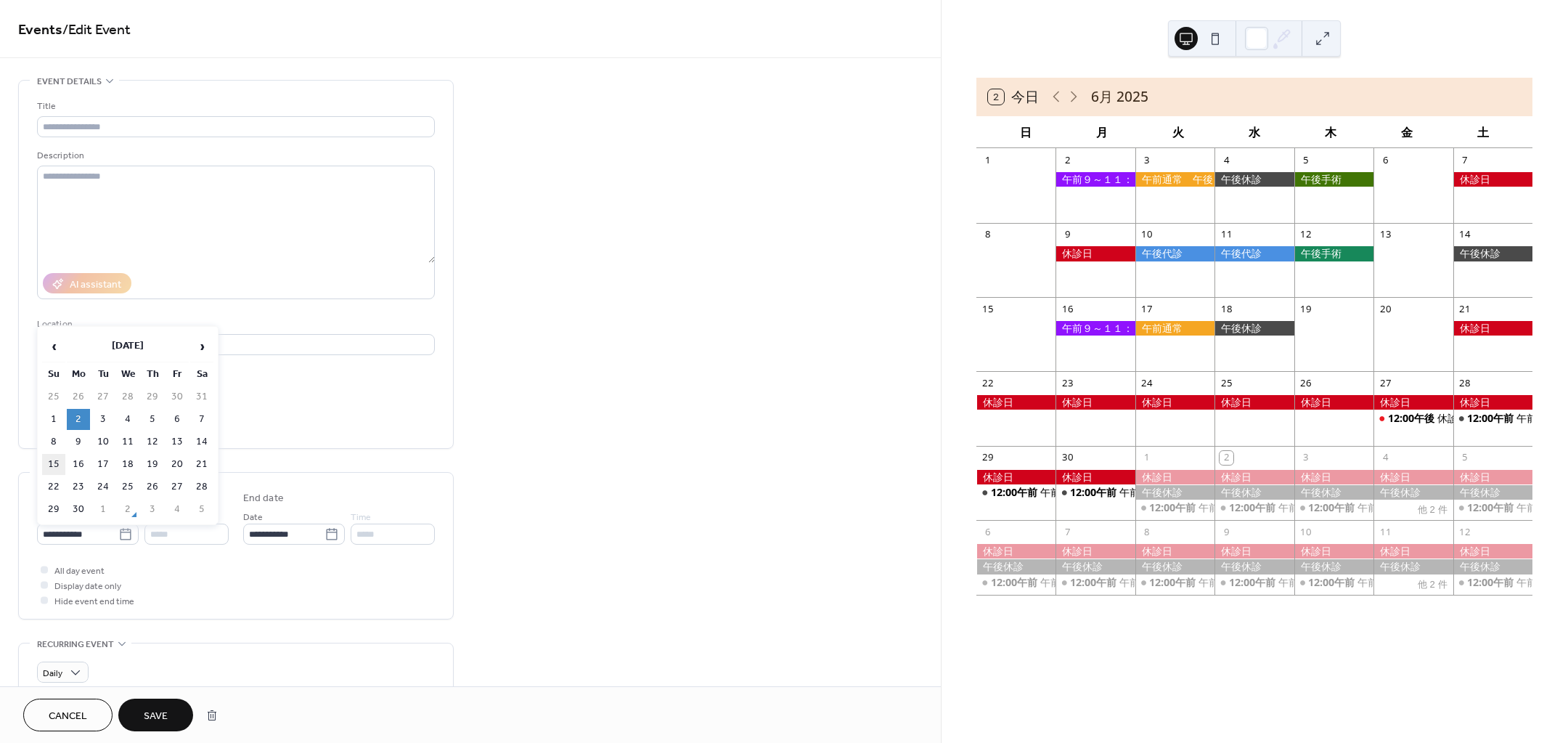 click on "15" at bounding box center (54, 464) 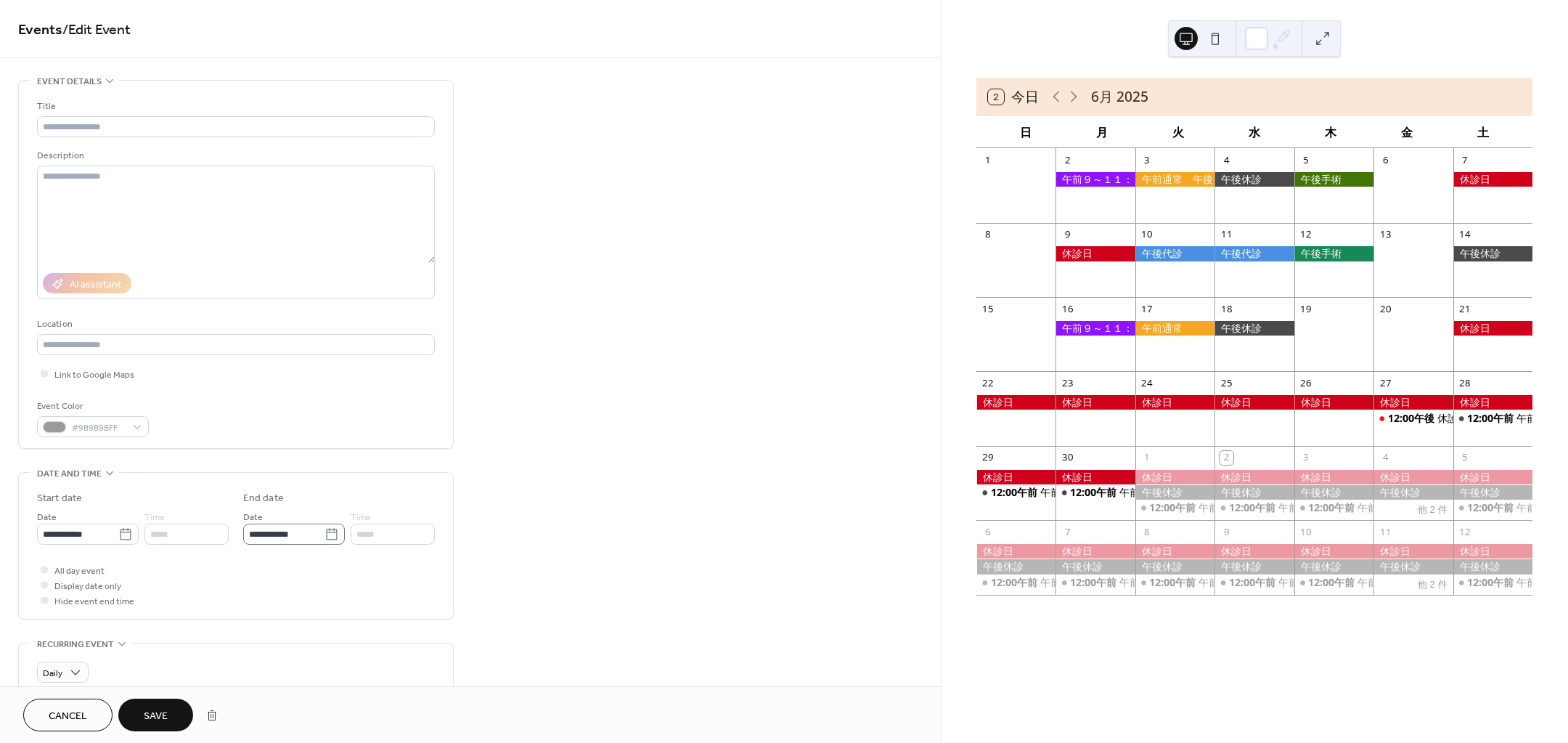 click 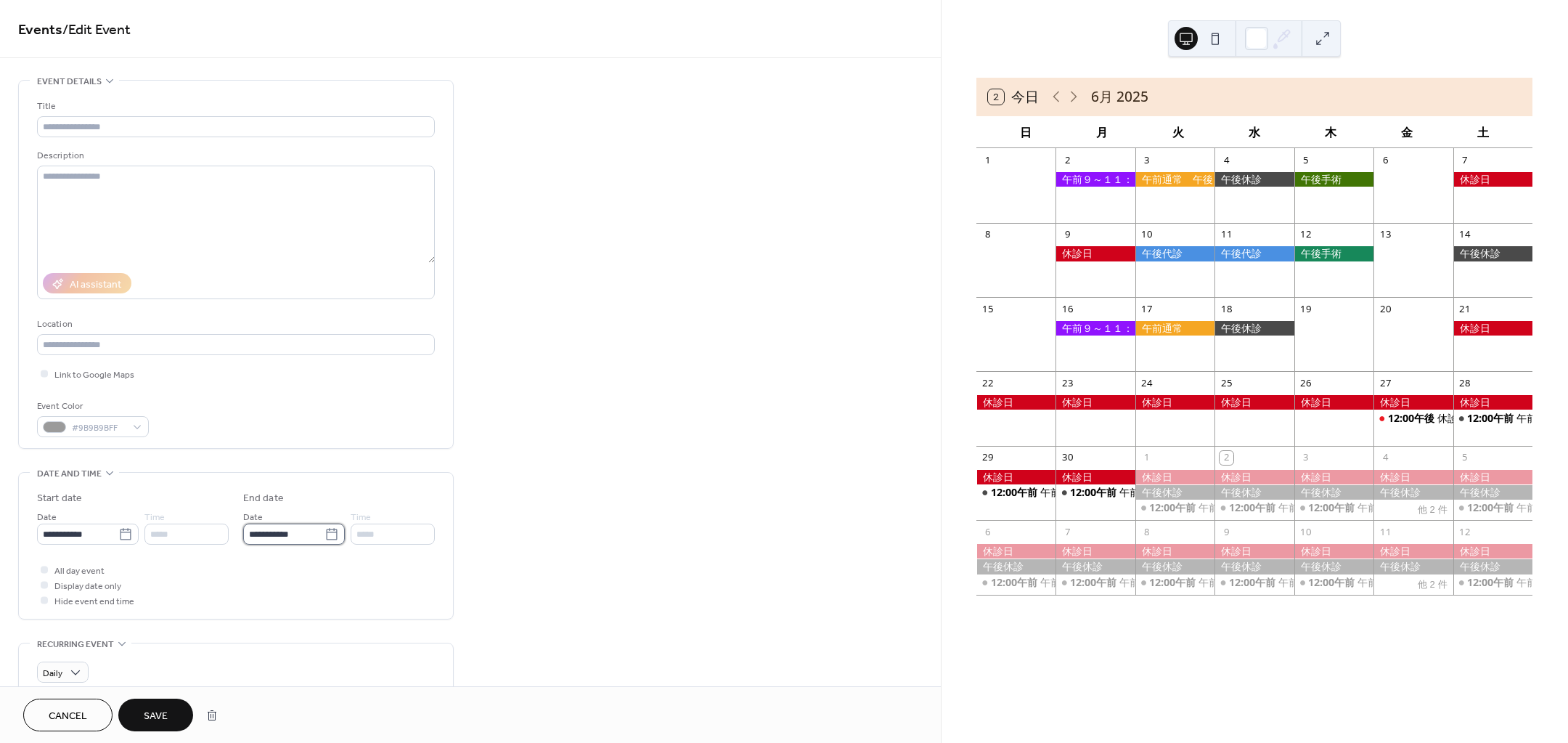 click on "**********" at bounding box center (284, 534) 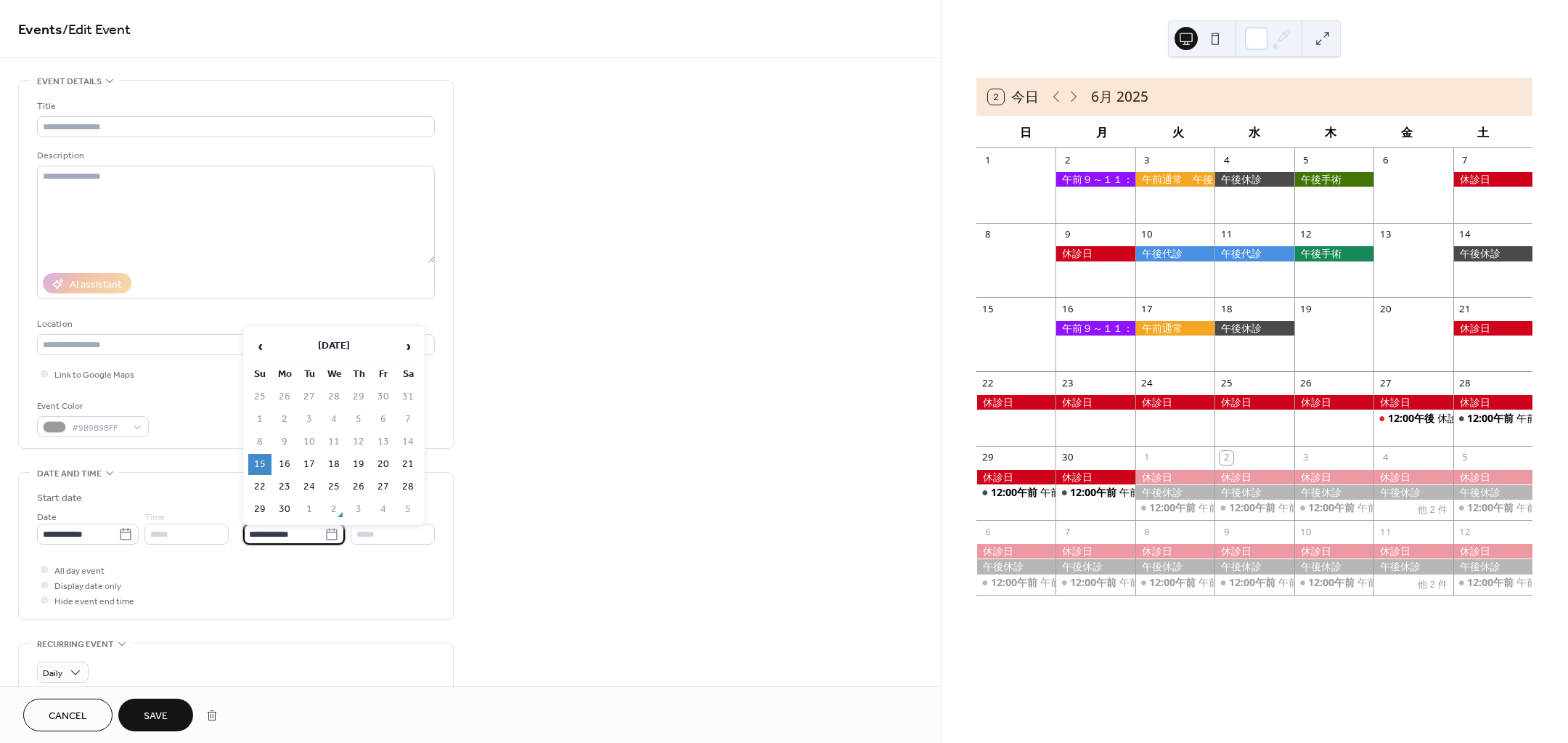 click on "All day event Display date only Hide event end time" at bounding box center (236, 585) 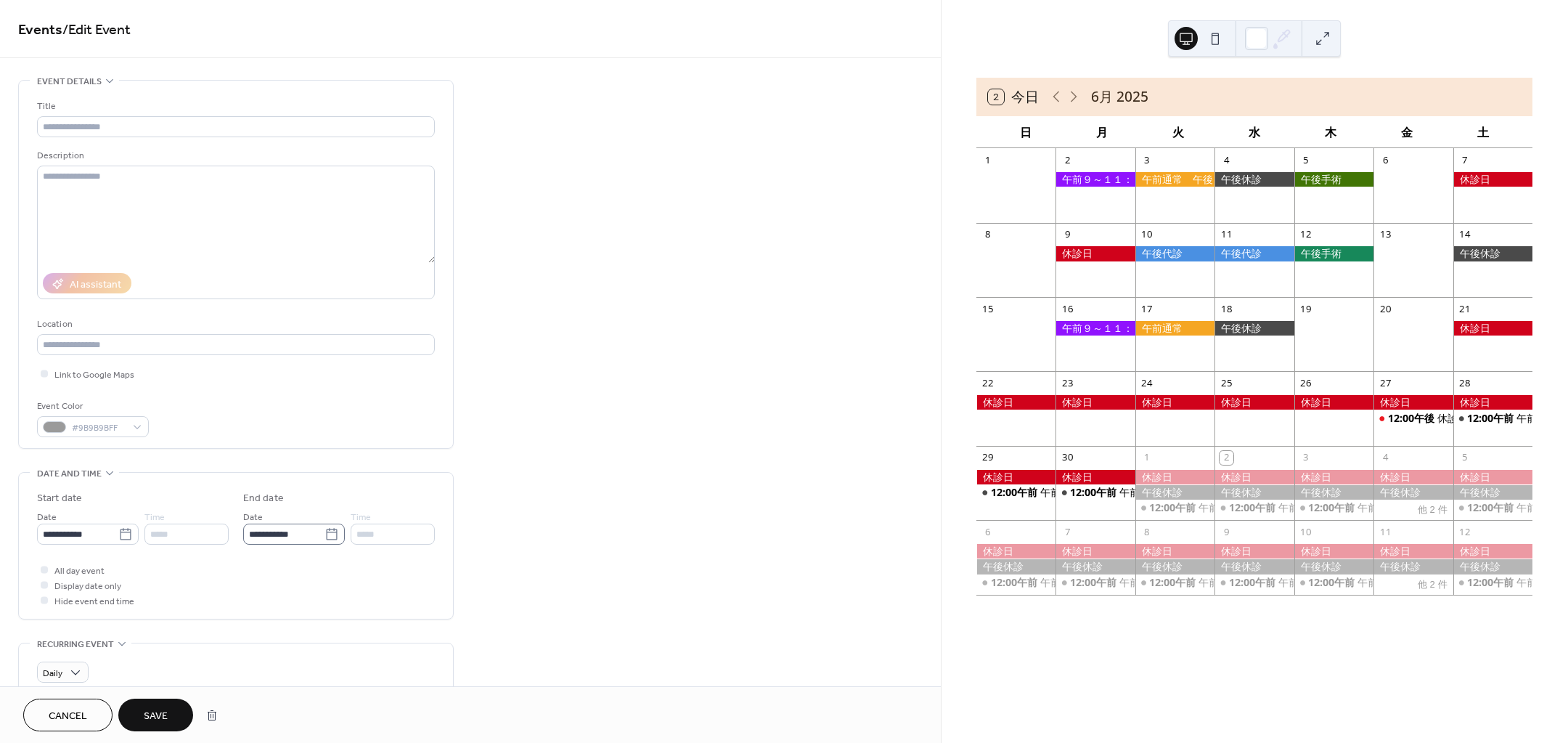 click 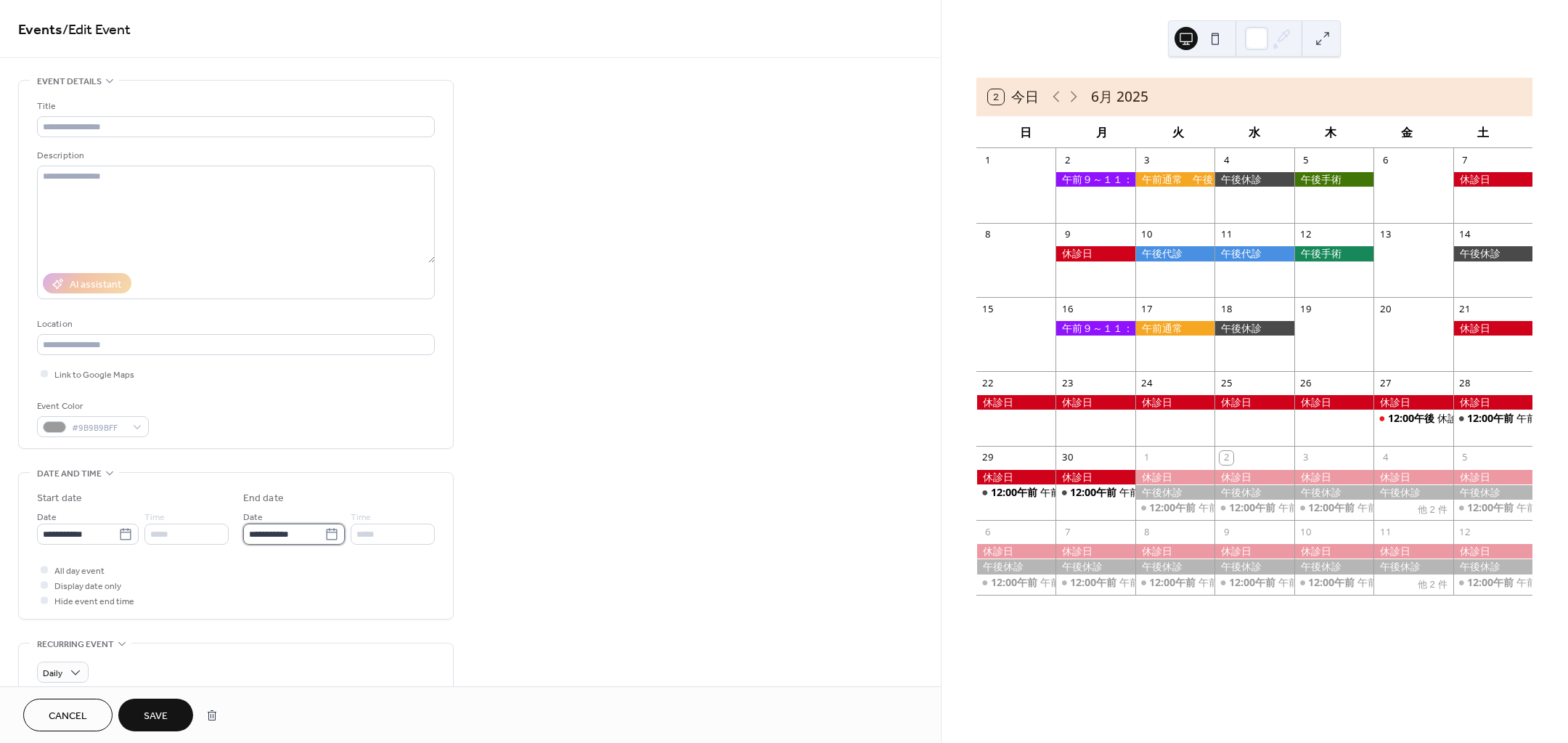 click on "**********" at bounding box center (284, 534) 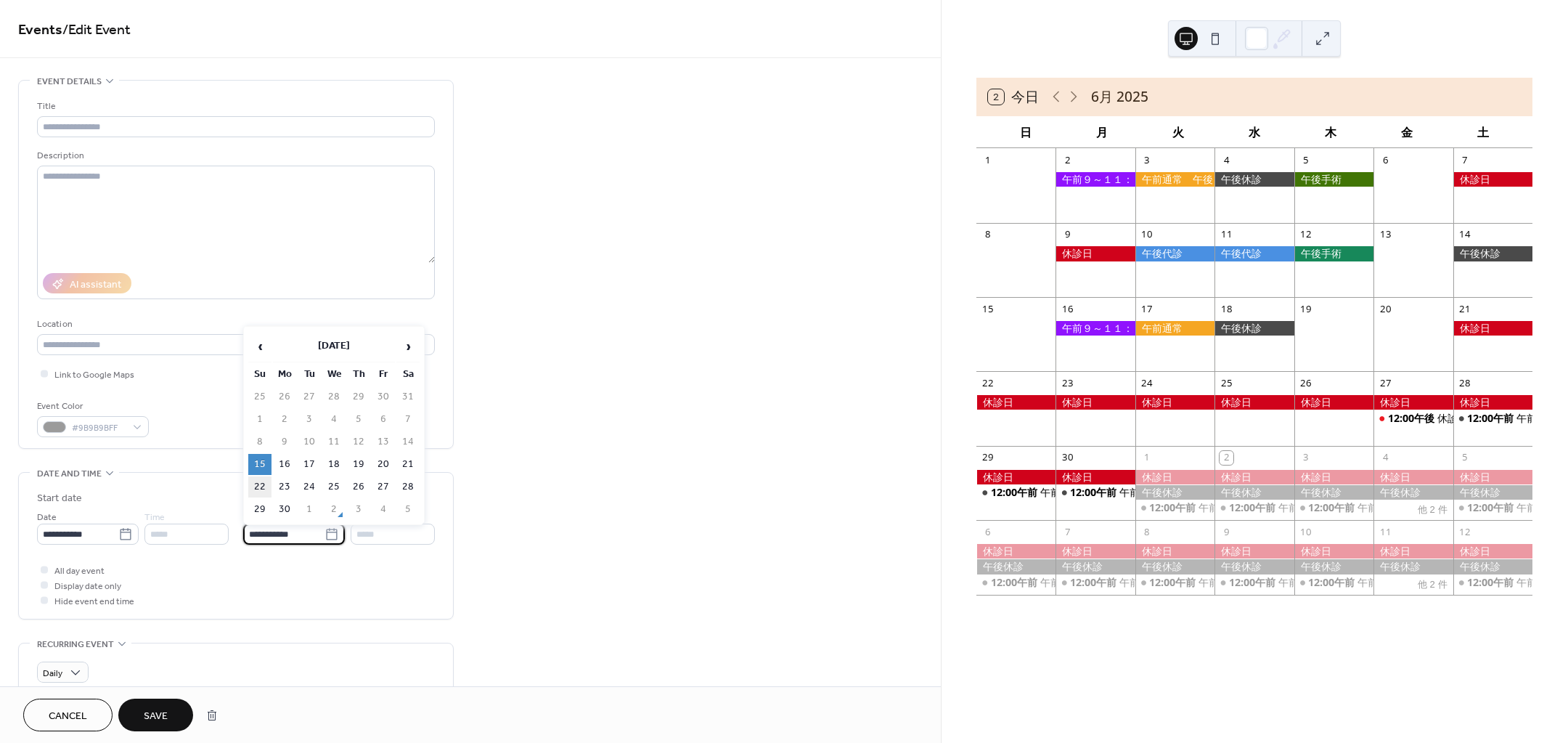 click on "22" at bounding box center (260, 487) 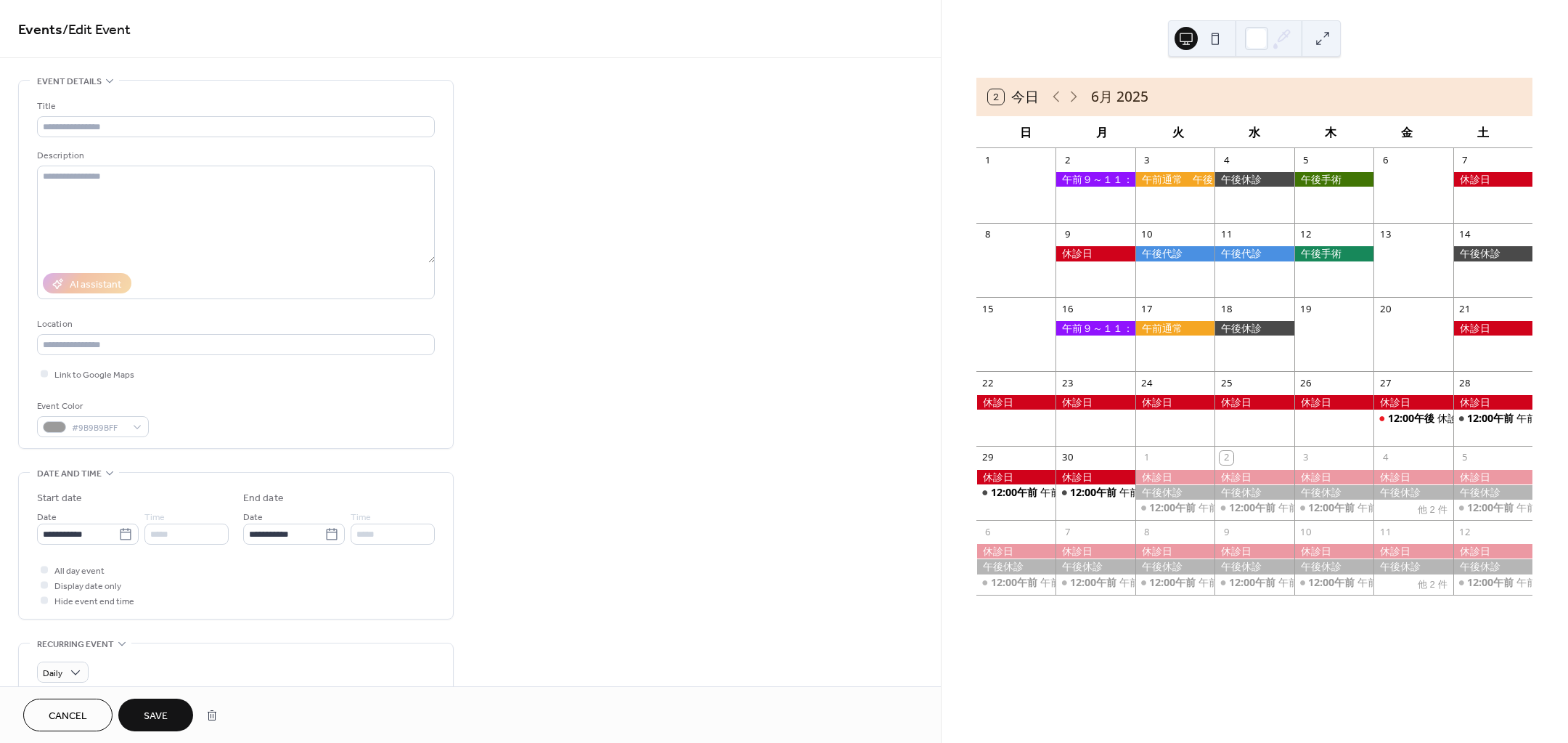 click on "Save" at bounding box center [155, 716] 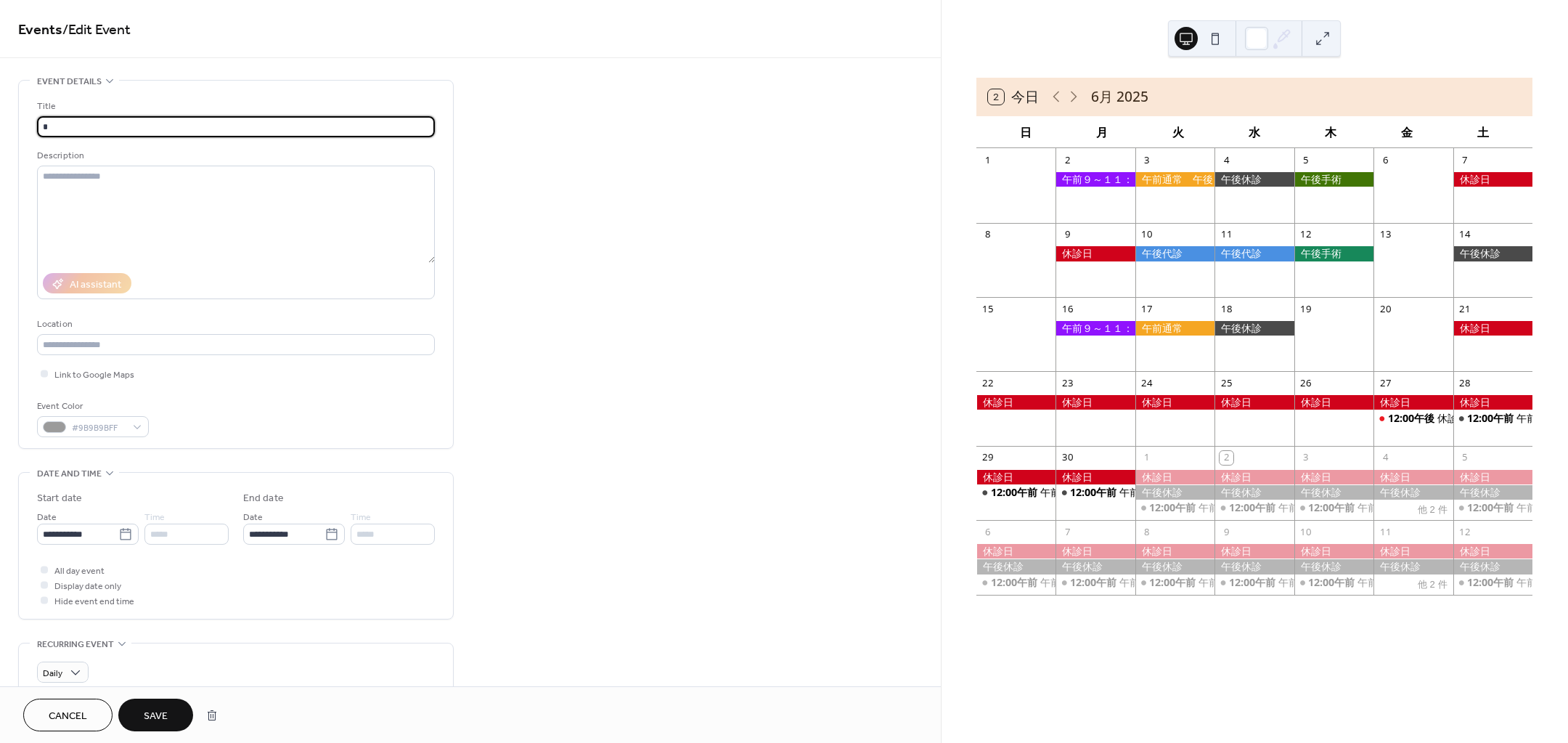 type 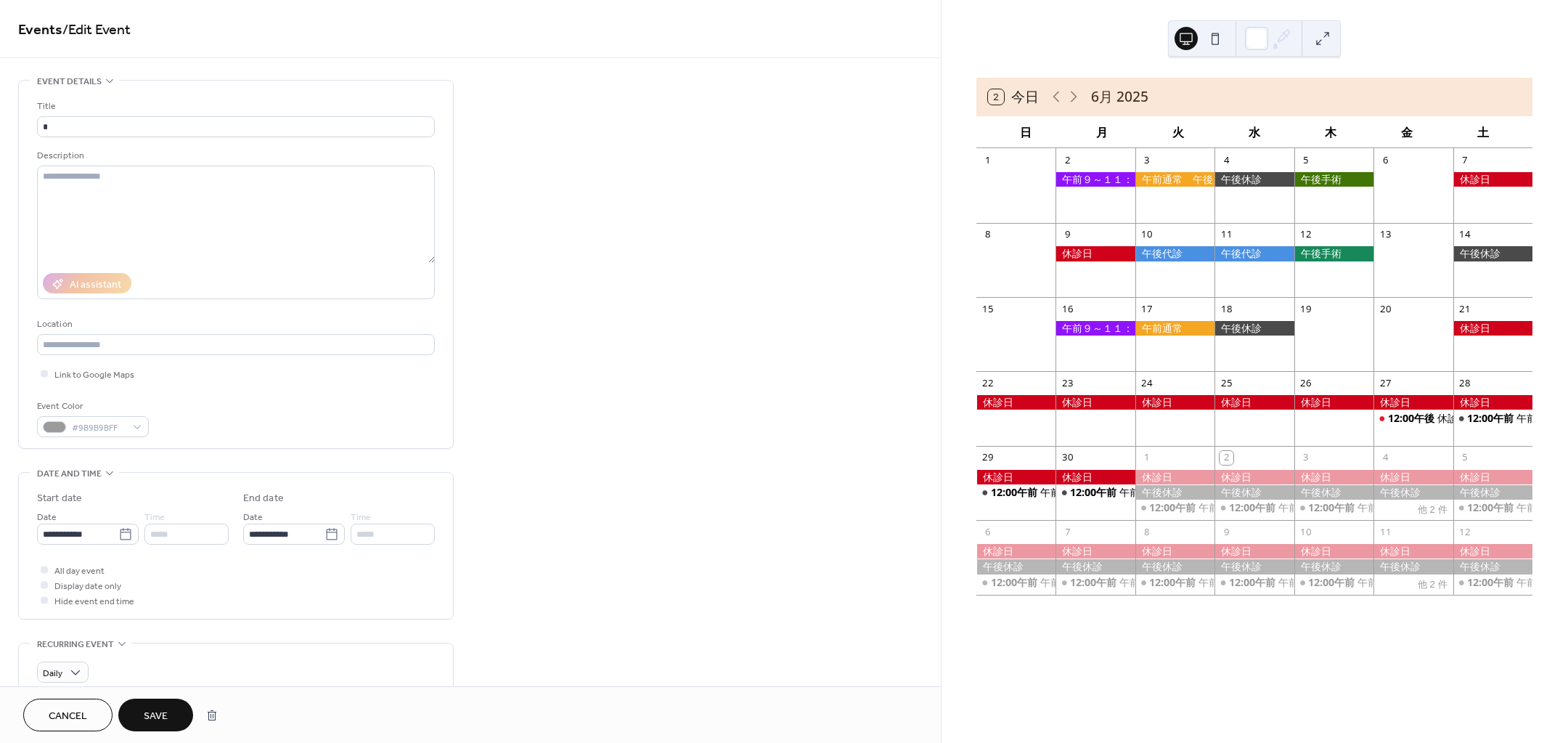 click on "Save" at bounding box center [155, 716] 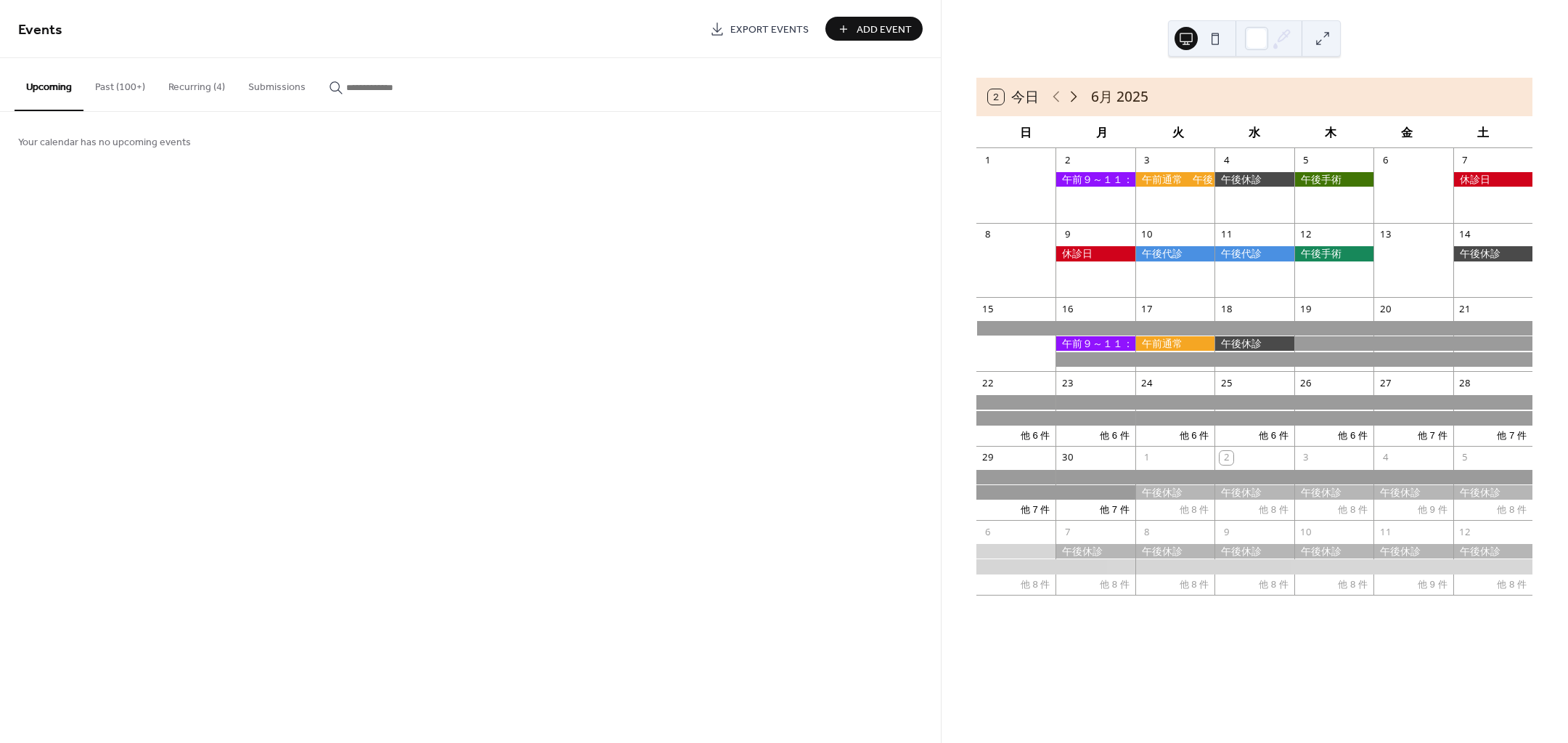 click 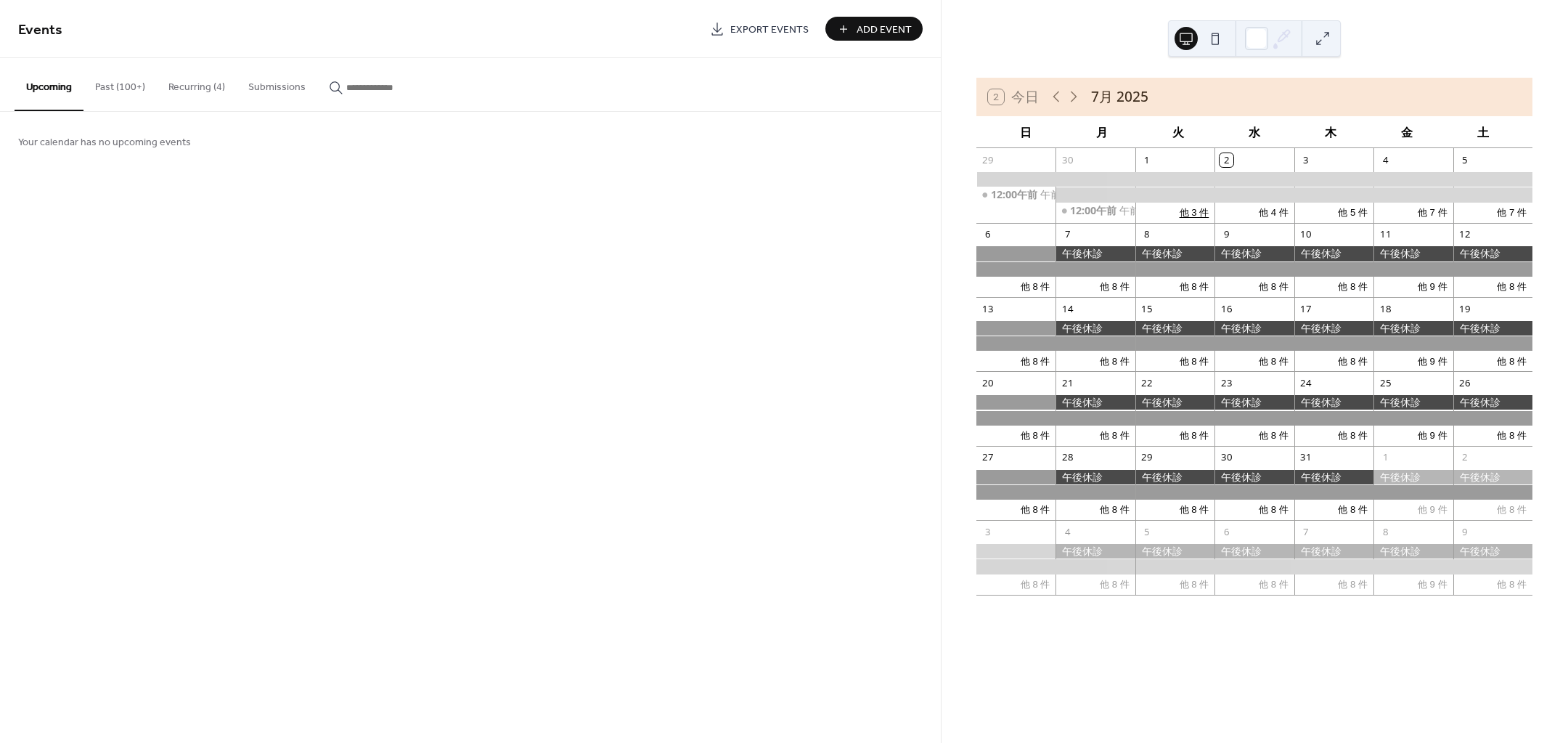 click on "他 3 件" at bounding box center [1194, 211] 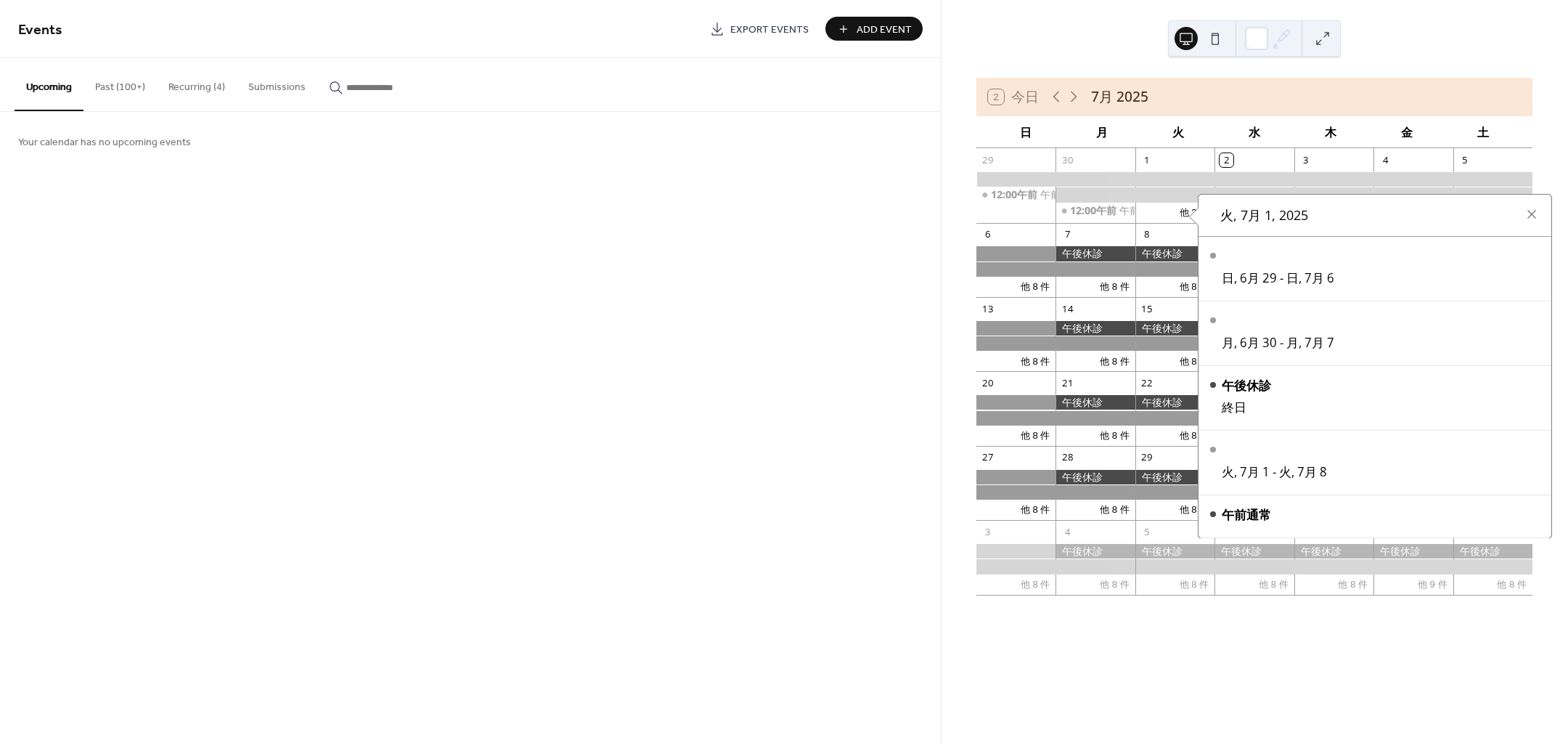 click at bounding box center (1294, 195) 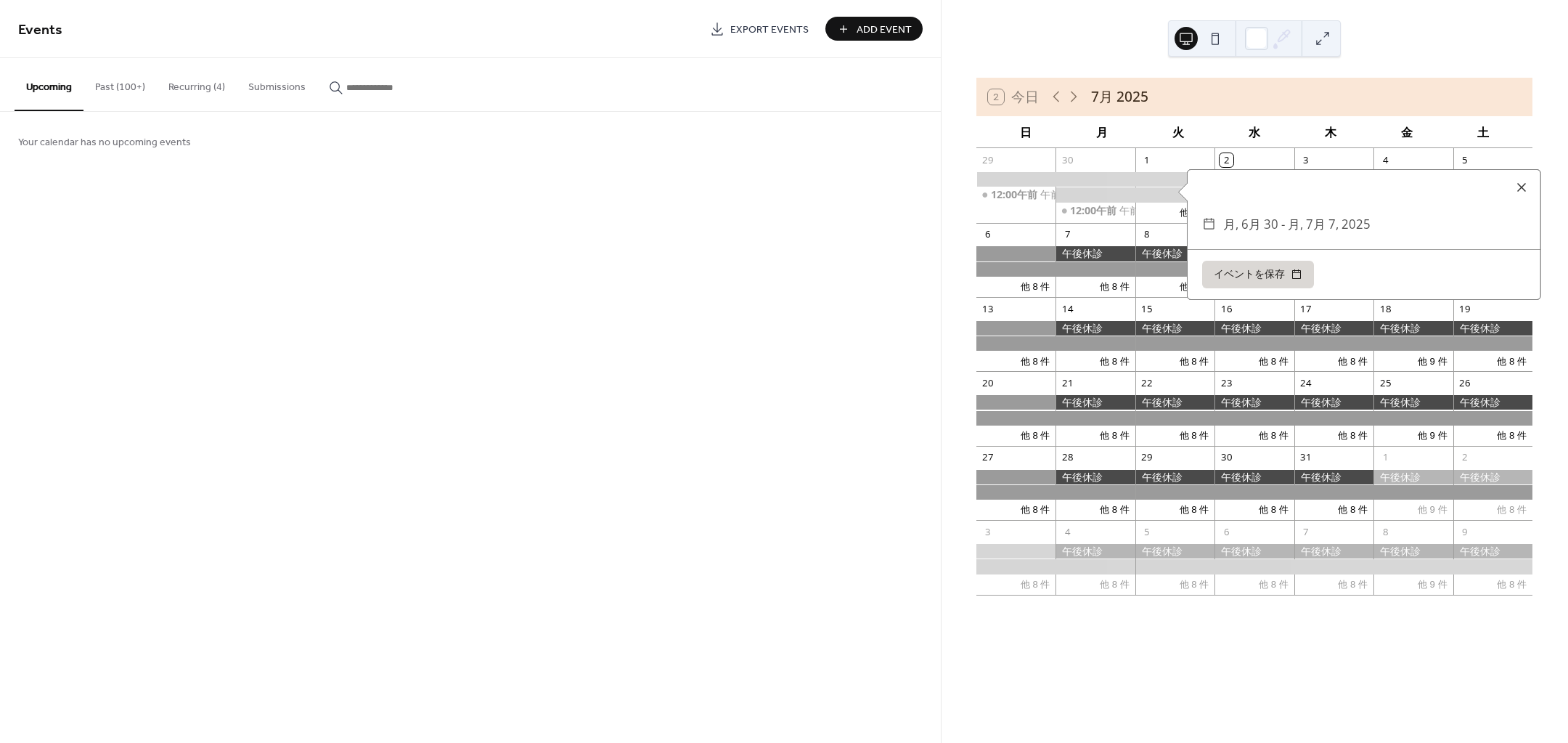 click on "1 他 3 件" at bounding box center [1175, 185] 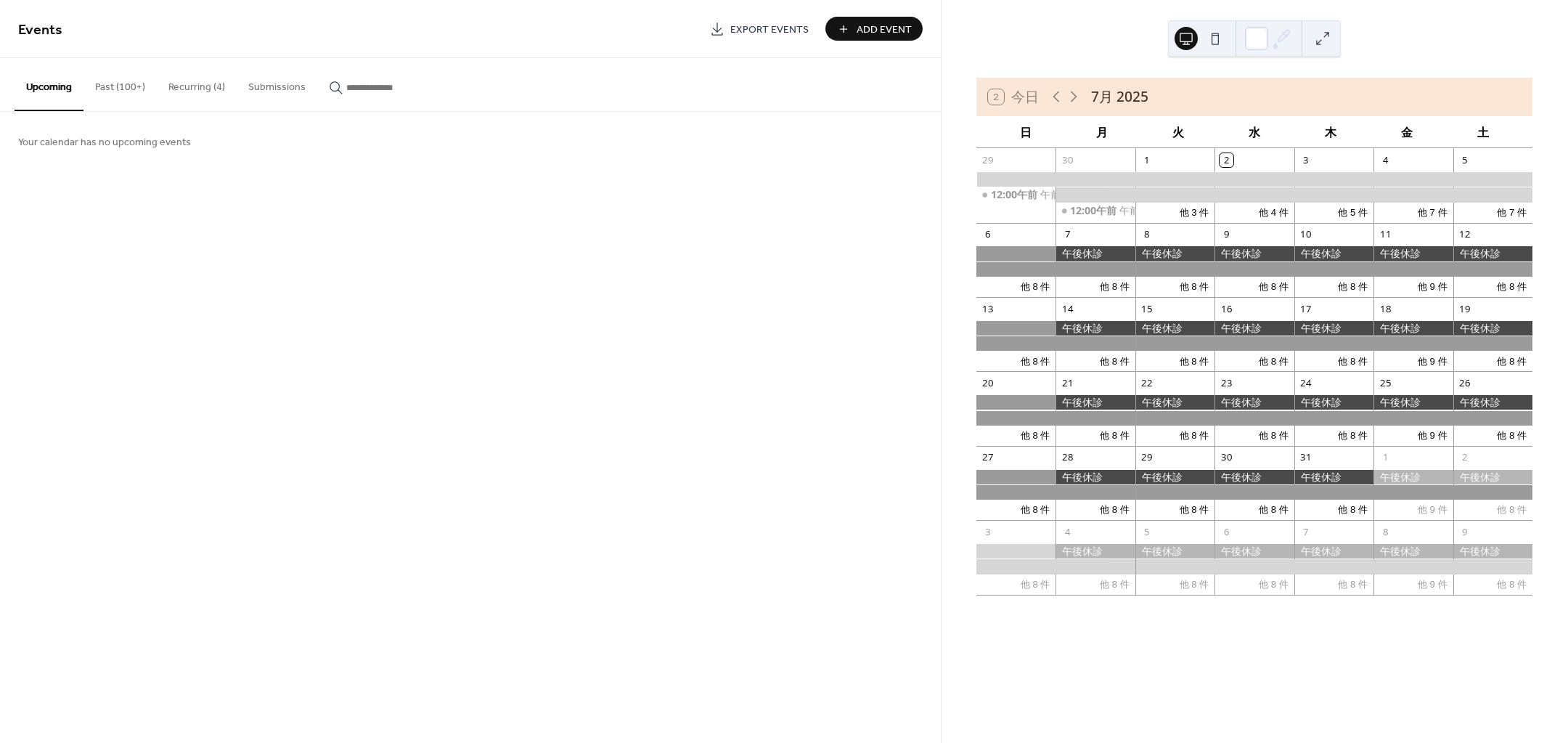 click on "1" at bounding box center (1175, 160) 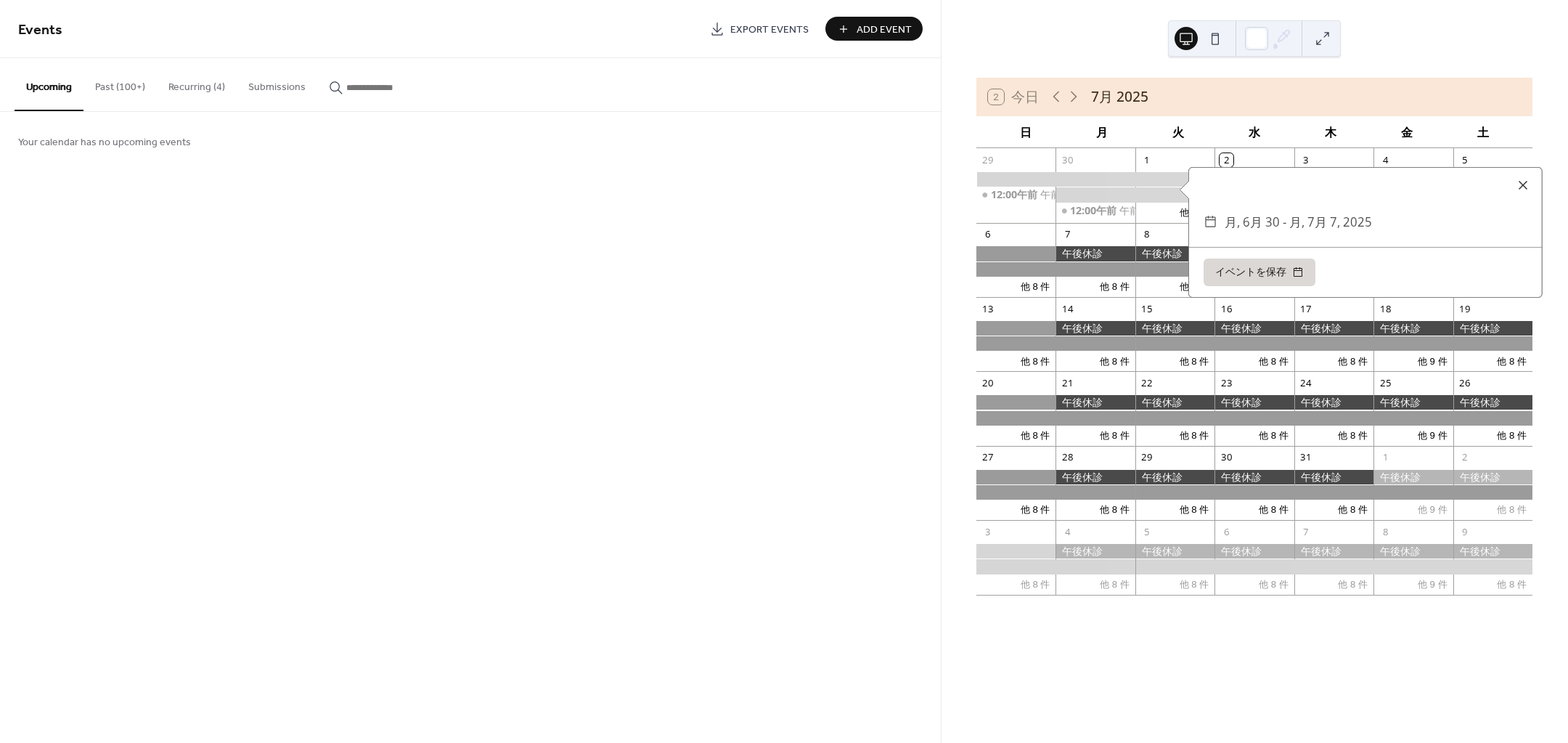 click on "Events Export Events Add Event Upcoming  Past  (100+) Recurring  (4) Submissions  Your calendar has no upcoming events Cancel" at bounding box center [470, 371] 